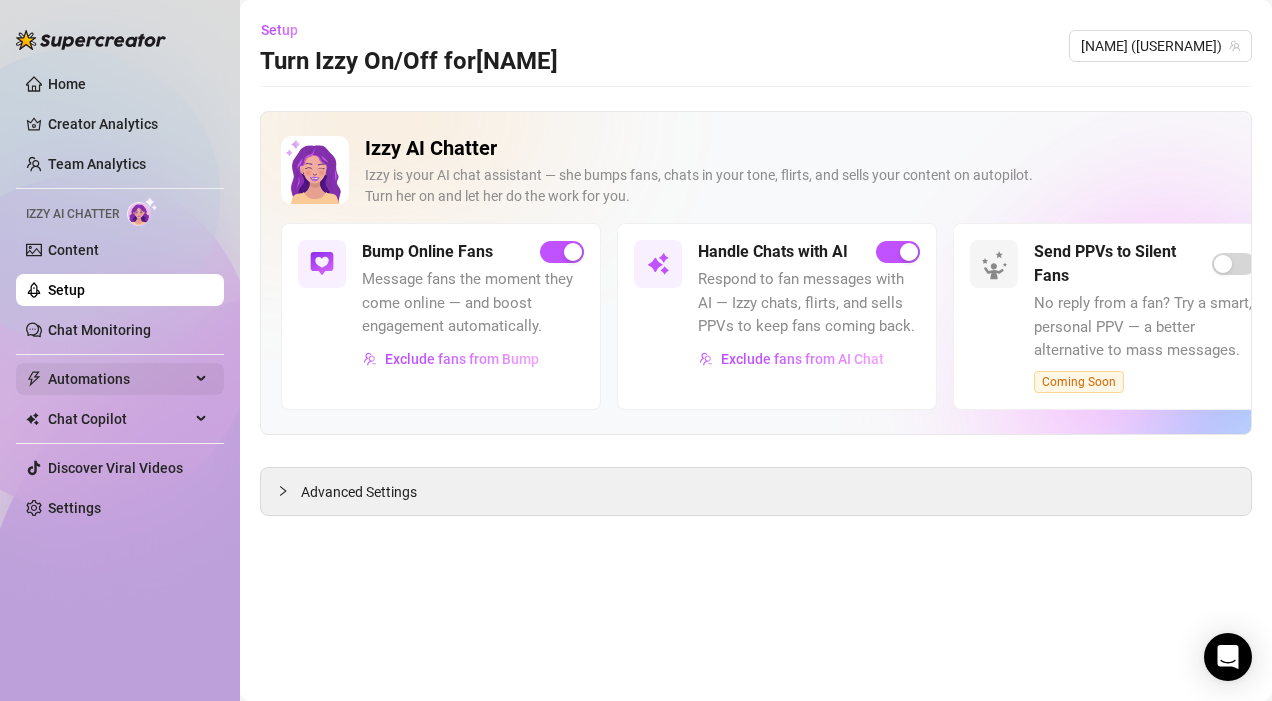 scroll, scrollTop: 0, scrollLeft: 0, axis: both 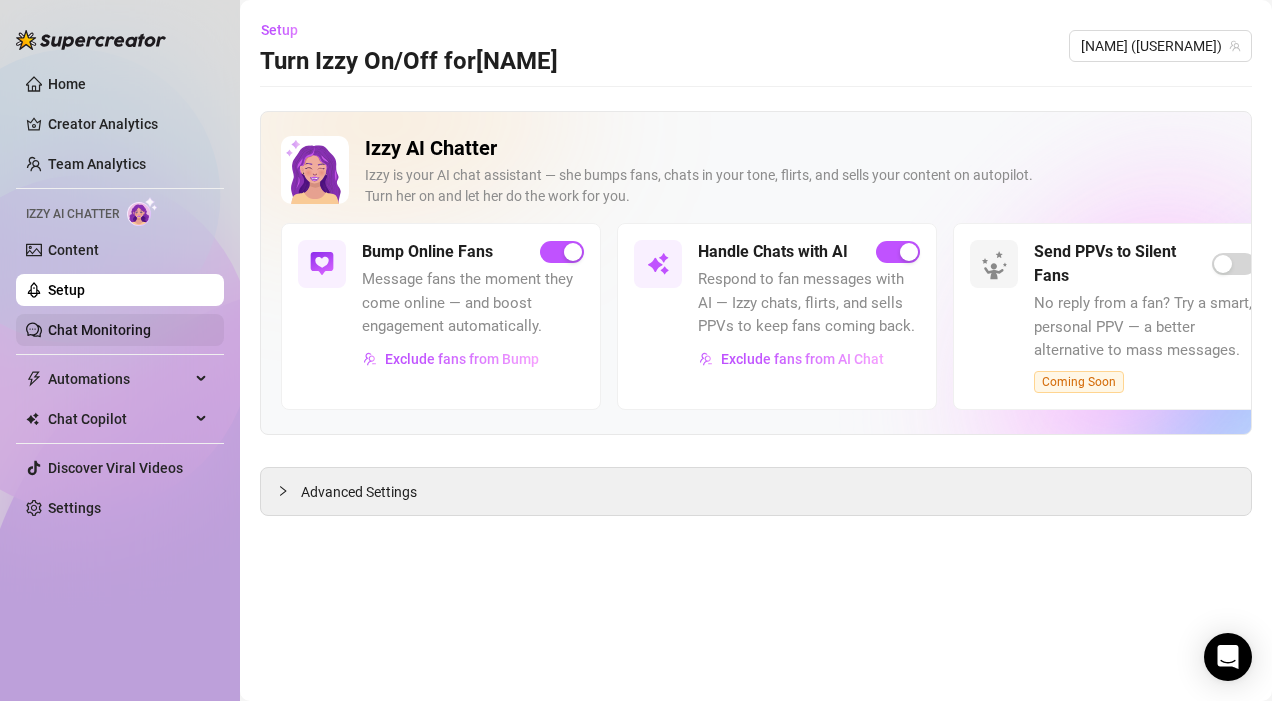 click on "Chat Monitoring" at bounding box center [99, 330] 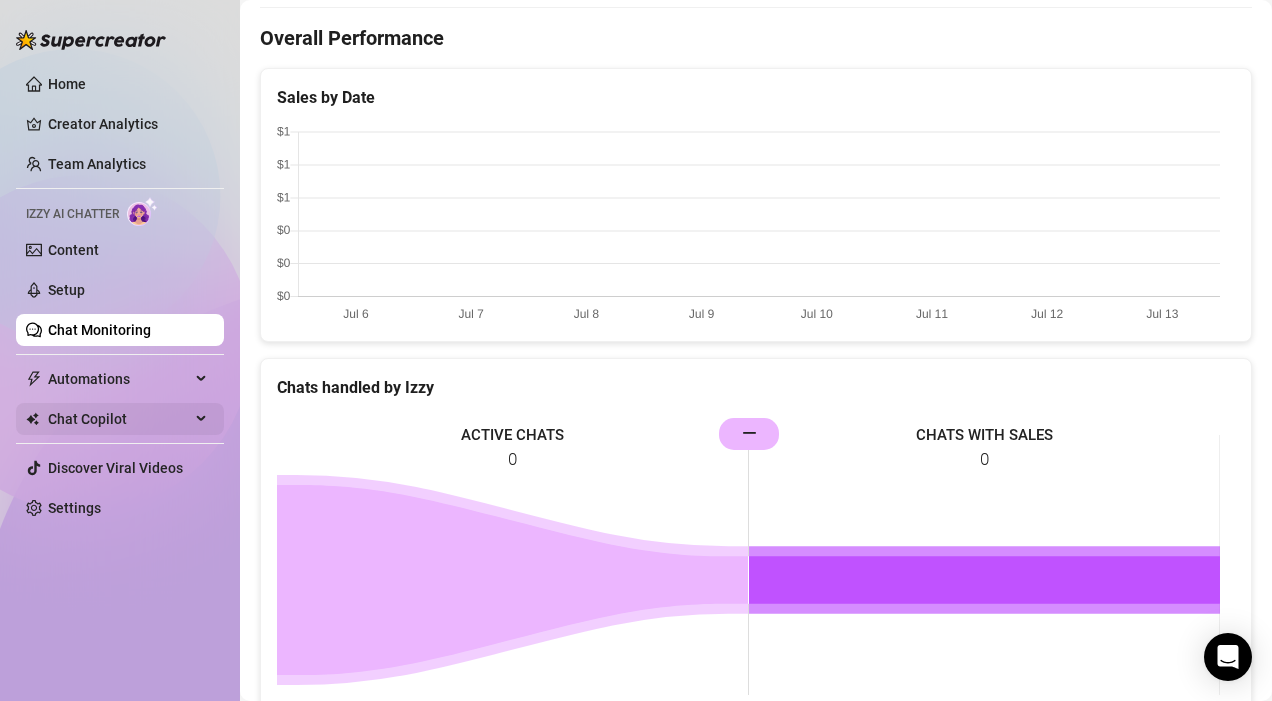 scroll, scrollTop: 544, scrollLeft: 0, axis: vertical 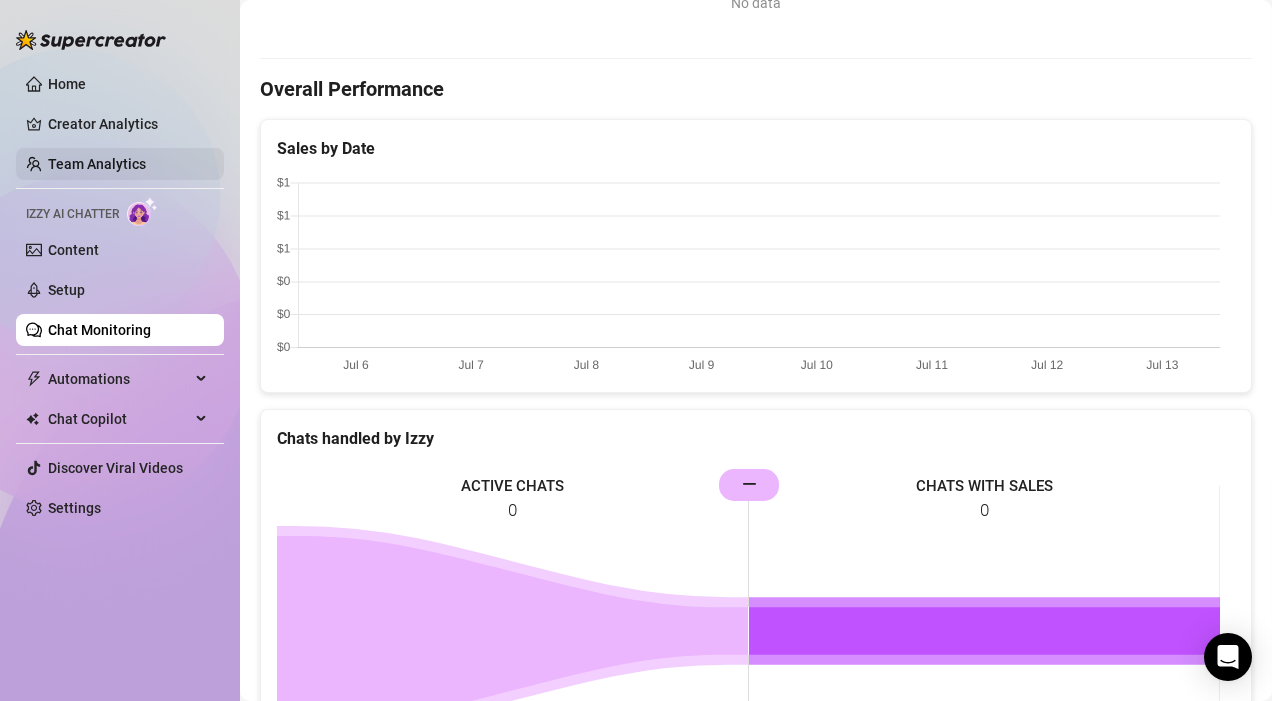 click on "Team Analytics" at bounding box center [97, 164] 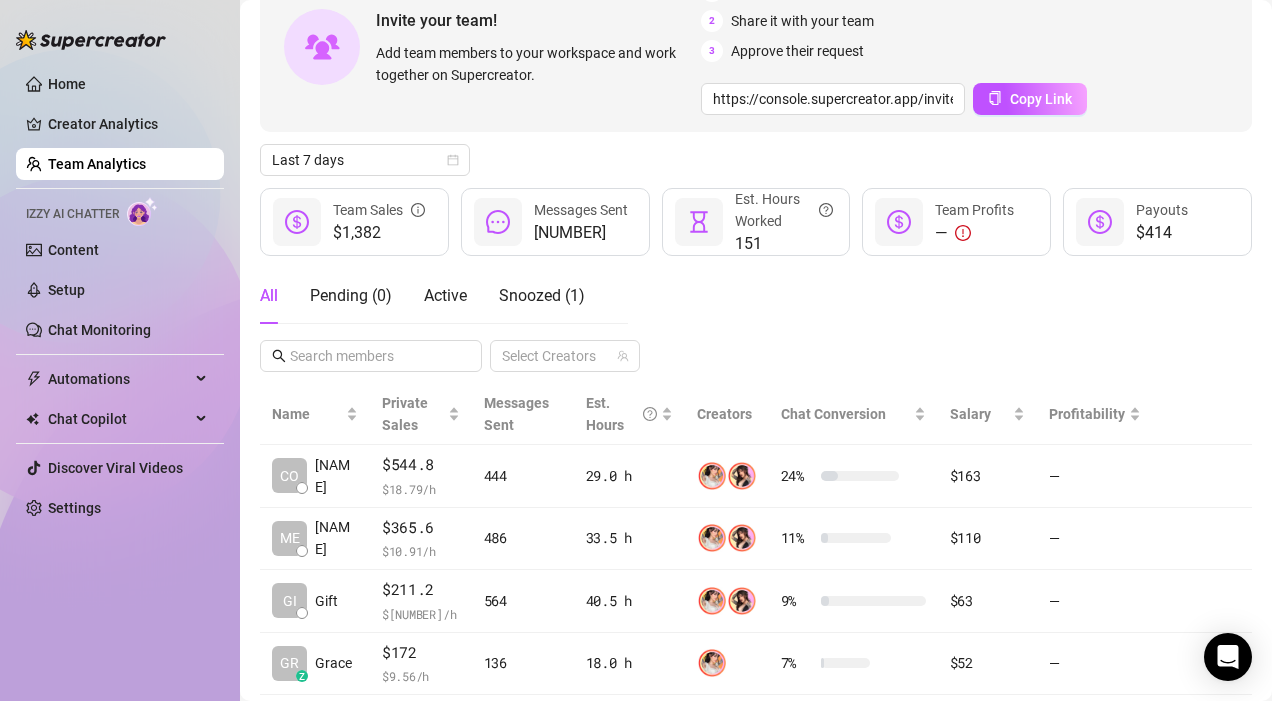scroll, scrollTop: 0, scrollLeft: 0, axis: both 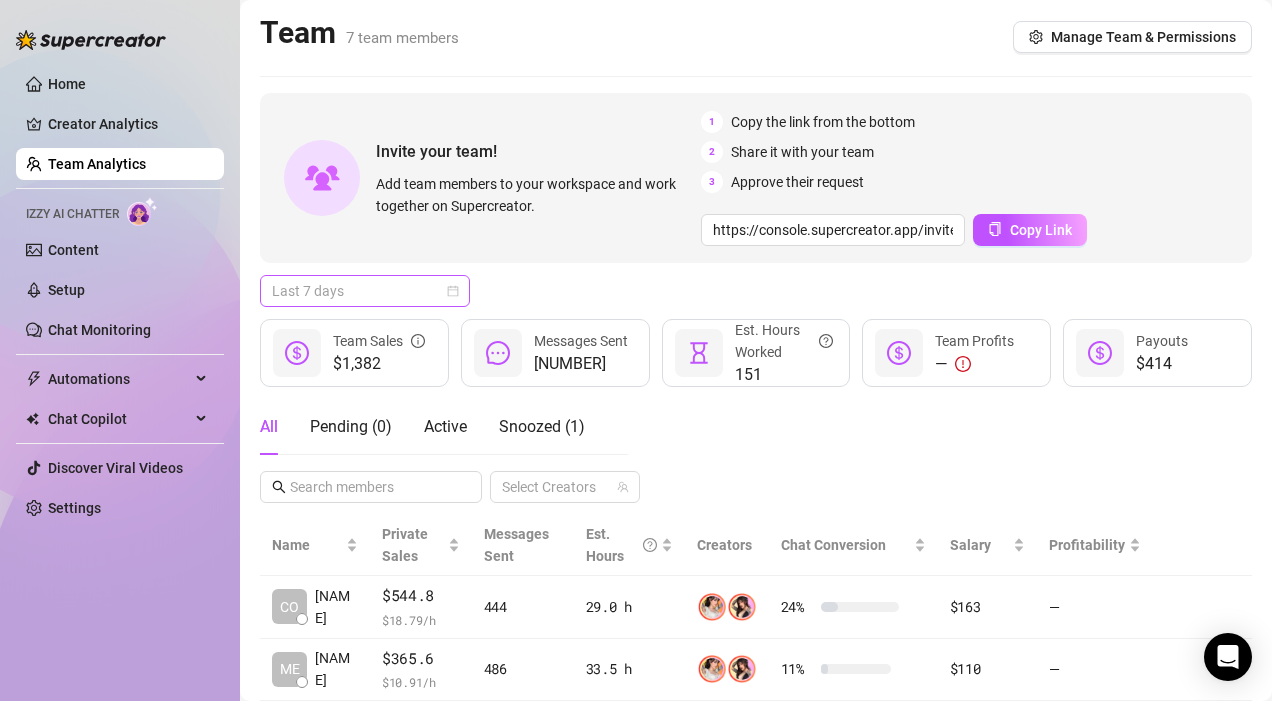 click on "Last 7 days" at bounding box center [365, 291] 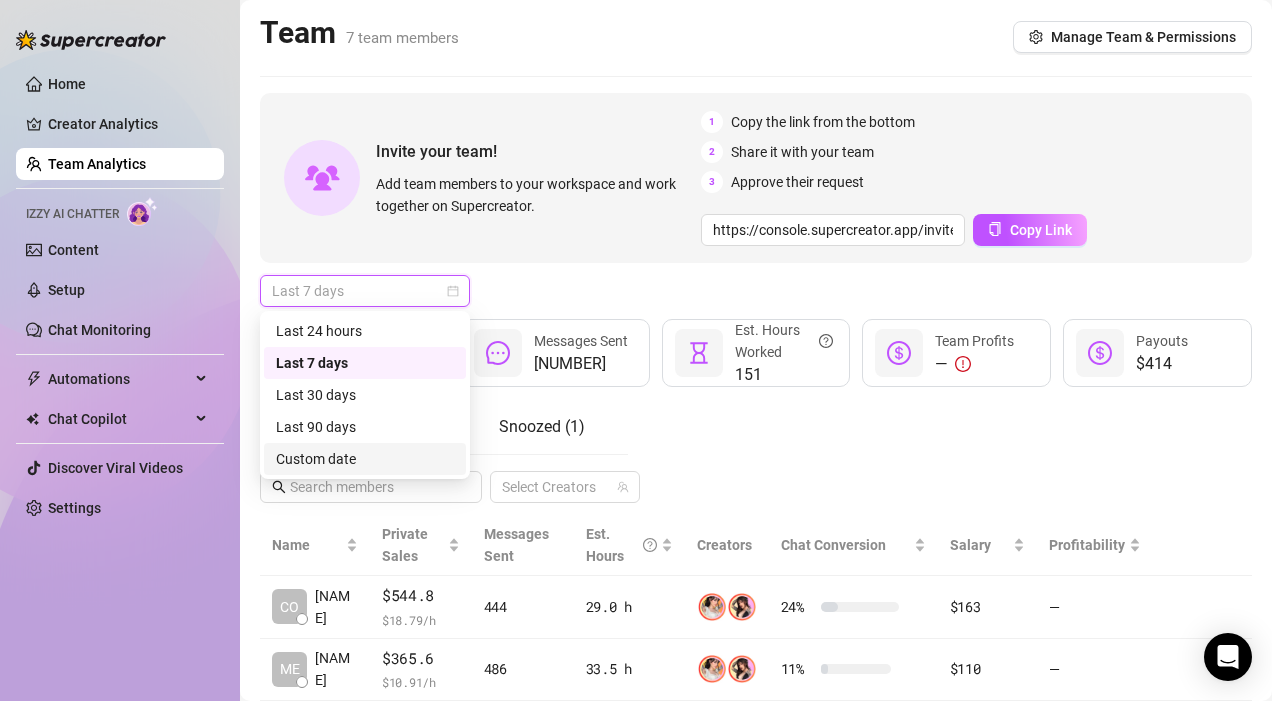 click on "Custom date" at bounding box center [365, 459] 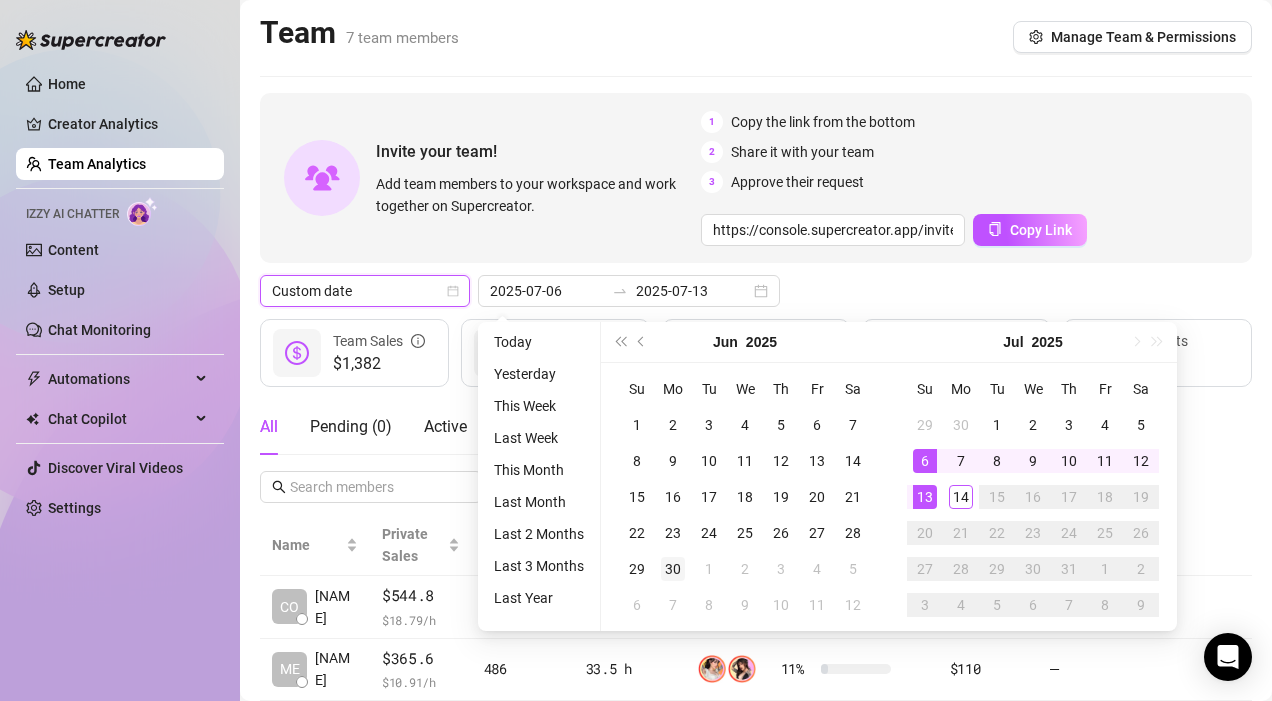 type on "2025-04-14" 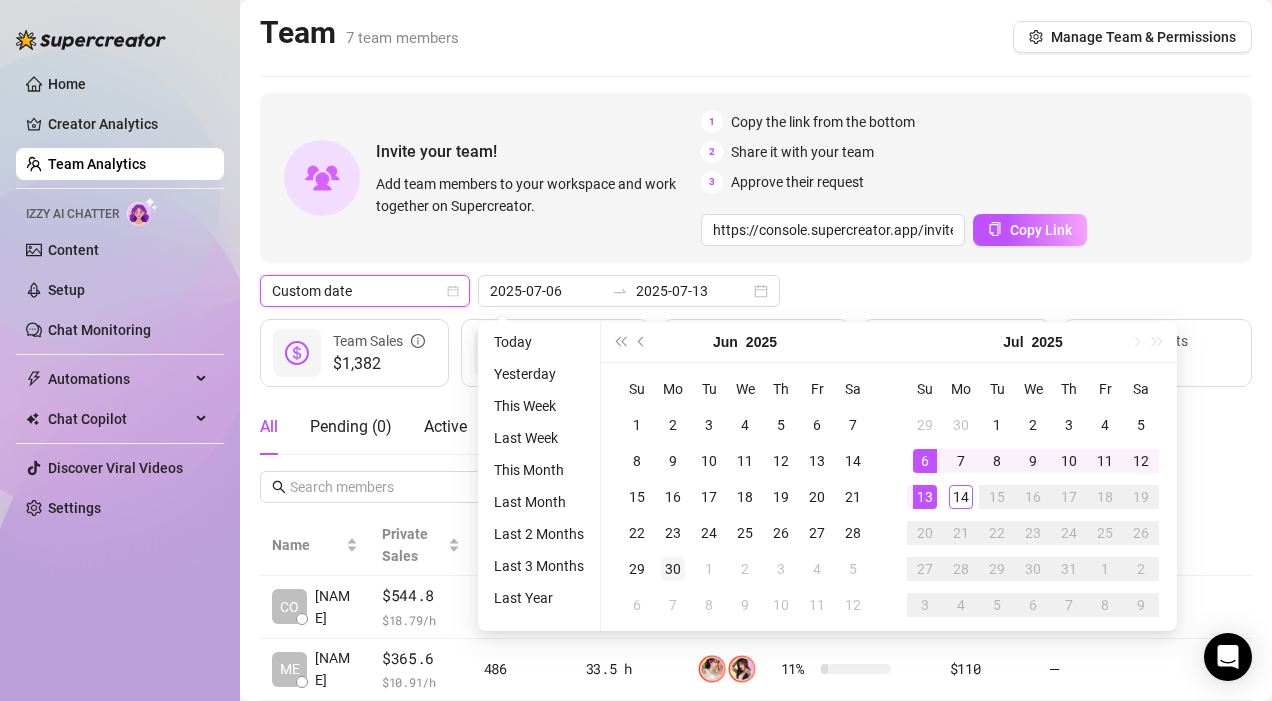 type on "2025-07-14" 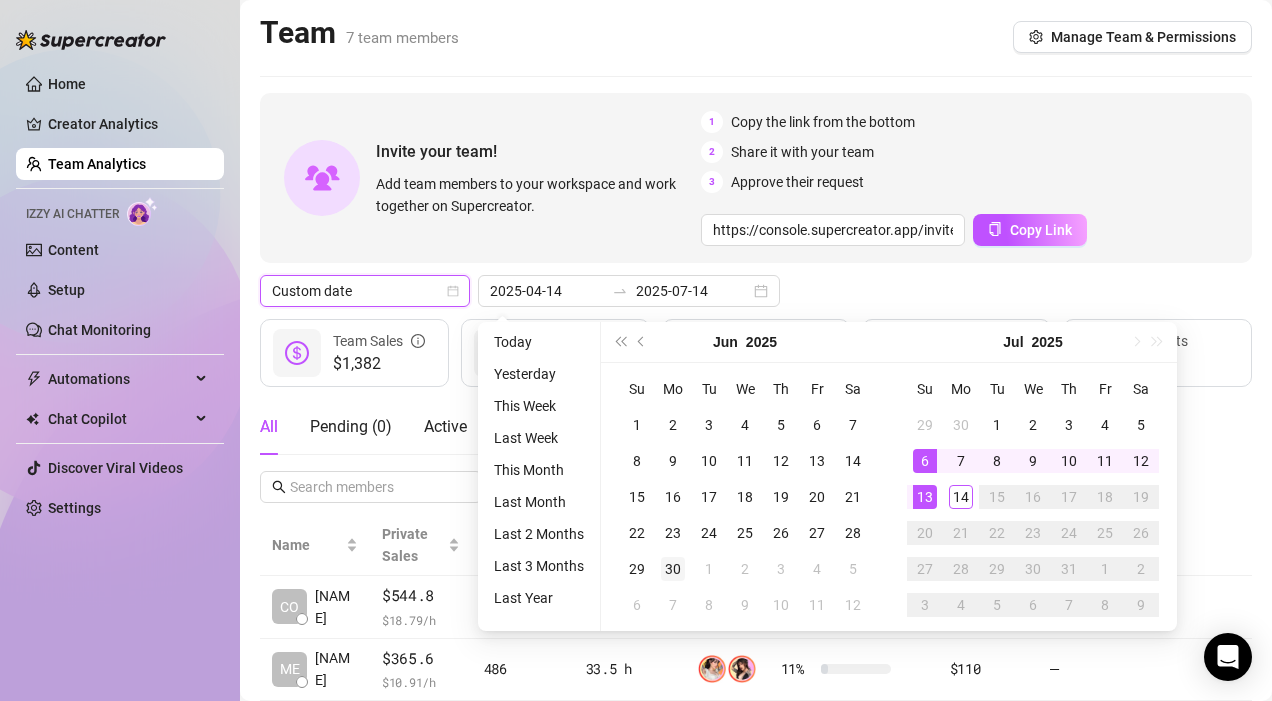 type on "2025-07-06" 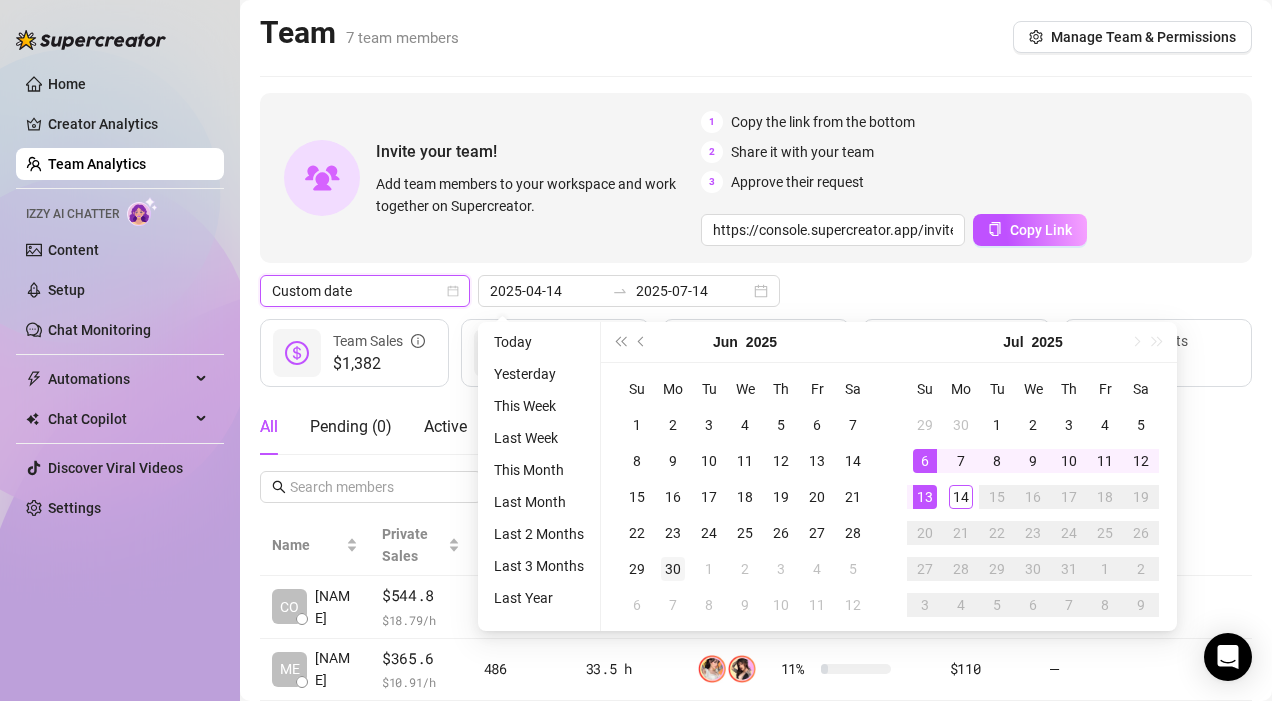 type on "2025-07-13" 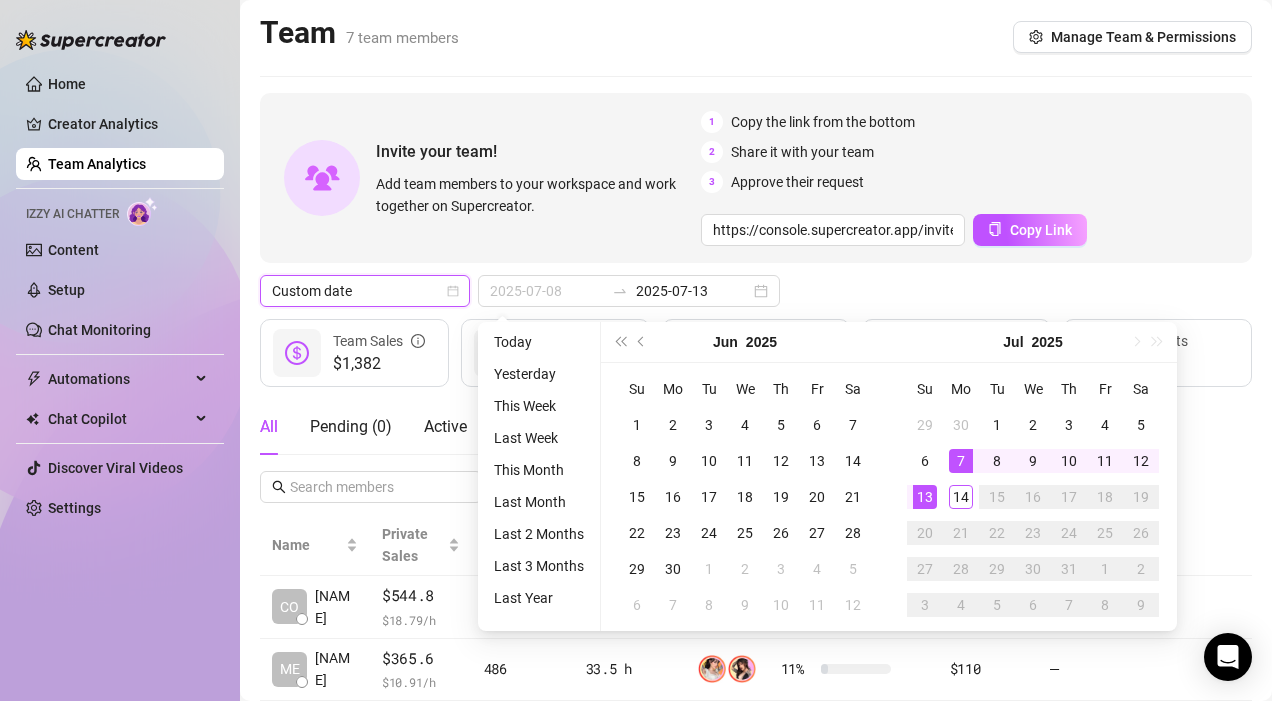 type on "2025-07-07" 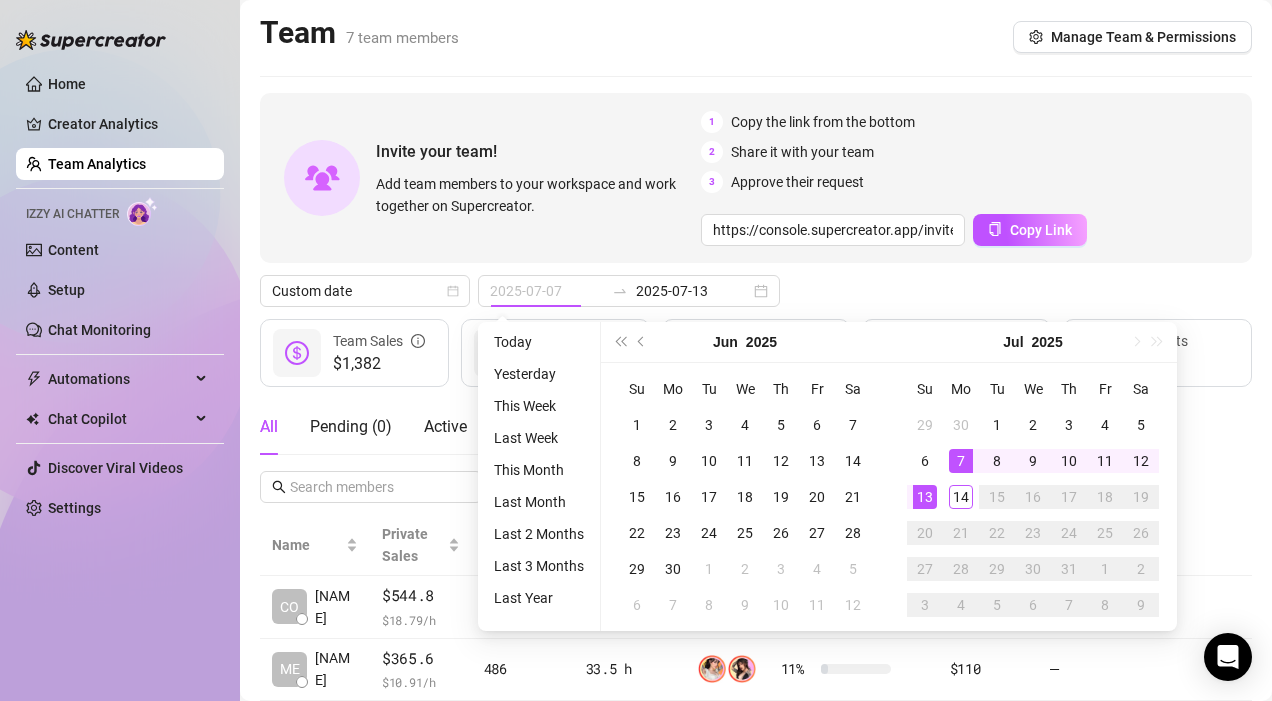 click on "7" at bounding box center [961, 461] 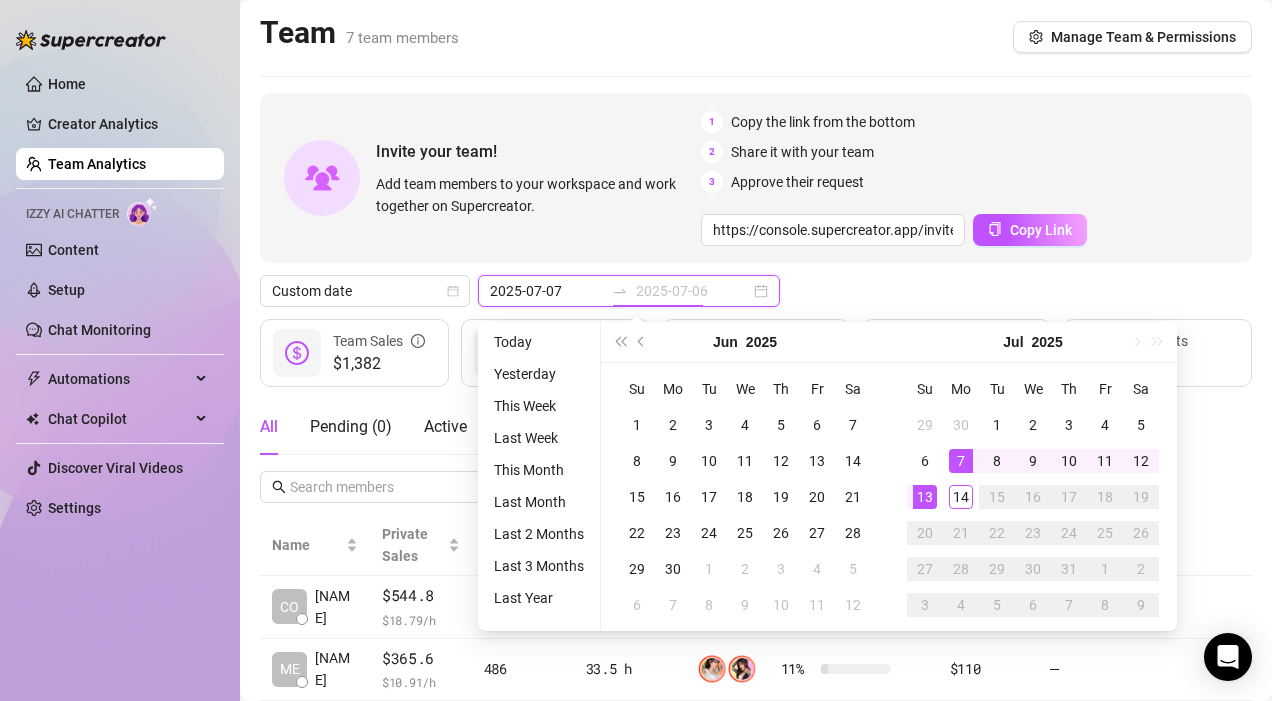 type on "2025-07-13" 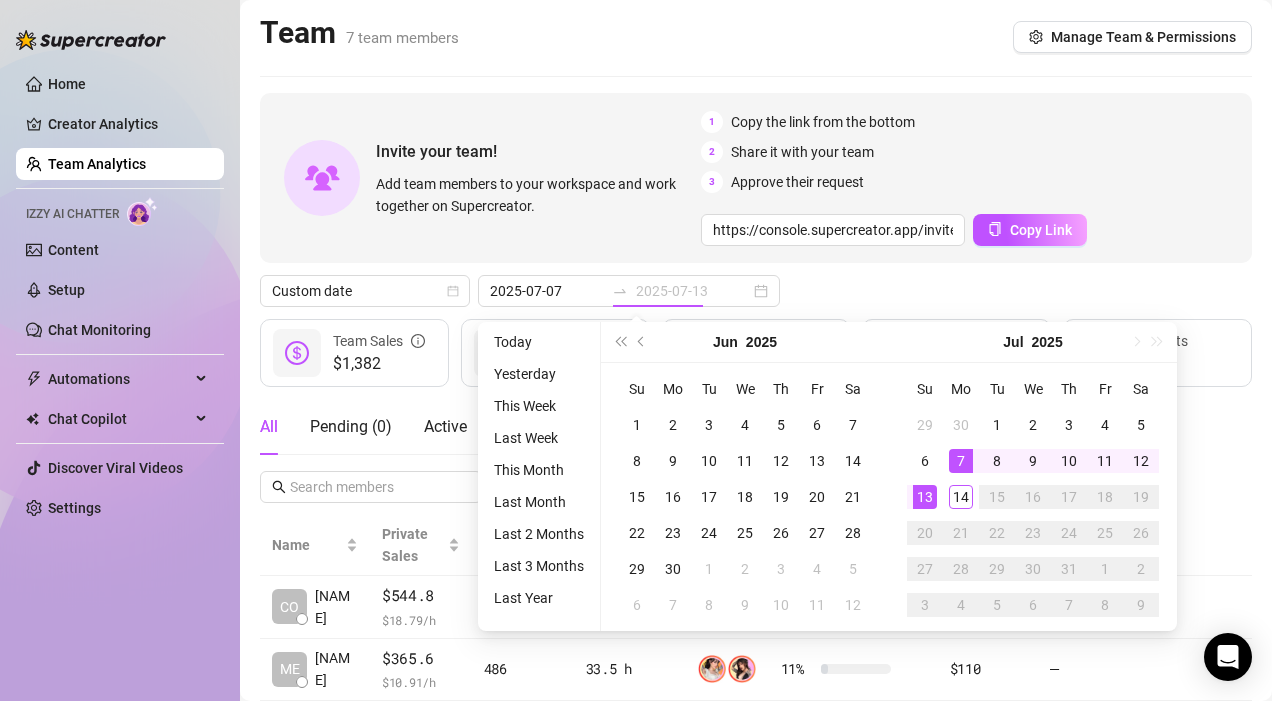 click on "13" at bounding box center (925, 497) 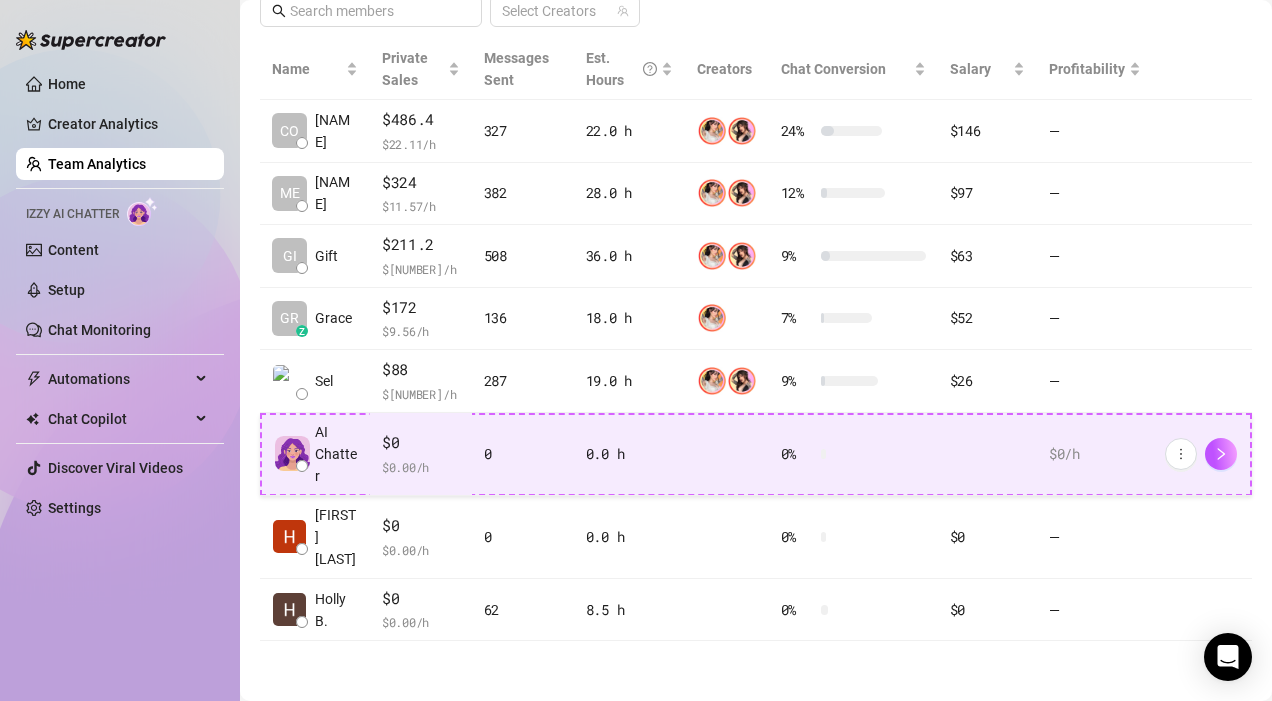 scroll, scrollTop: 272, scrollLeft: 0, axis: vertical 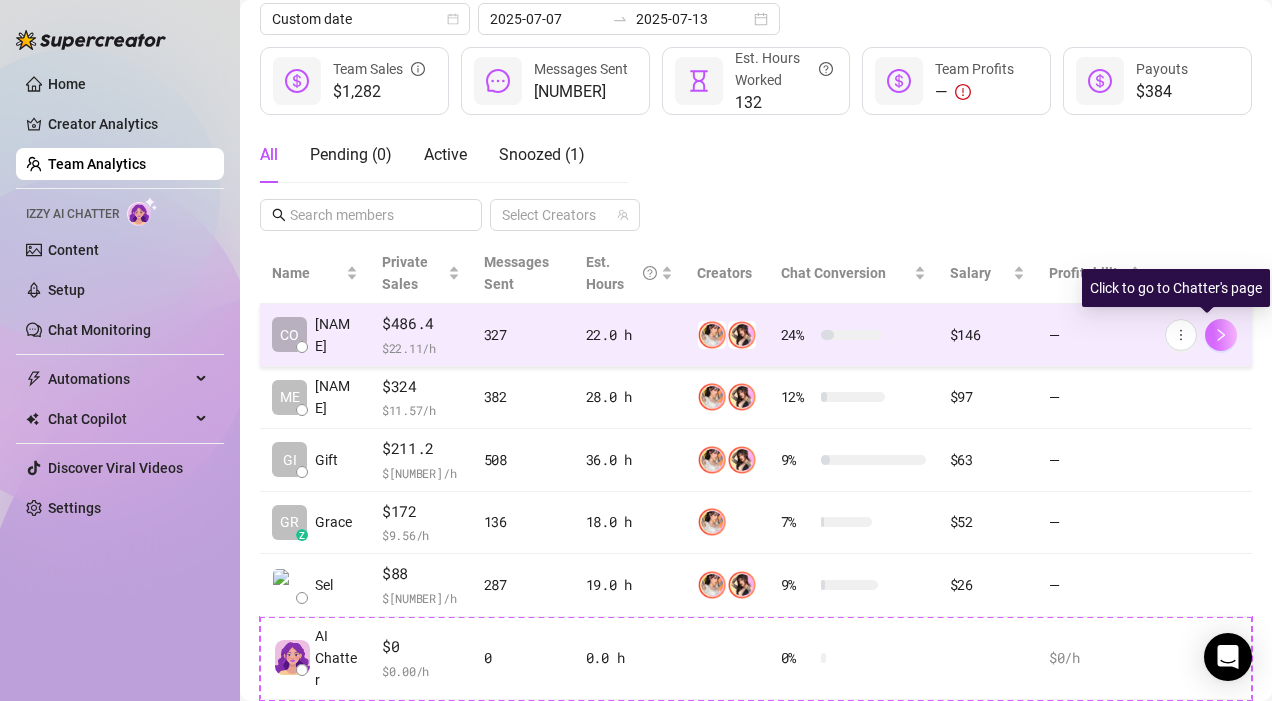 click at bounding box center [1221, 335] 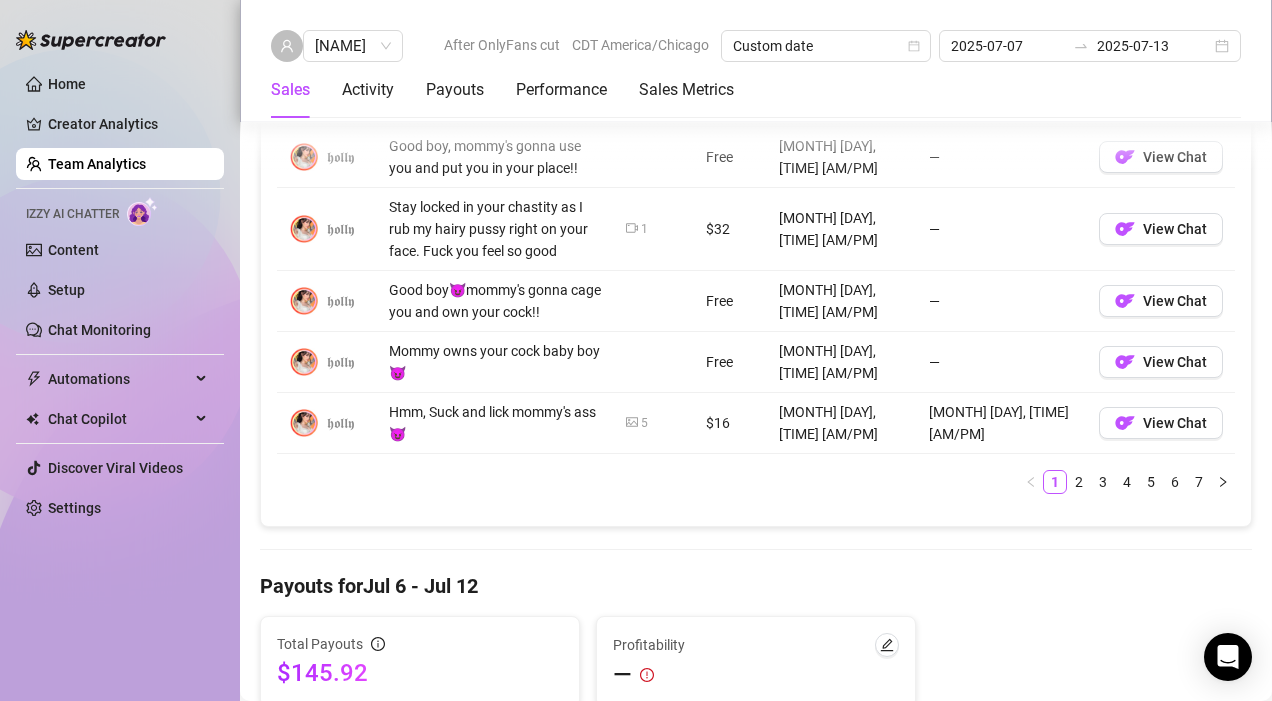 scroll, scrollTop: 1967, scrollLeft: 0, axis: vertical 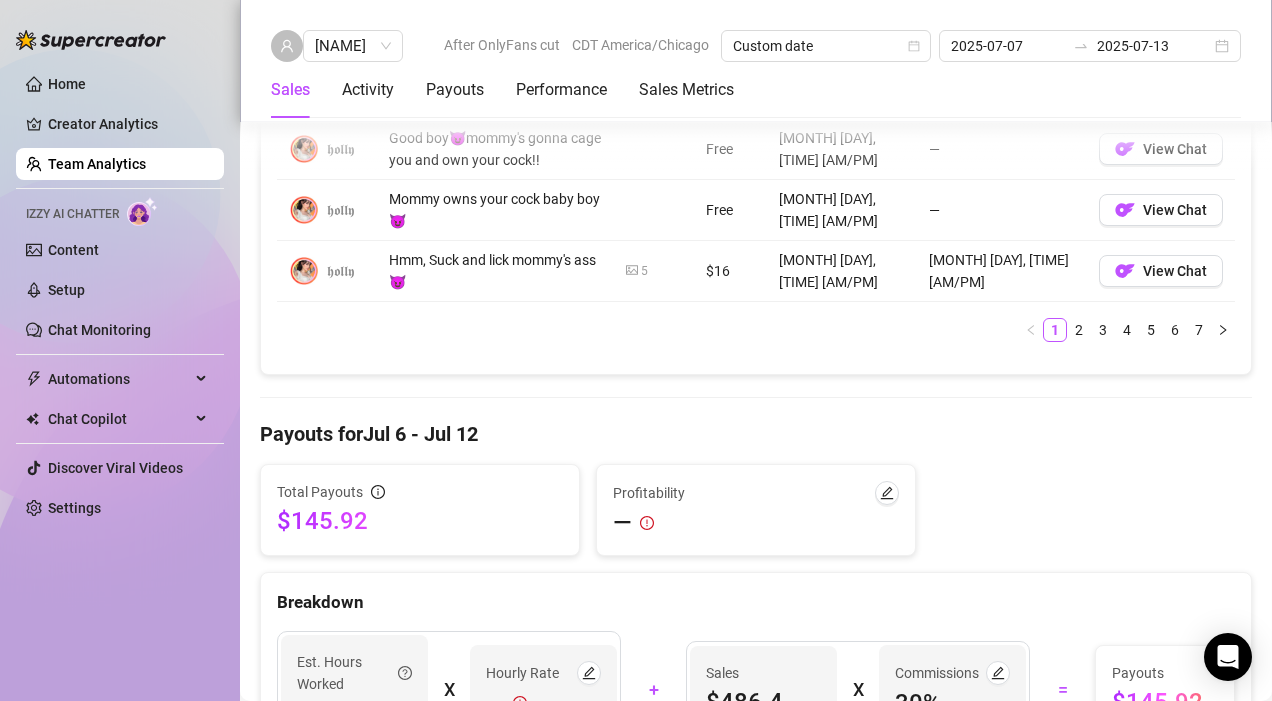 click on "5" at bounding box center (644, 271) 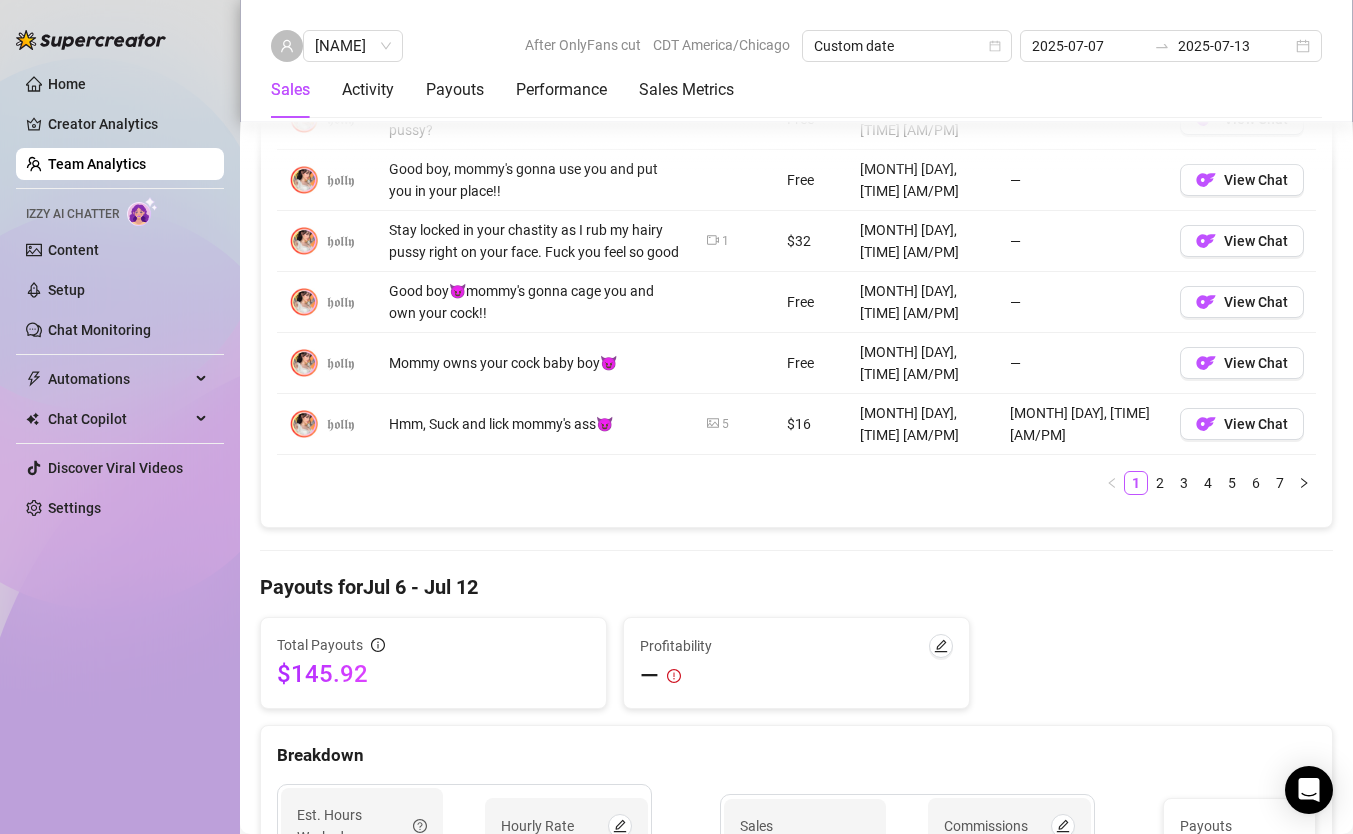scroll, scrollTop: 1710, scrollLeft: 0, axis: vertical 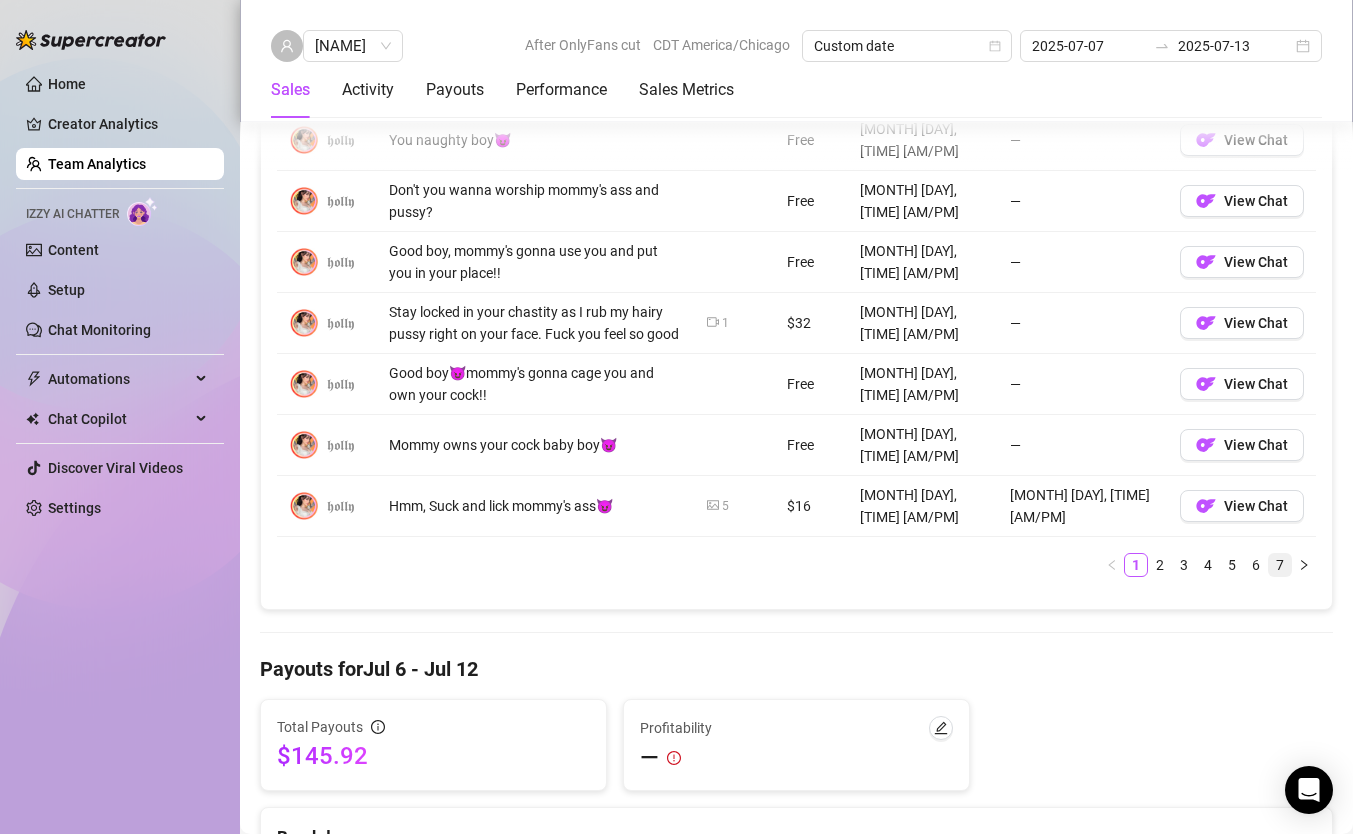 click on "7" at bounding box center (1280, 565) 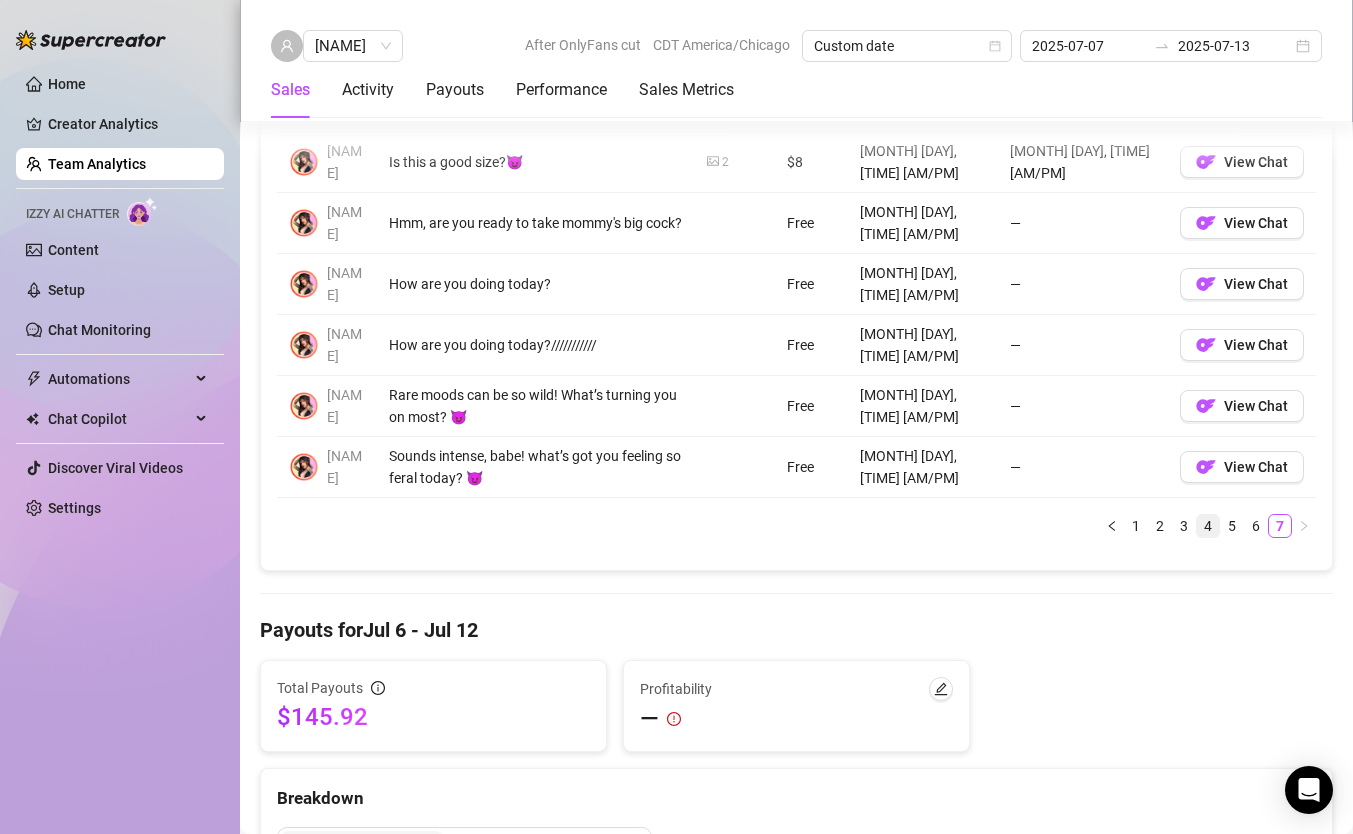 click on "4" at bounding box center [1208, 526] 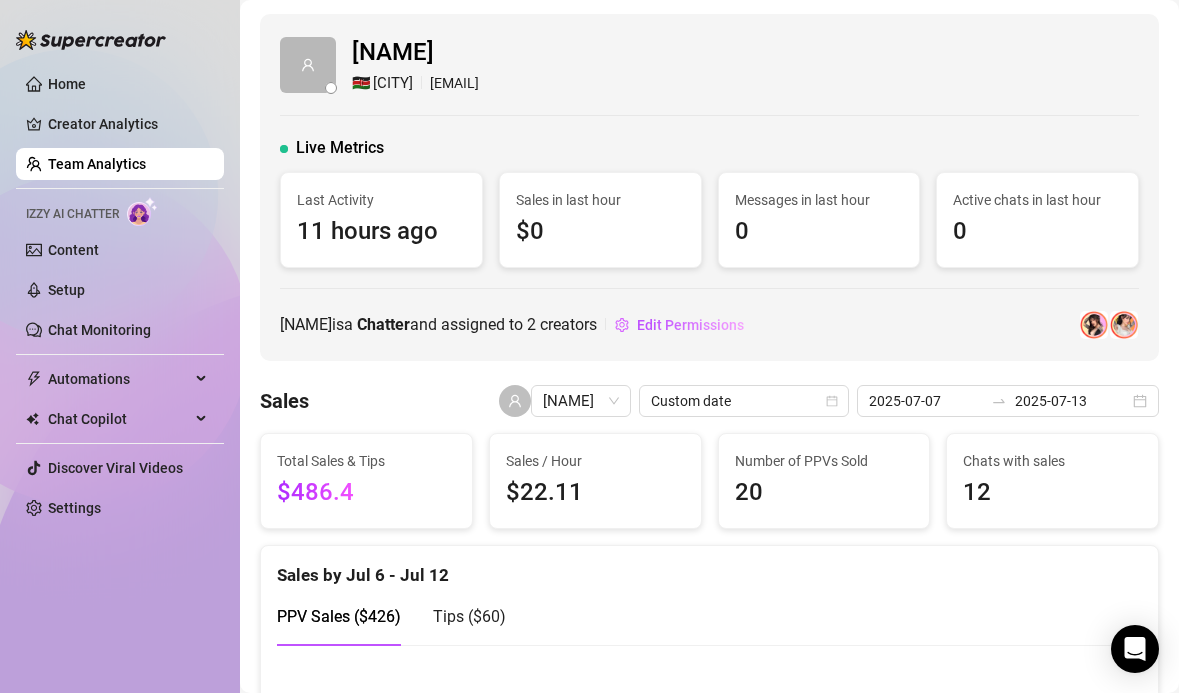 scroll, scrollTop: 385, scrollLeft: 0, axis: vertical 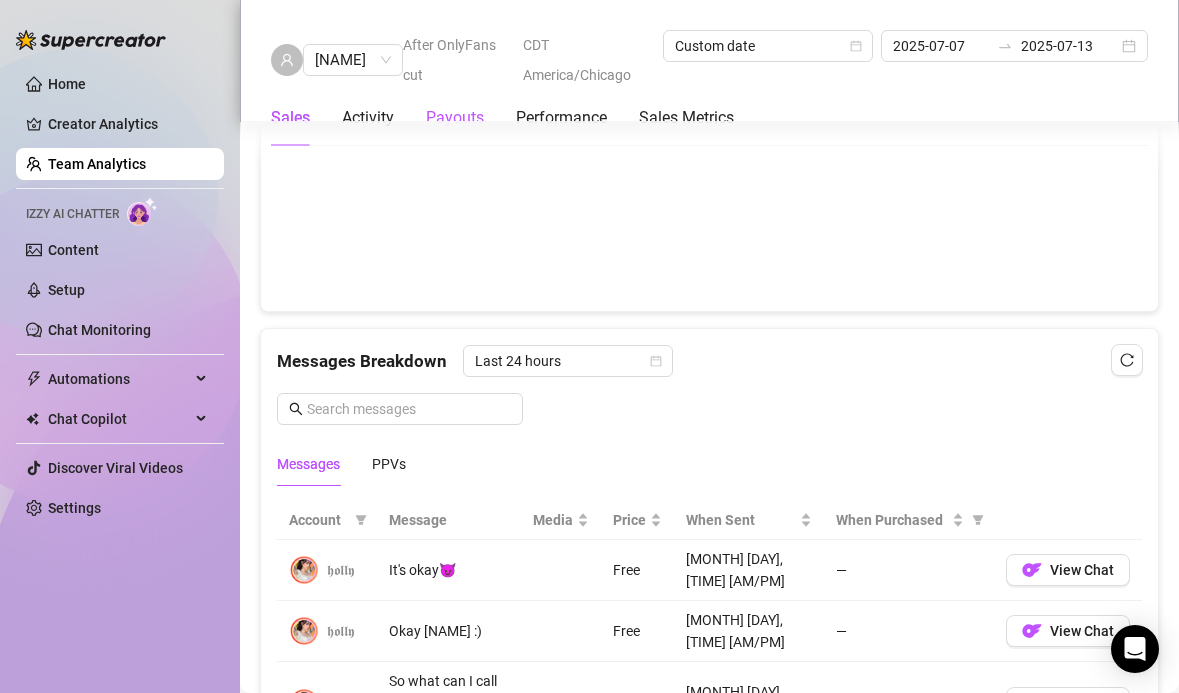 click on "Payouts" at bounding box center (455, 118) 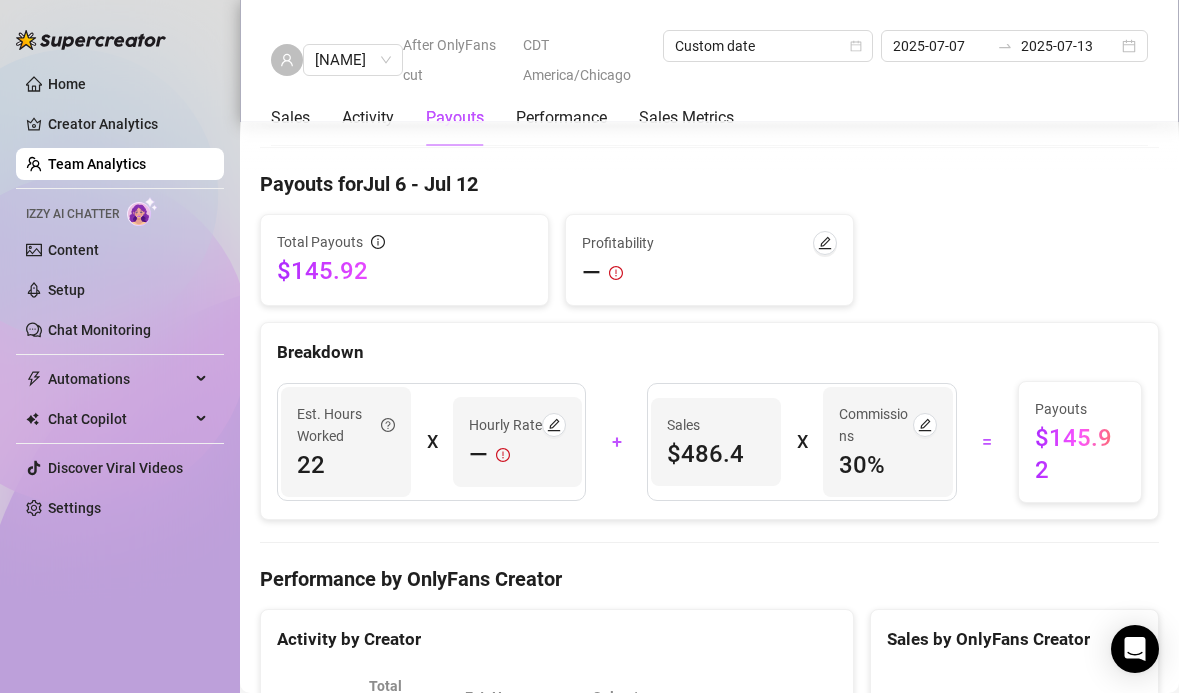 scroll, scrollTop: 2263, scrollLeft: 0, axis: vertical 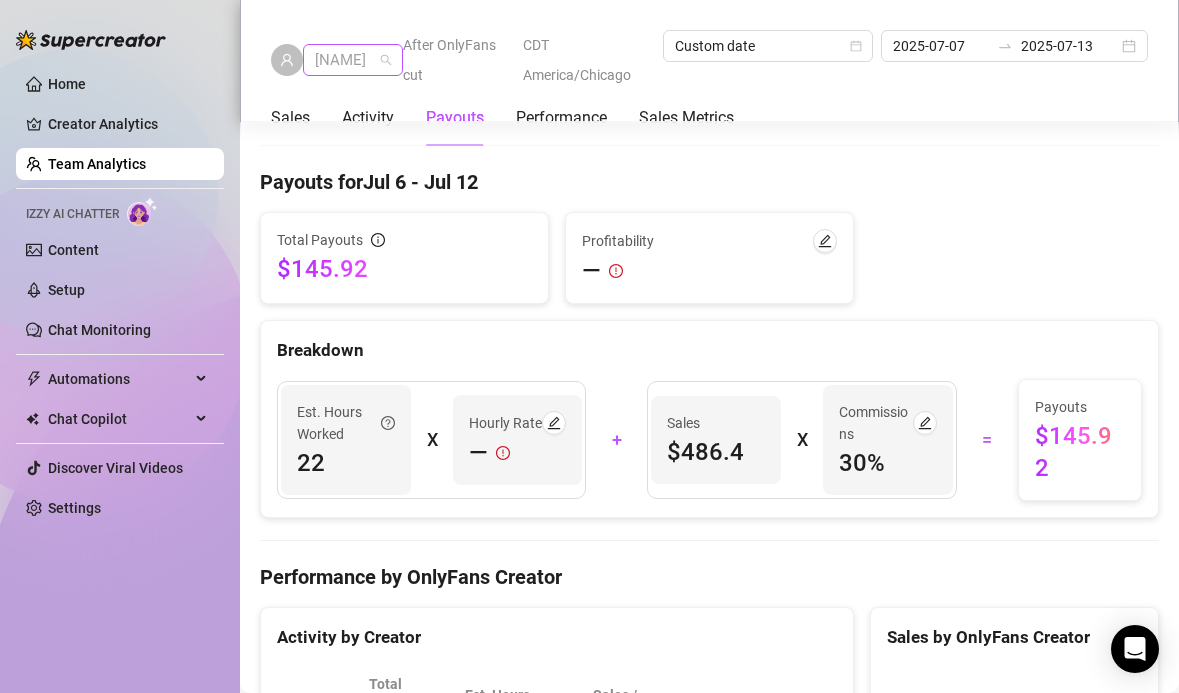 click on "[NAME]" at bounding box center [353, 60] 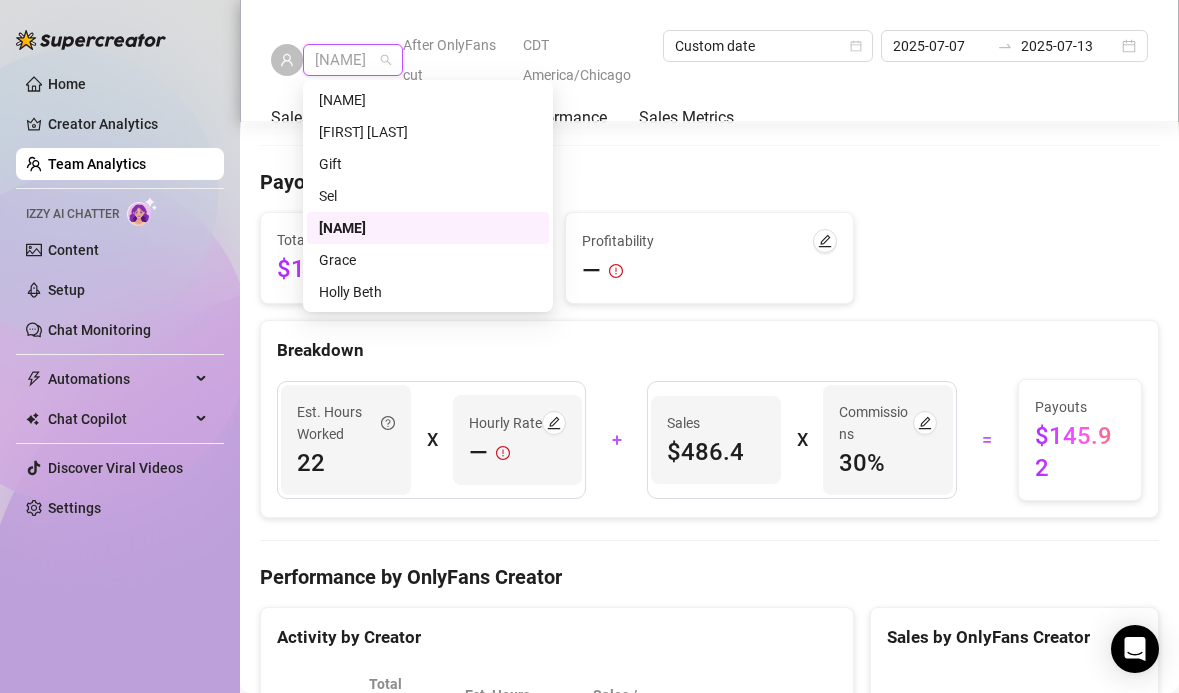 click on "Team Analytics" at bounding box center (97, 164) 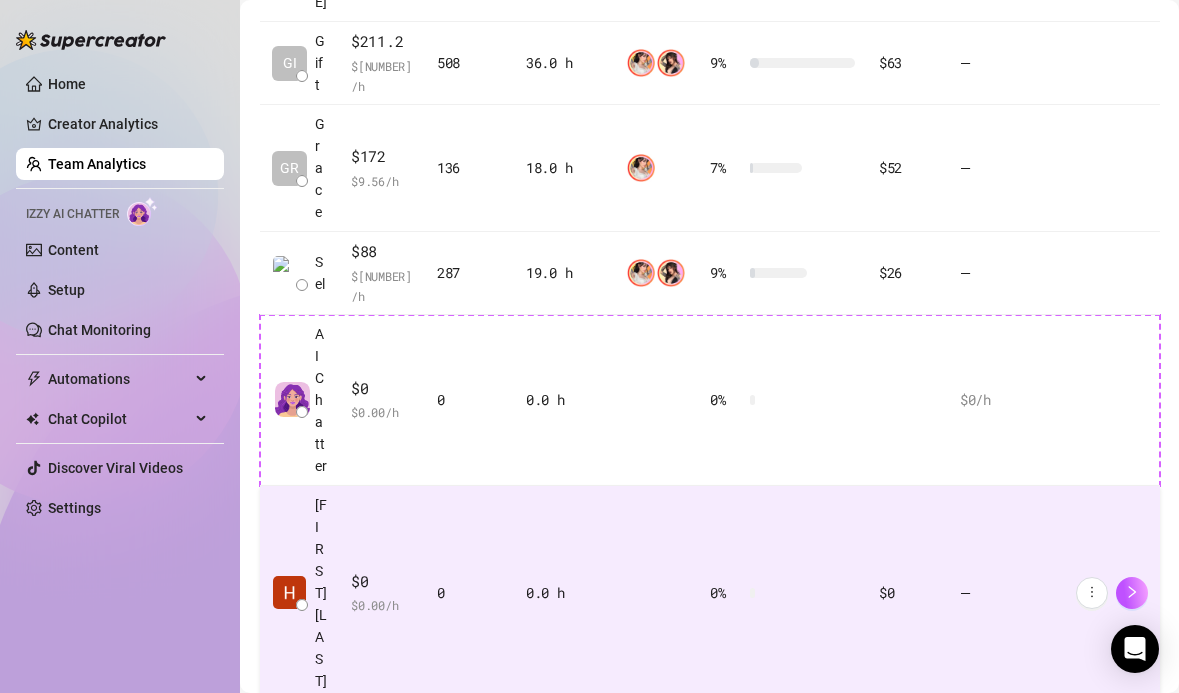 scroll, scrollTop: 362, scrollLeft: 0, axis: vertical 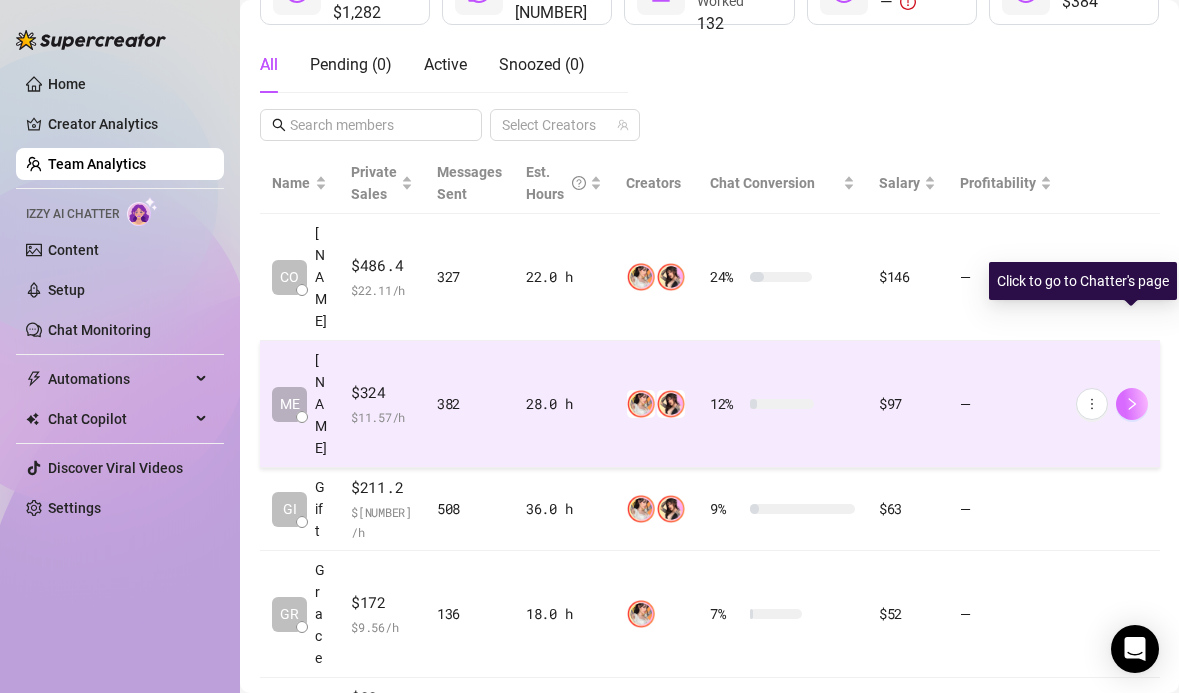 click 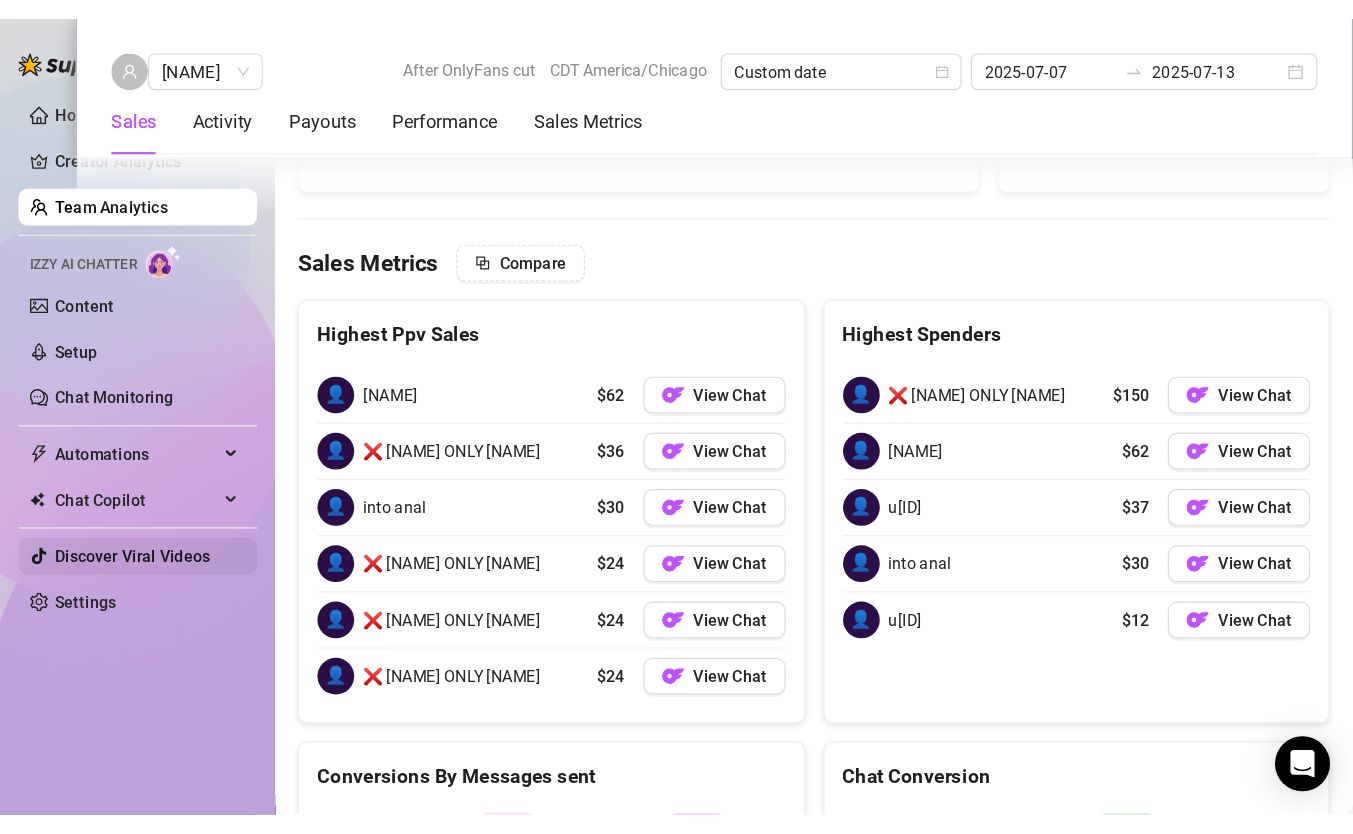 scroll, scrollTop: 2951, scrollLeft: 0, axis: vertical 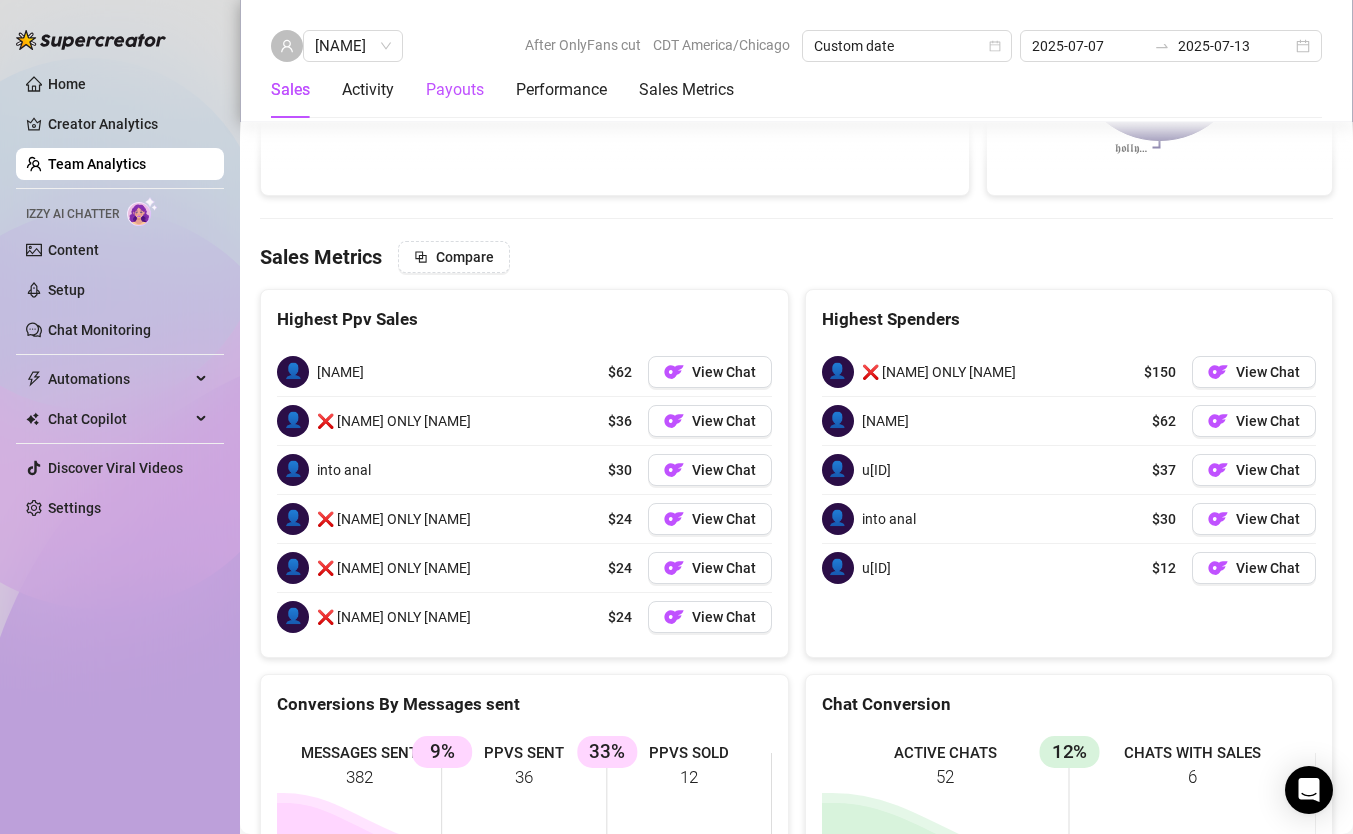 click on "Payouts" at bounding box center [455, 90] 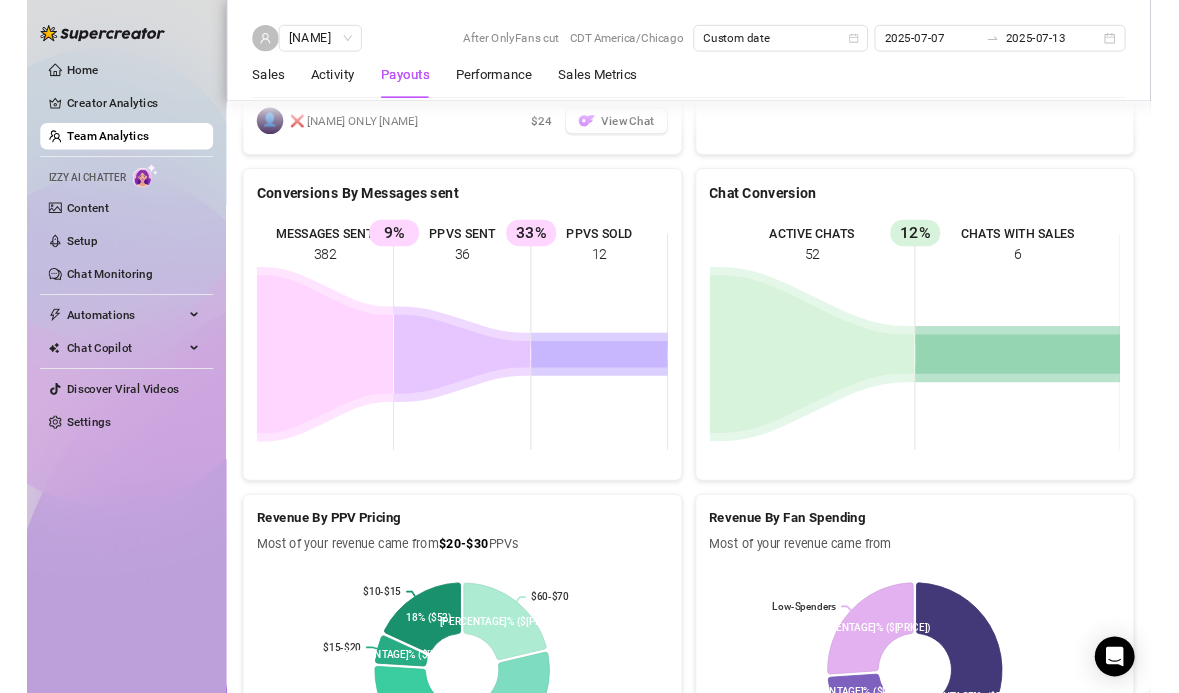 scroll, scrollTop: 3425, scrollLeft: 0, axis: vertical 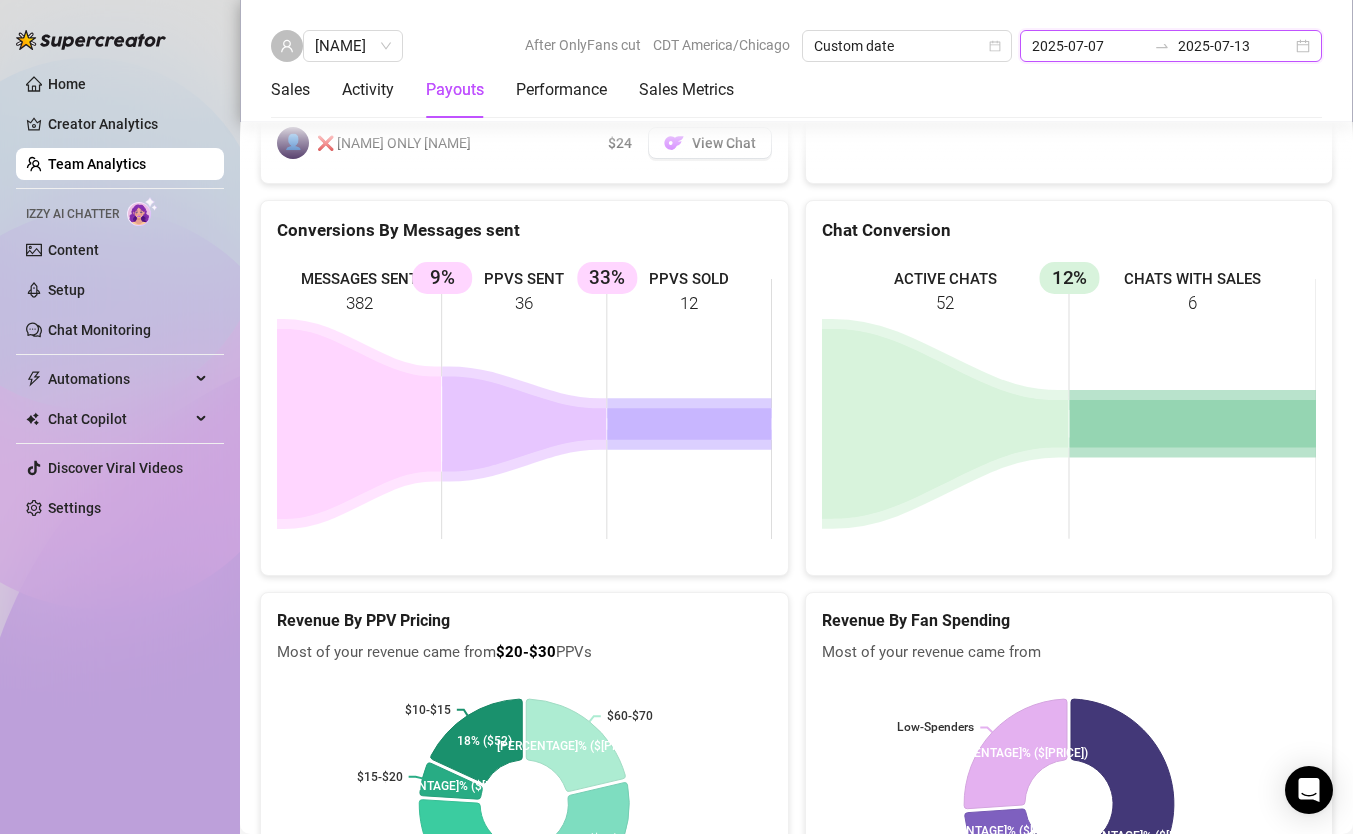 click on "2025-07-07" at bounding box center (1089, 46) 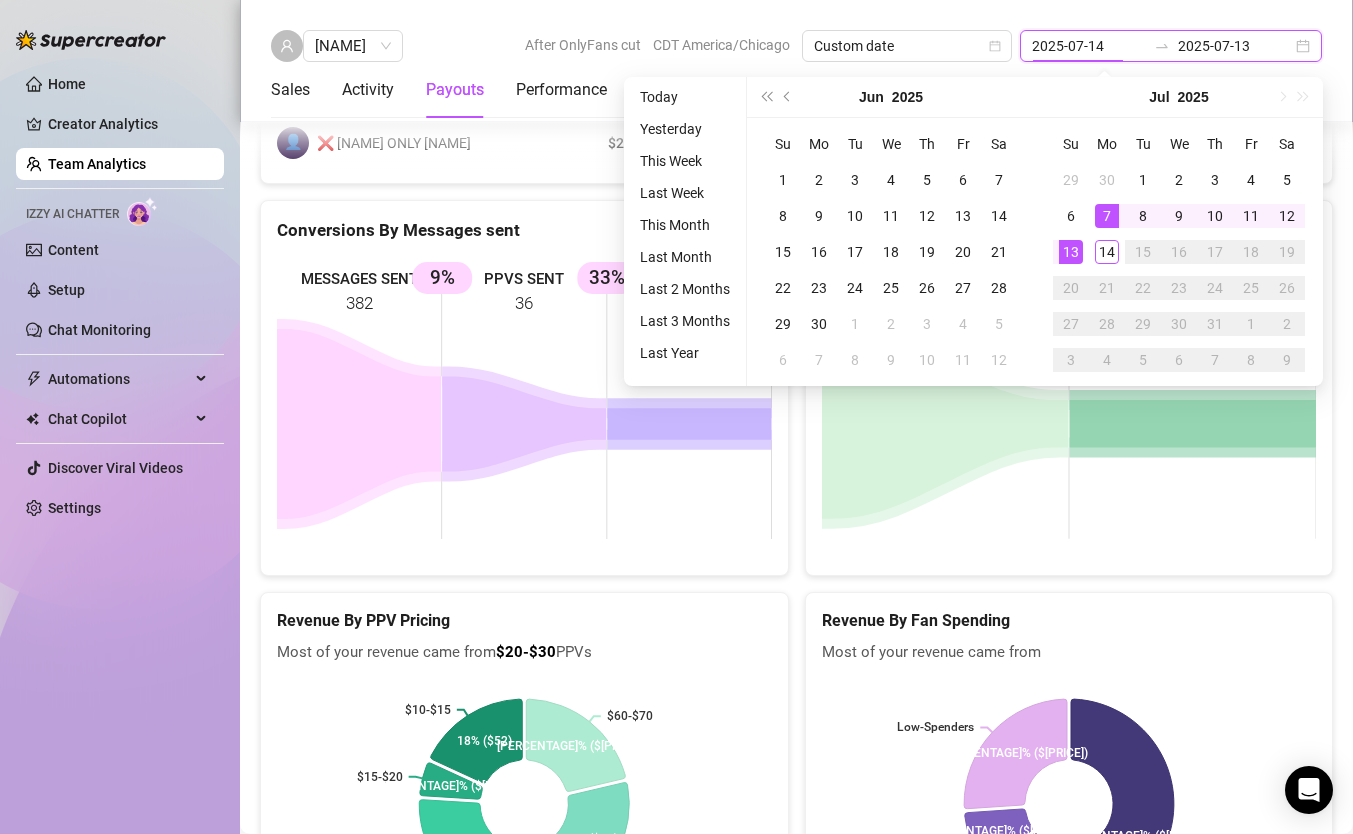 type on "2025-07-07" 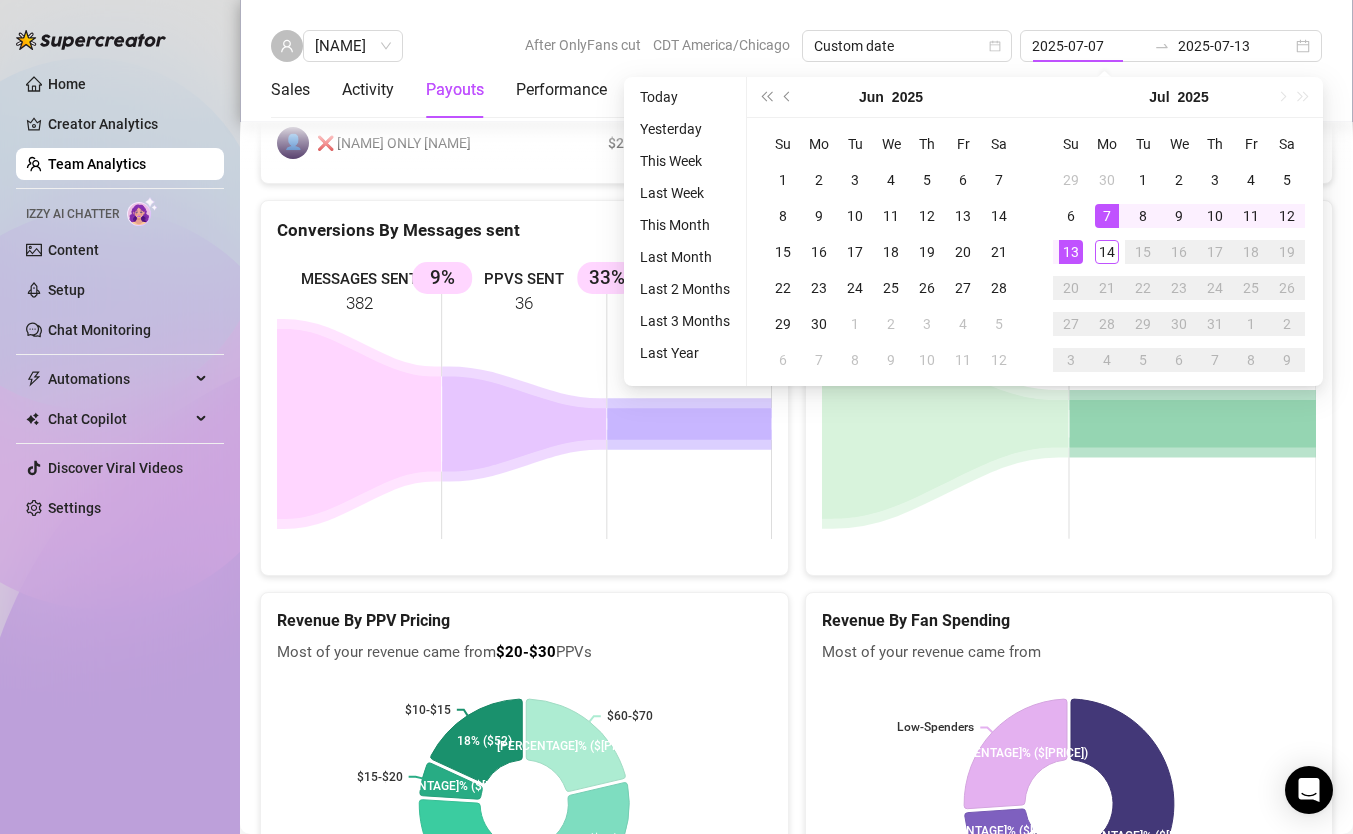 click on "ACTIVE CHATS [NUMBER] CHATS WITH SALES [NUMBER] [PERCENTAGE]%" at bounding box center [1069, 412] 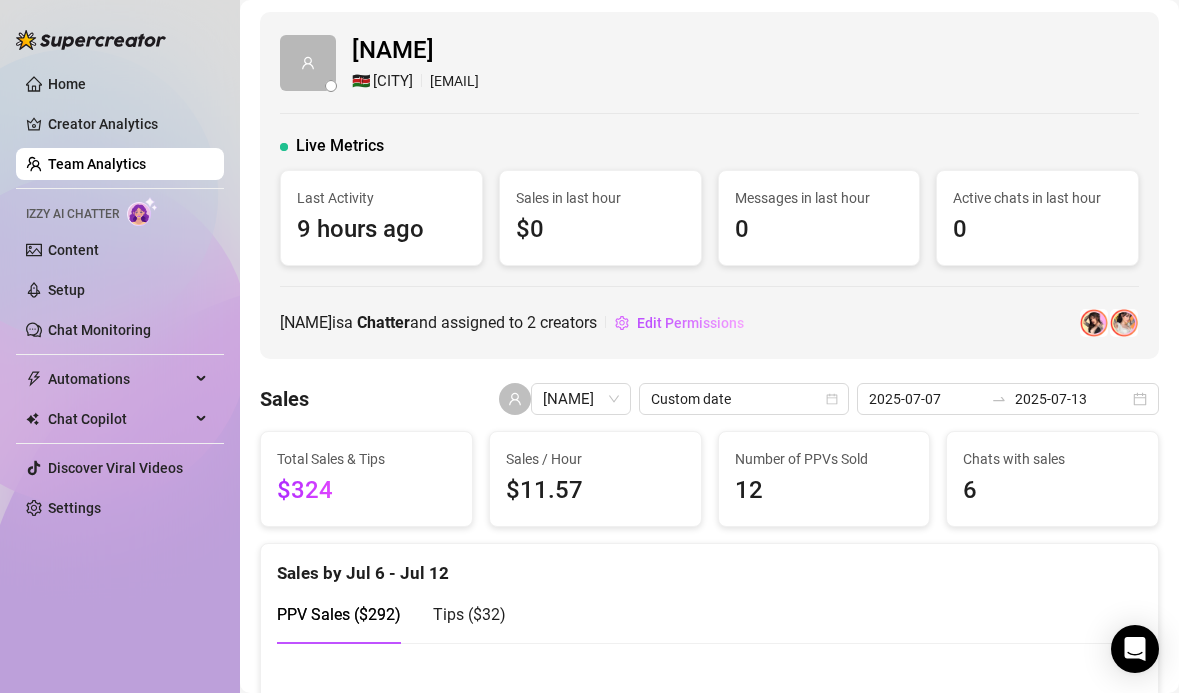 scroll, scrollTop: 0, scrollLeft: 0, axis: both 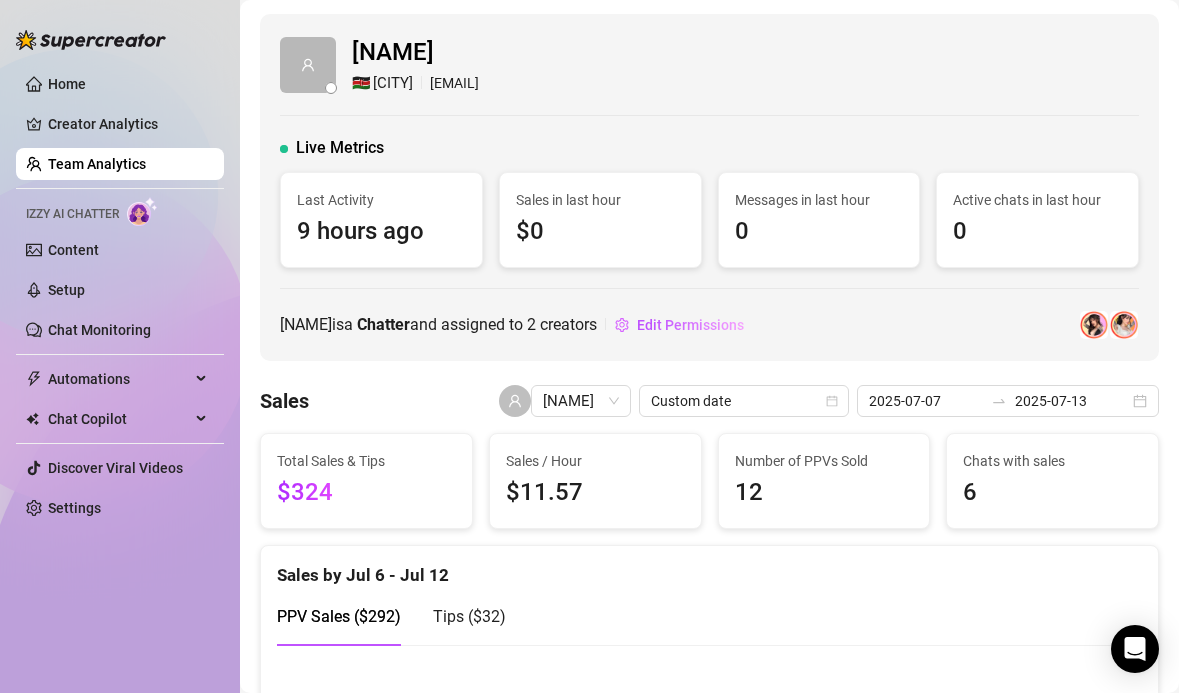click on "Team Analytics" at bounding box center [97, 164] 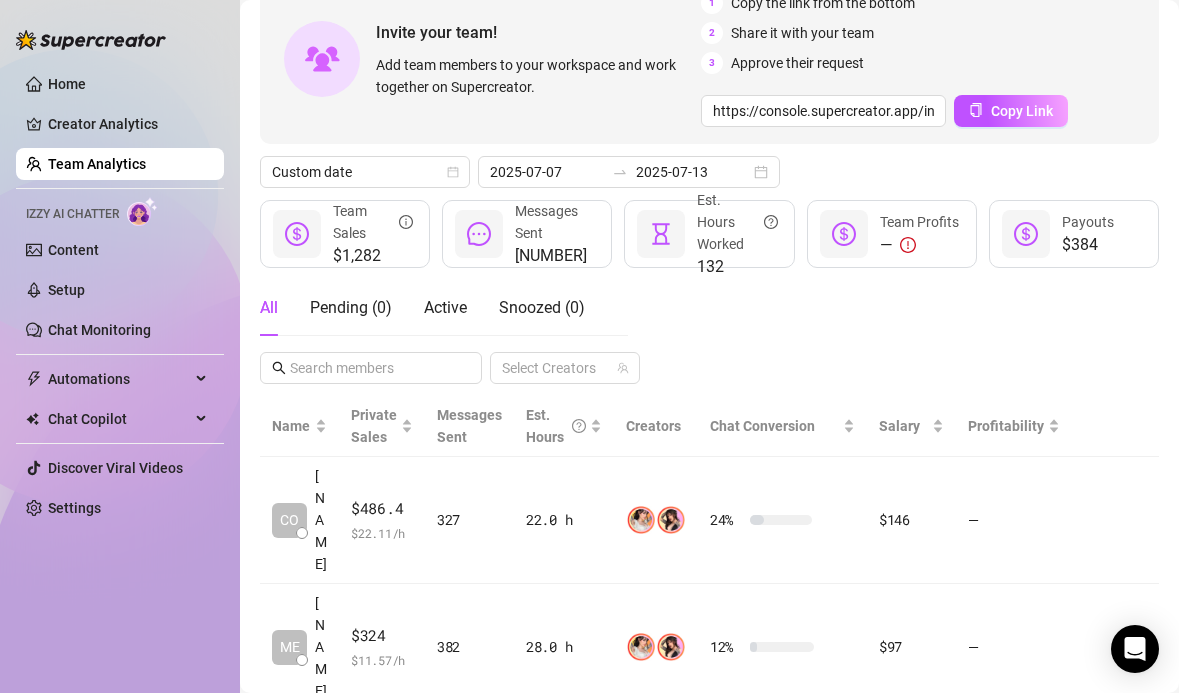 scroll, scrollTop: 153, scrollLeft: 0, axis: vertical 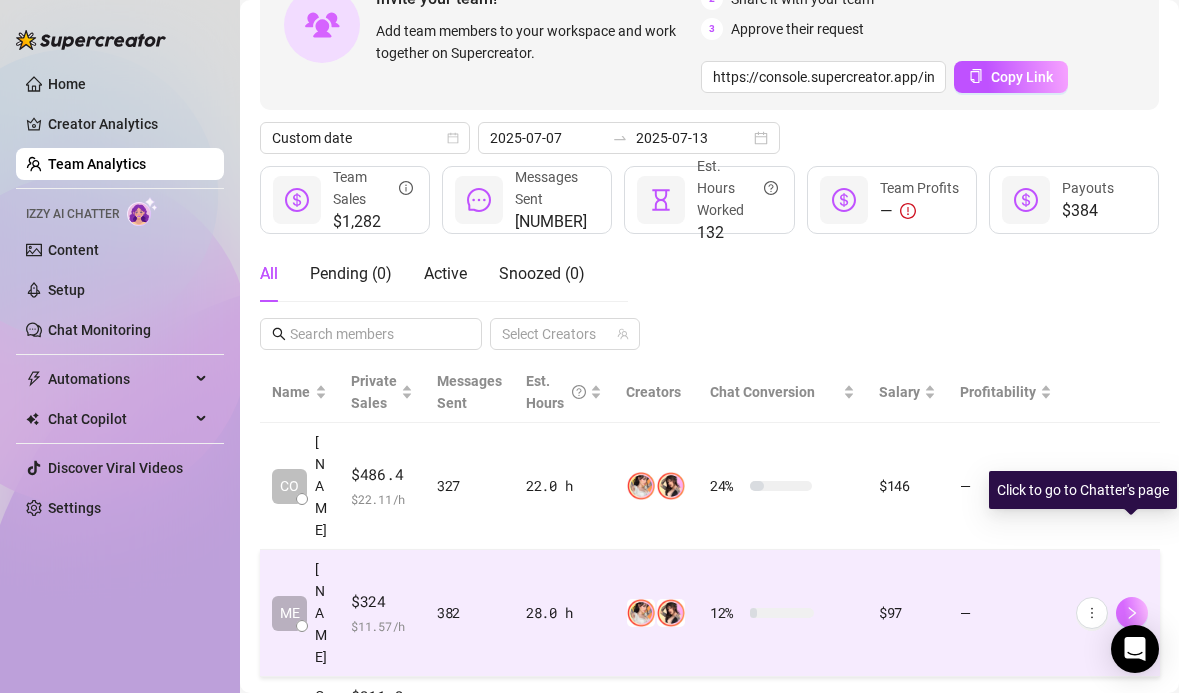 click 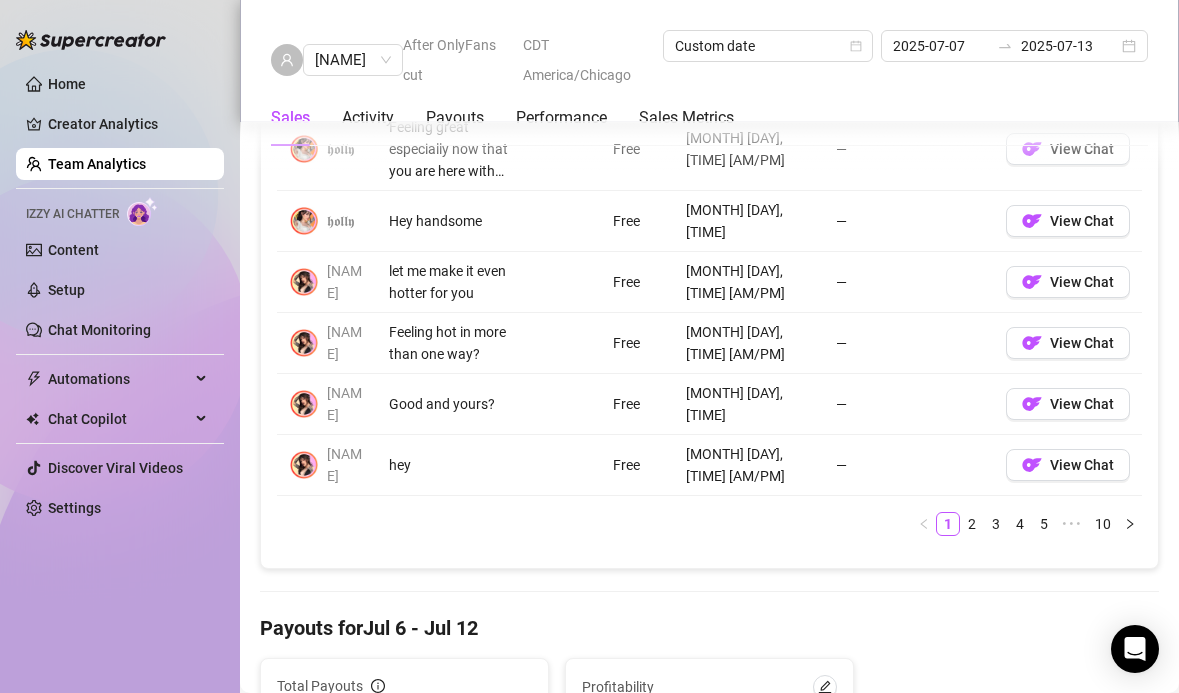 scroll, scrollTop: 1827, scrollLeft: 0, axis: vertical 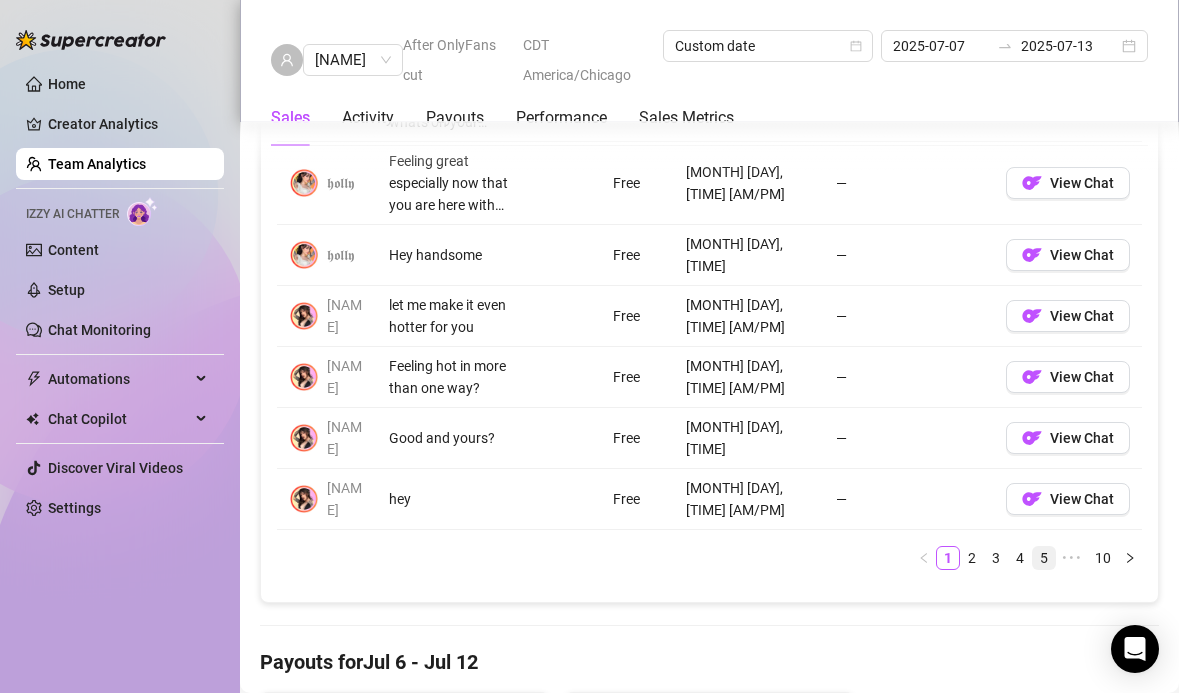 click on "5" at bounding box center (1044, 558) 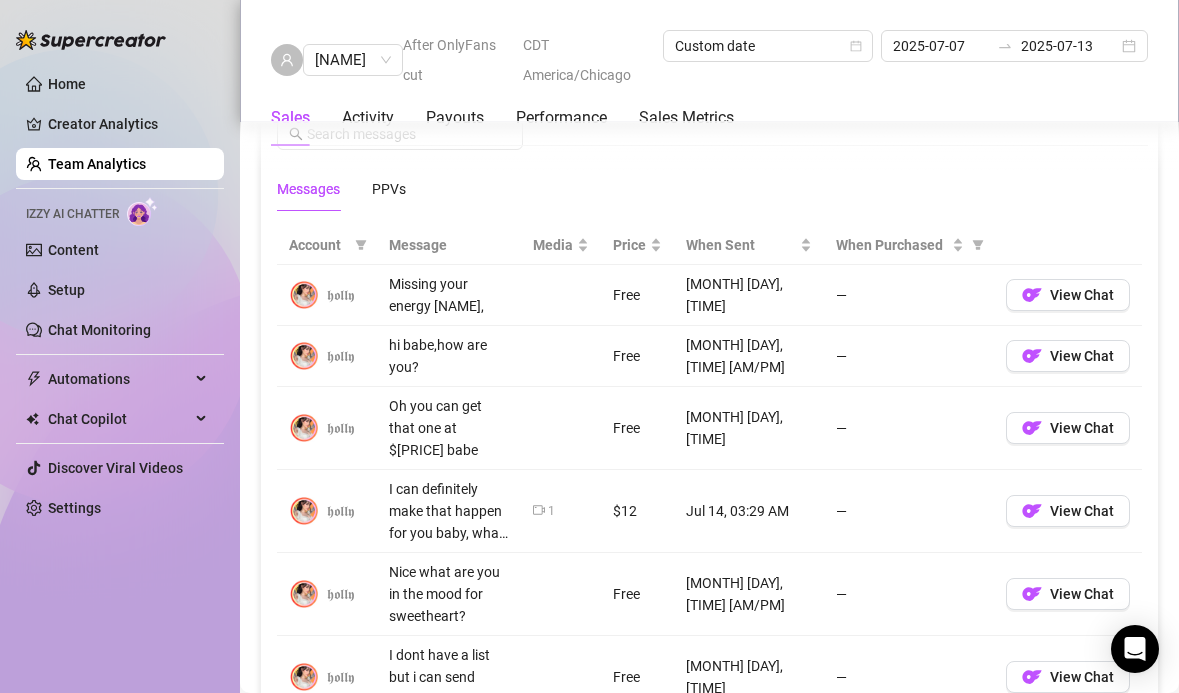 scroll, scrollTop: 2088, scrollLeft: 0, axis: vertical 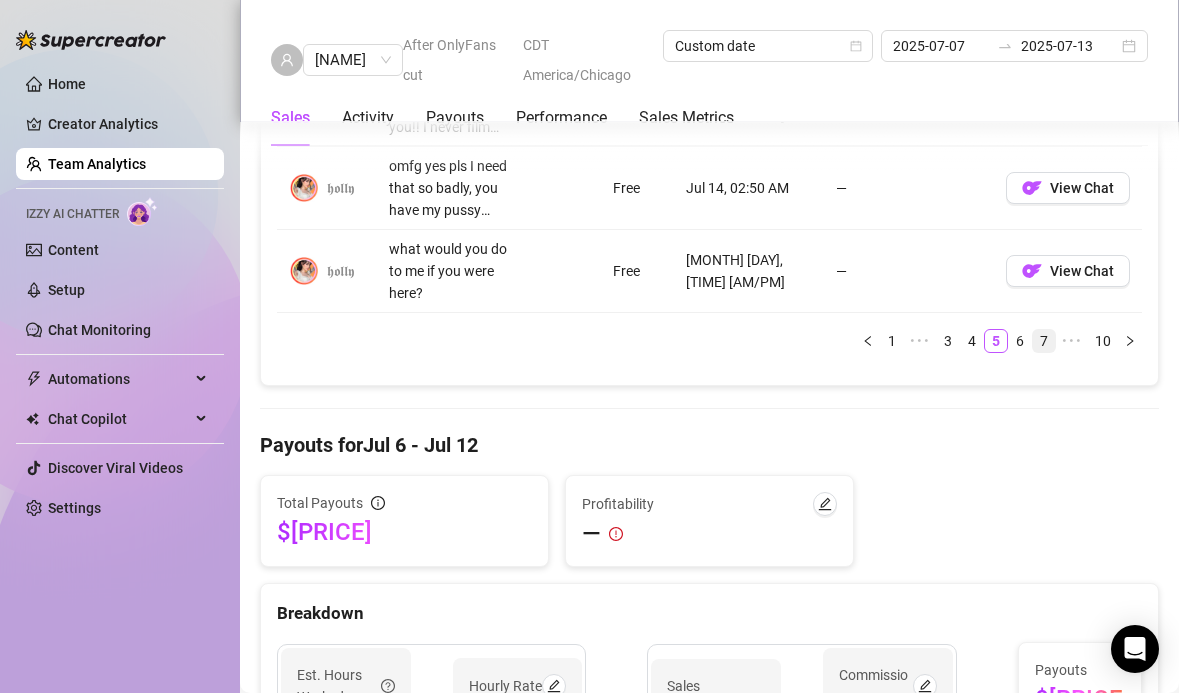 click on "7" at bounding box center [1044, 341] 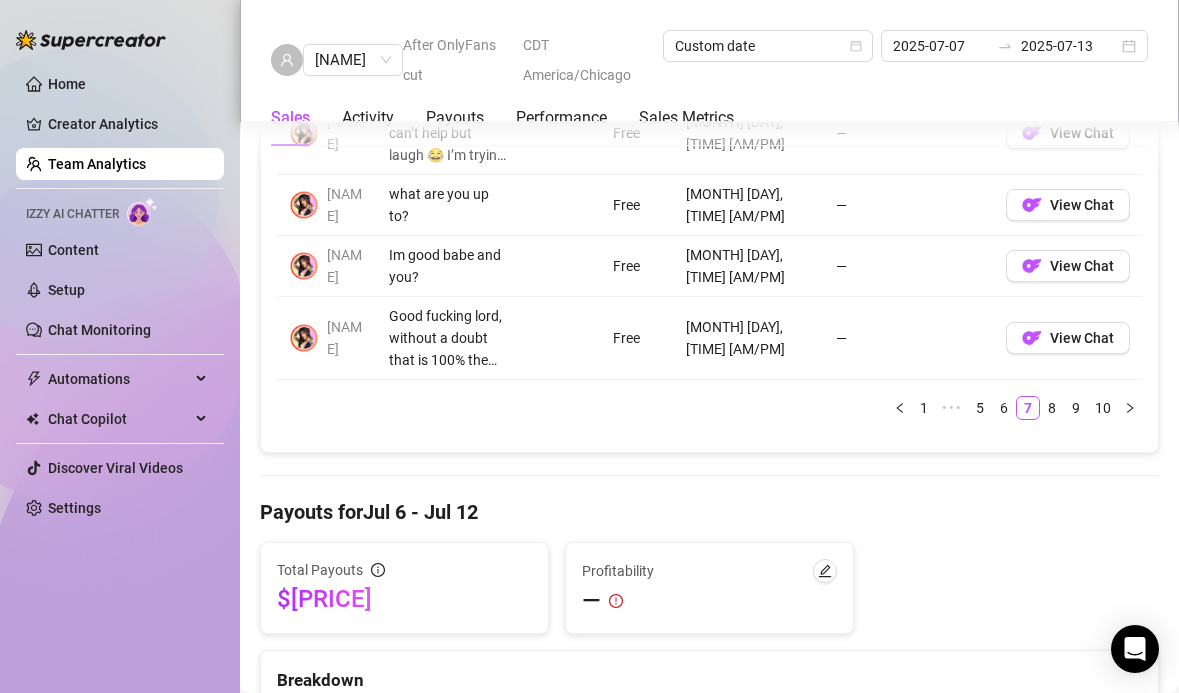 scroll, scrollTop: 1818, scrollLeft: 0, axis: vertical 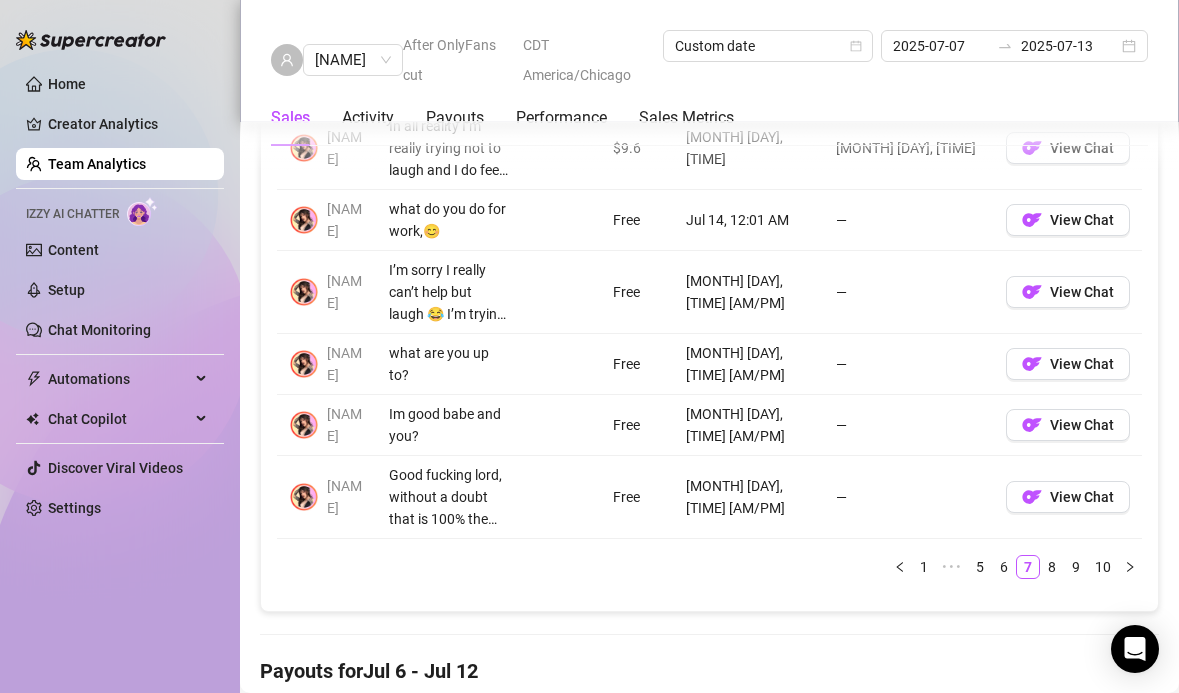 click at bounding box center (561, 497) 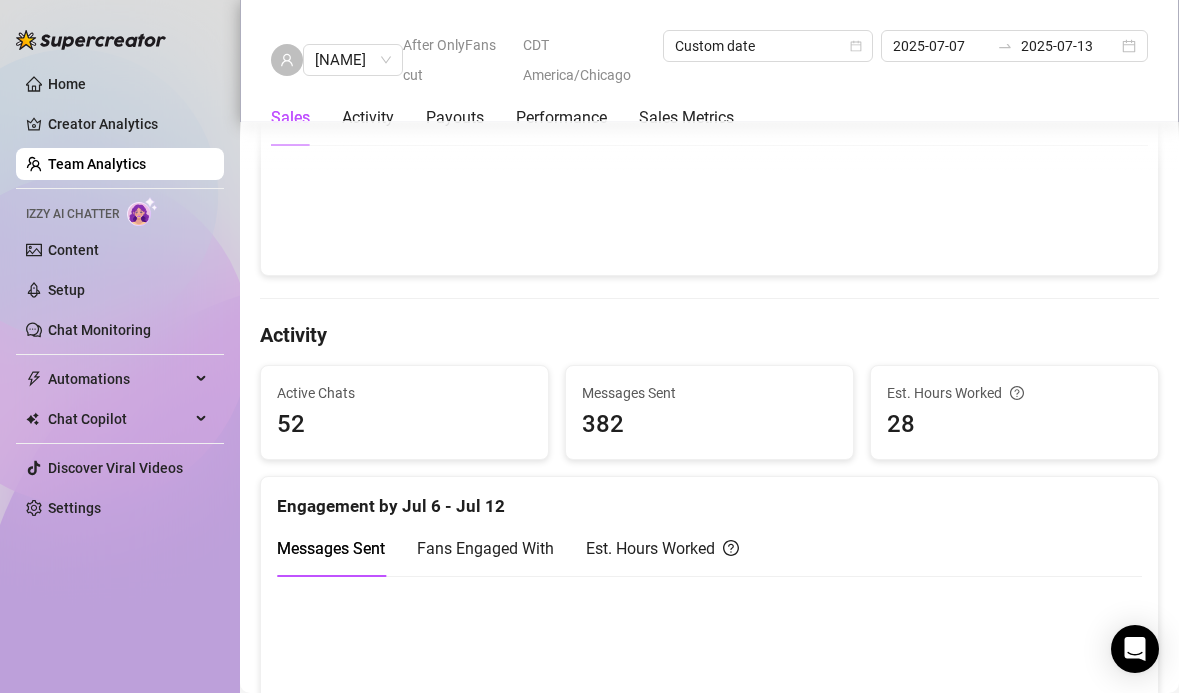 scroll, scrollTop: 596, scrollLeft: 0, axis: vertical 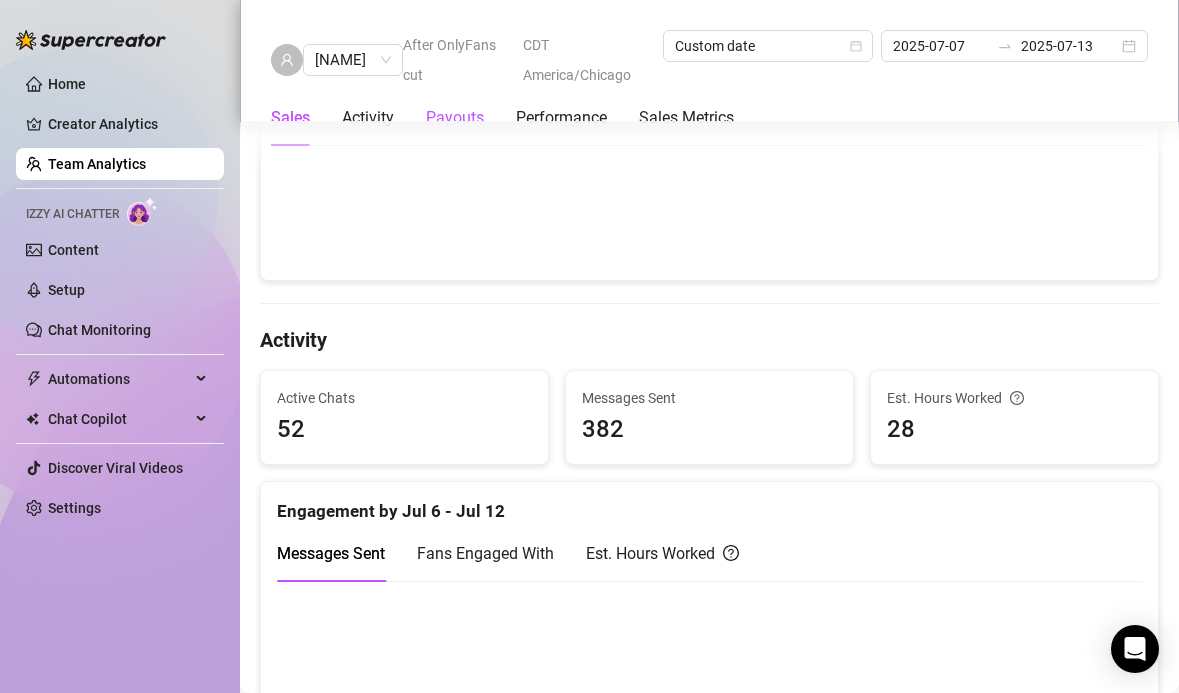 click on "Payouts" at bounding box center (455, 118) 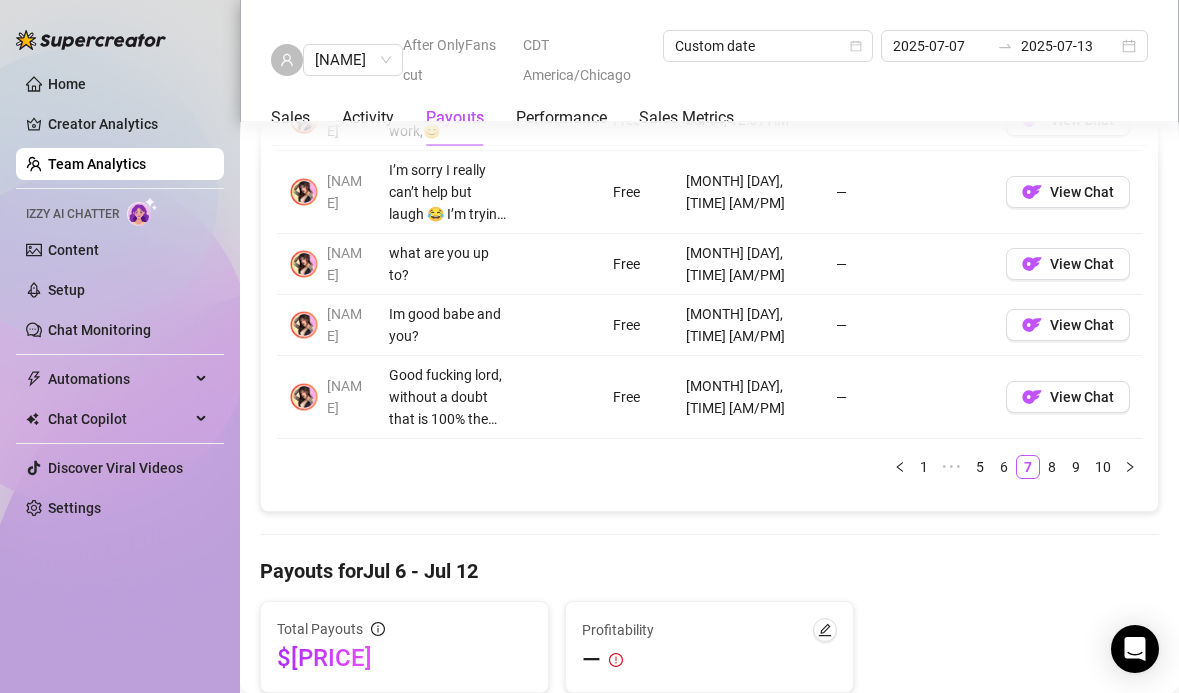 scroll, scrollTop: 2319, scrollLeft: 0, axis: vertical 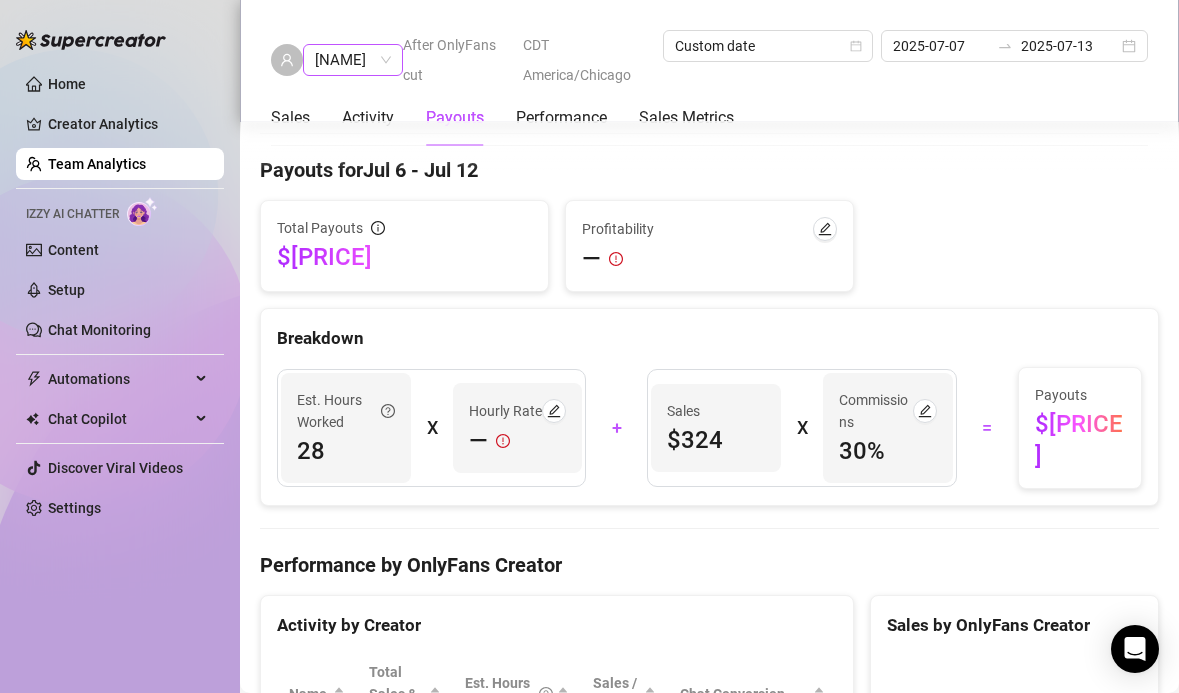 click on "[NAME]" at bounding box center [353, 60] 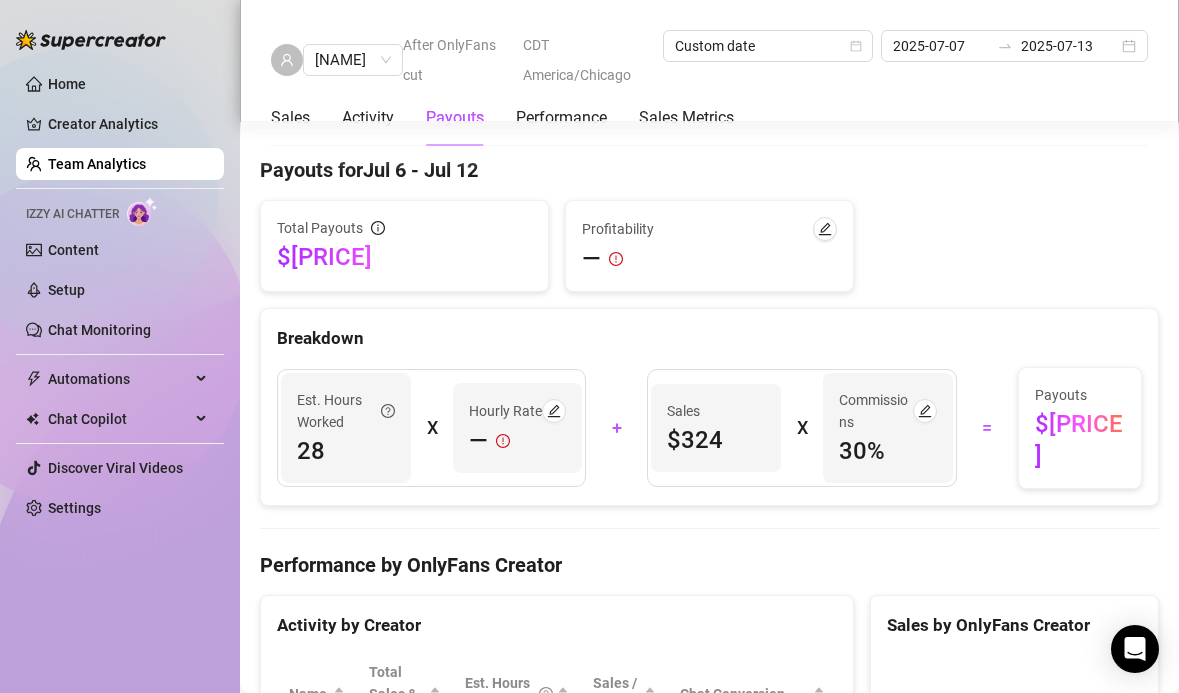 click on "Team Analytics" at bounding box center [97, 164] 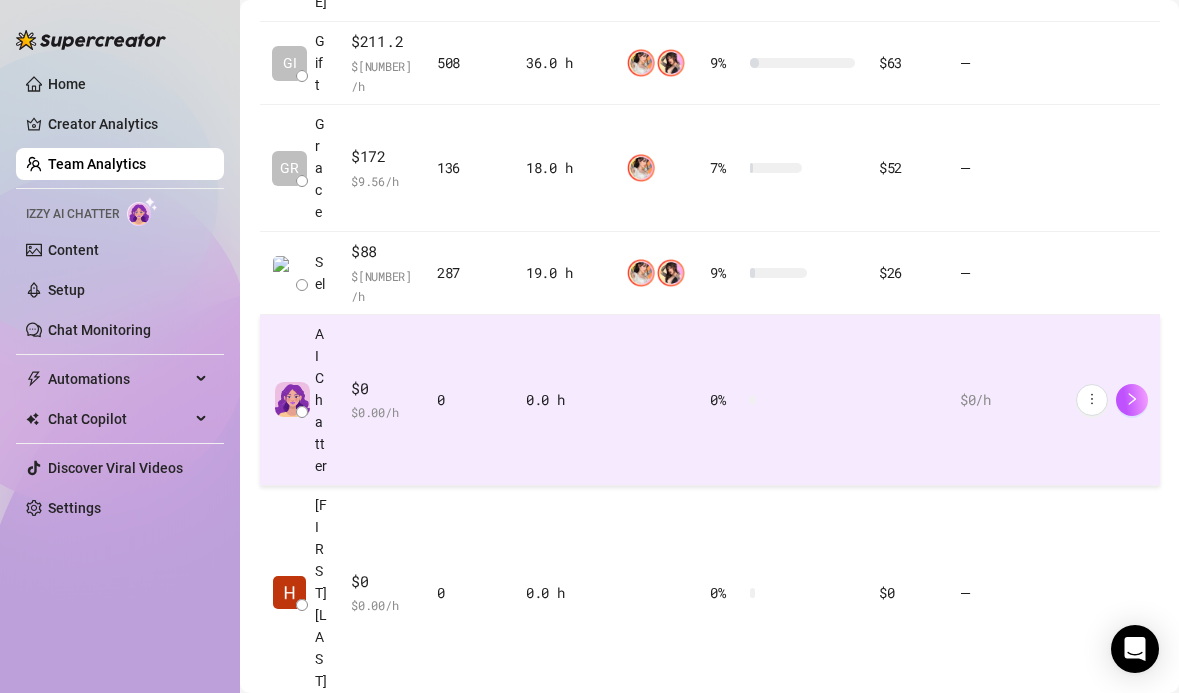 scroll, scrollTop: 185, scrollLeft: 0, axis: vertical 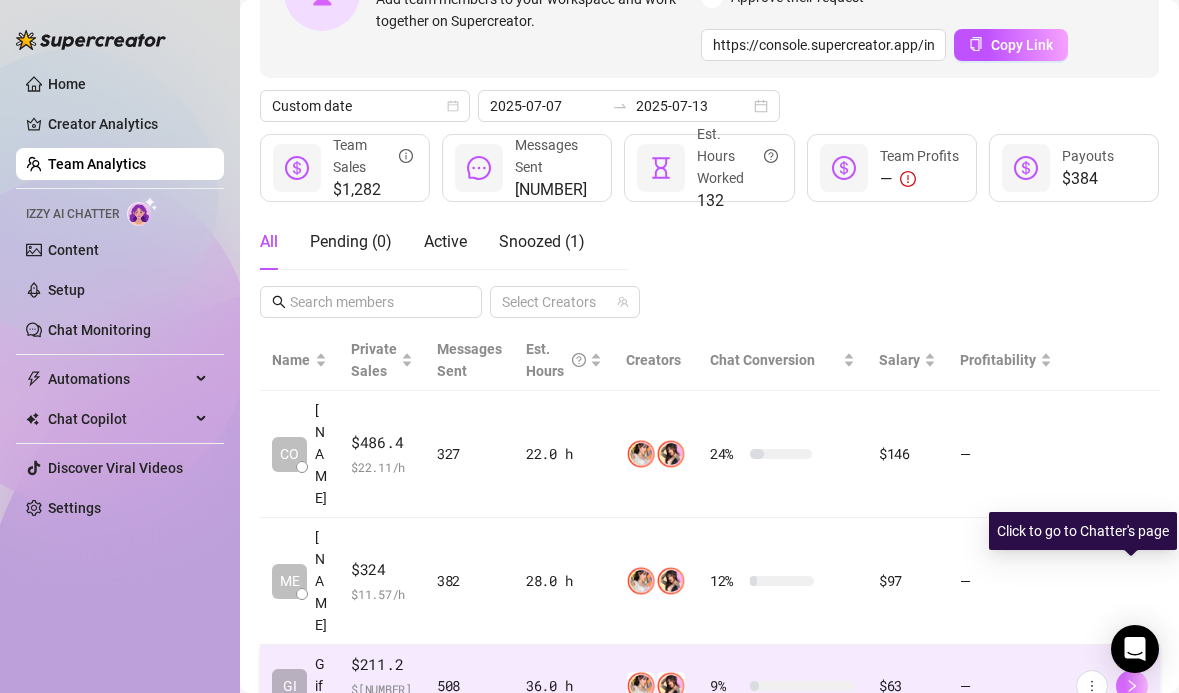 click 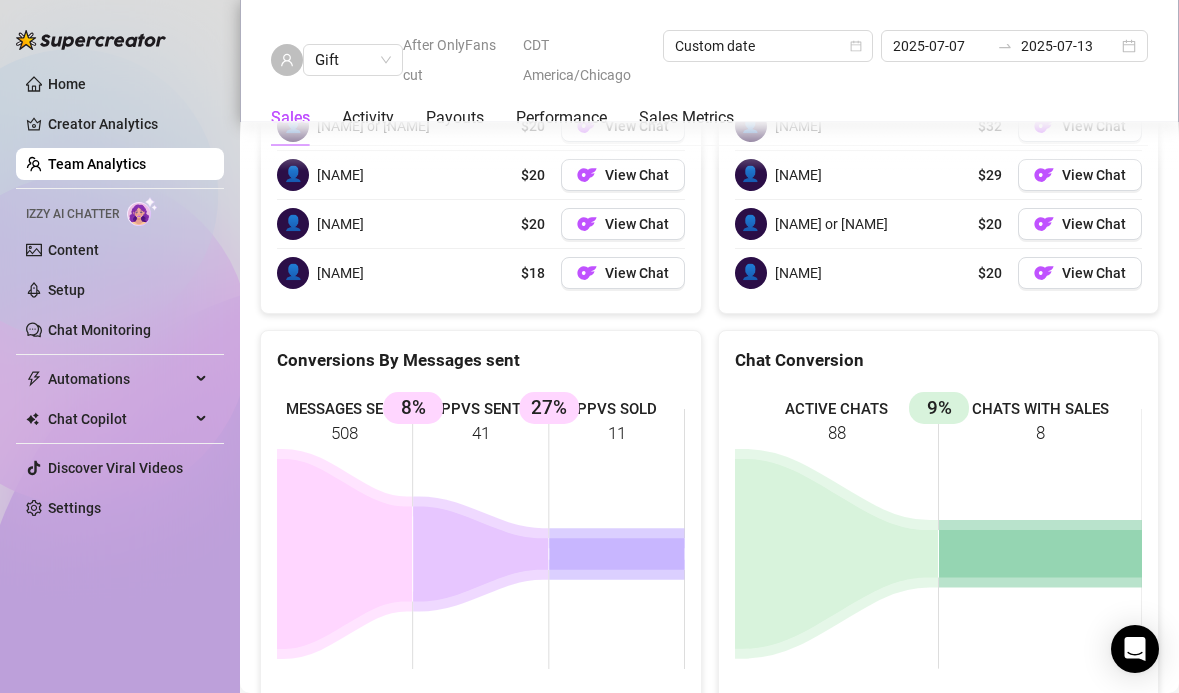 scroll, scrollTop: 3381, scrollLeft: 0, axis: vertical 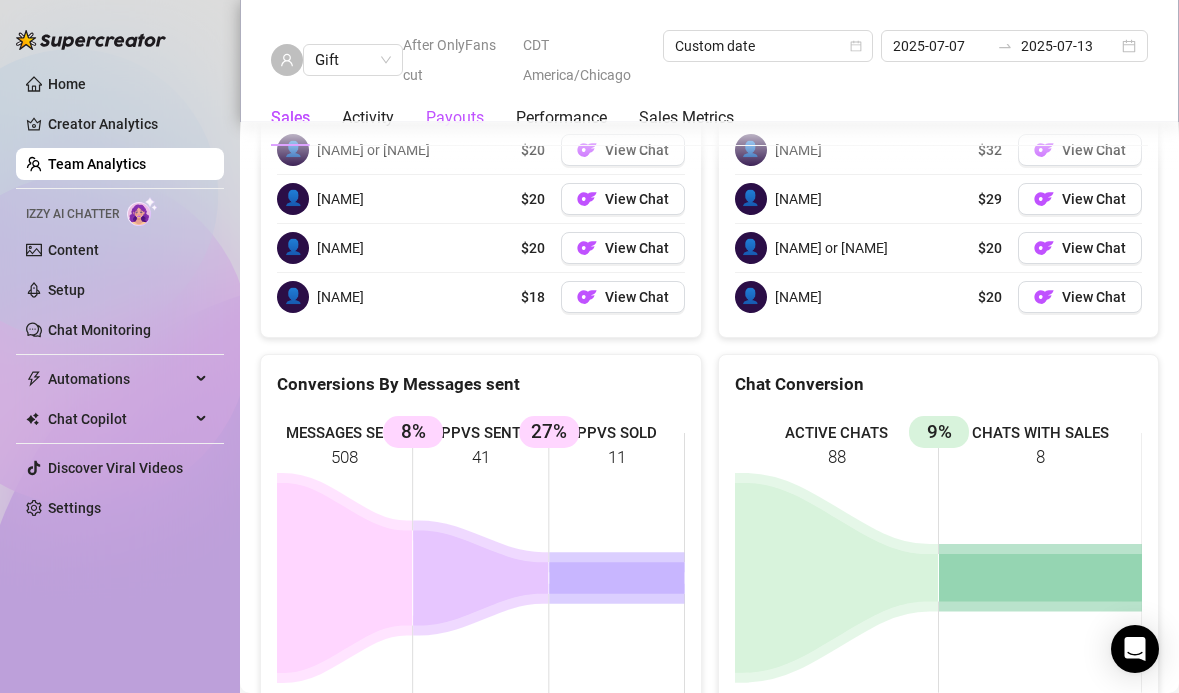 click on "Payouts" at bounding box center (455, 118) 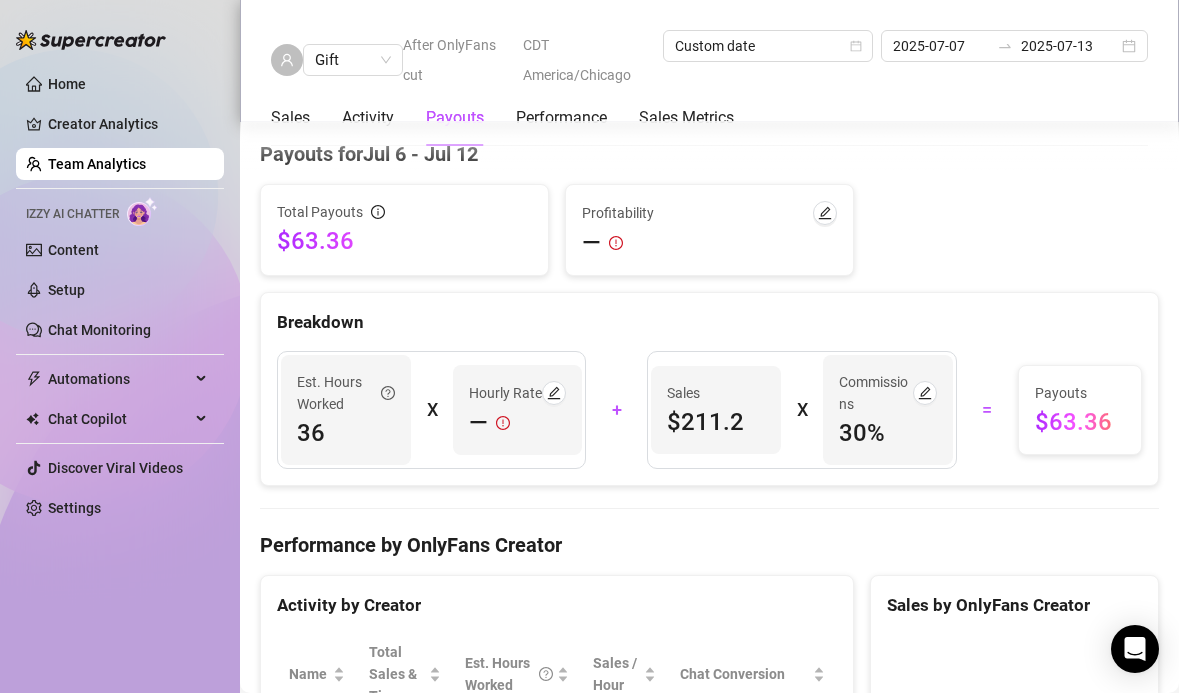 scroll, scrollTop: 2353, scrollLeft: 0, axis: vertical 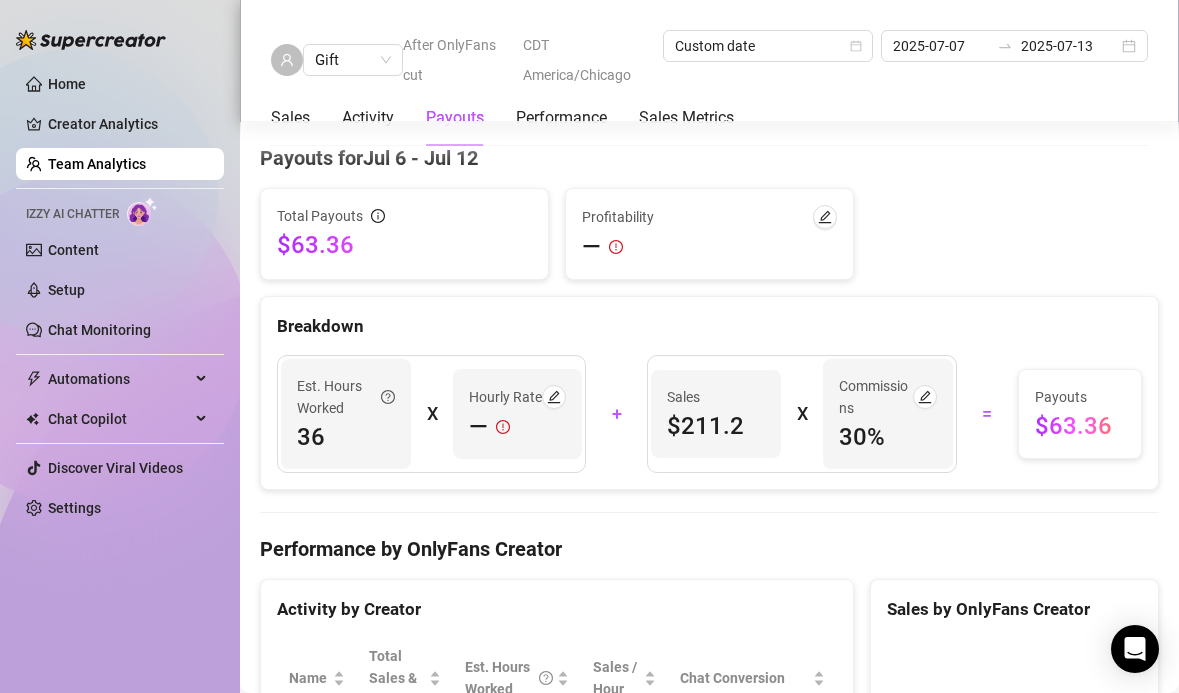 click on "Performance by OnlyFans Creator" at bounding box center (709, 549) 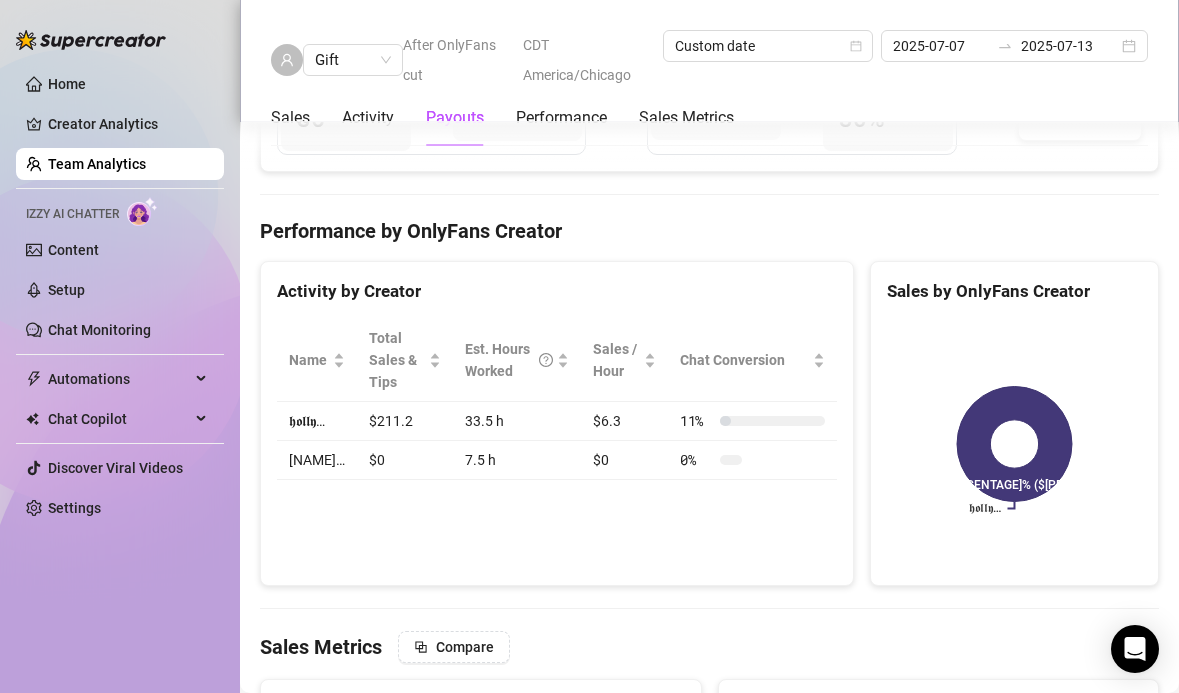 scroll, scrollTop: 3205, scrollLeft: 0, axis: vertical 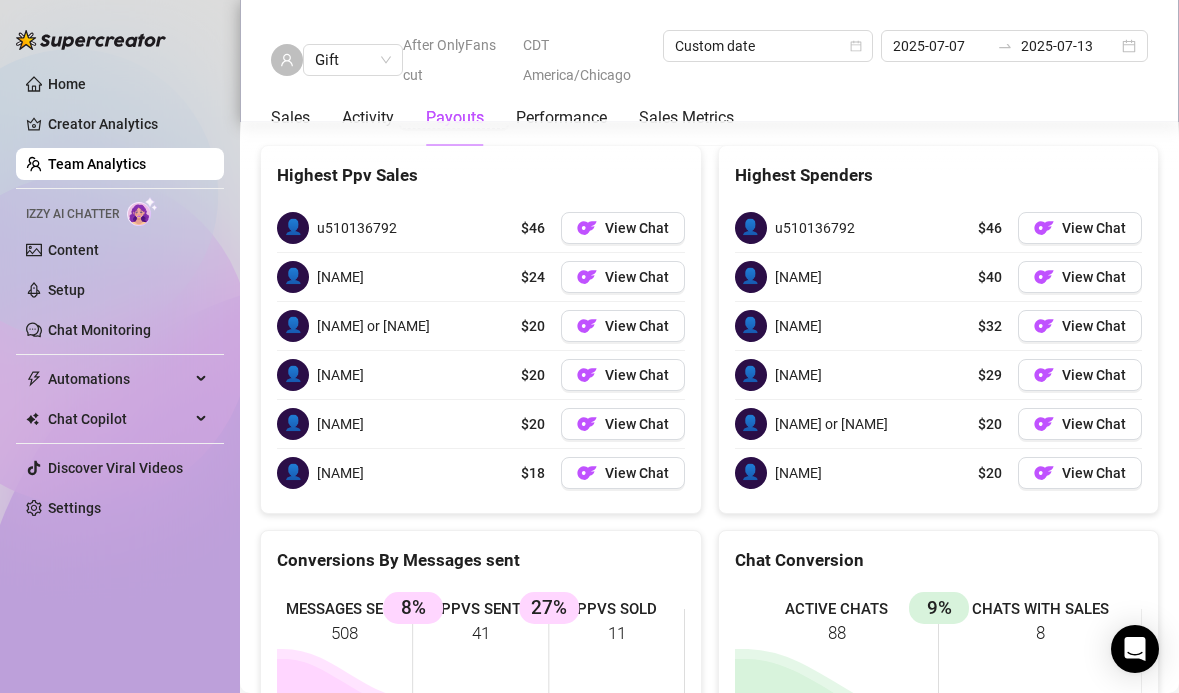 click on "Team Analytics" at bounding box center [97, 164] 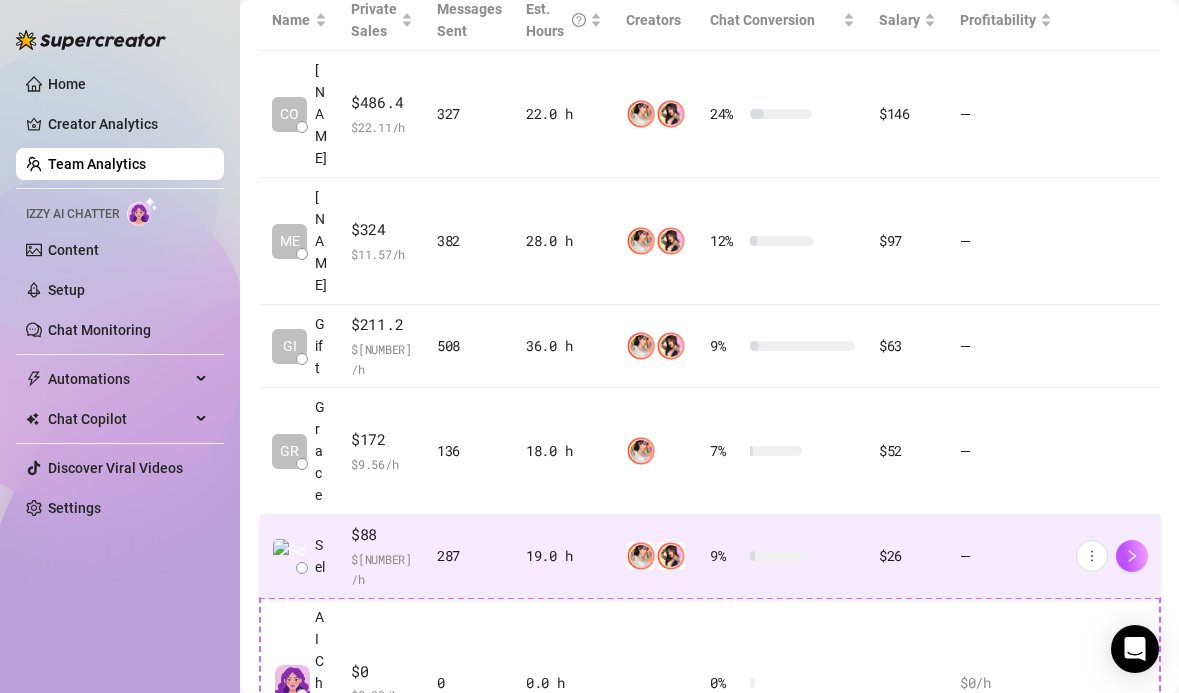 scroll, scrollTop: 515, scrollLeft: 0, axis: vertical 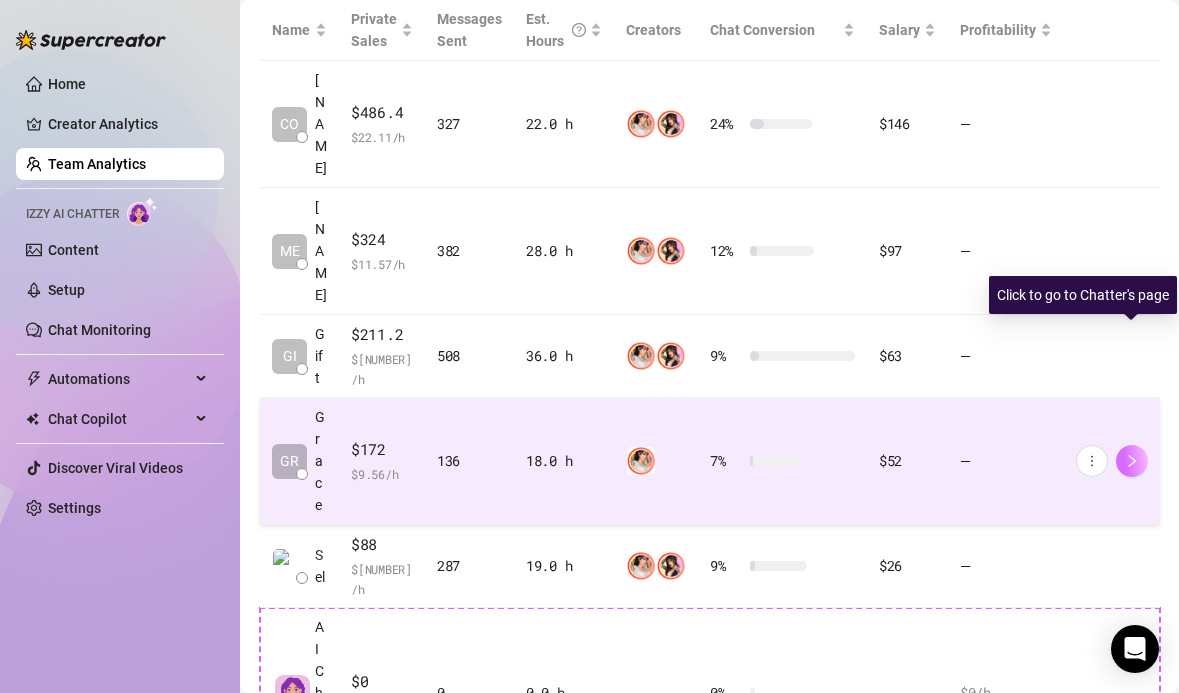click 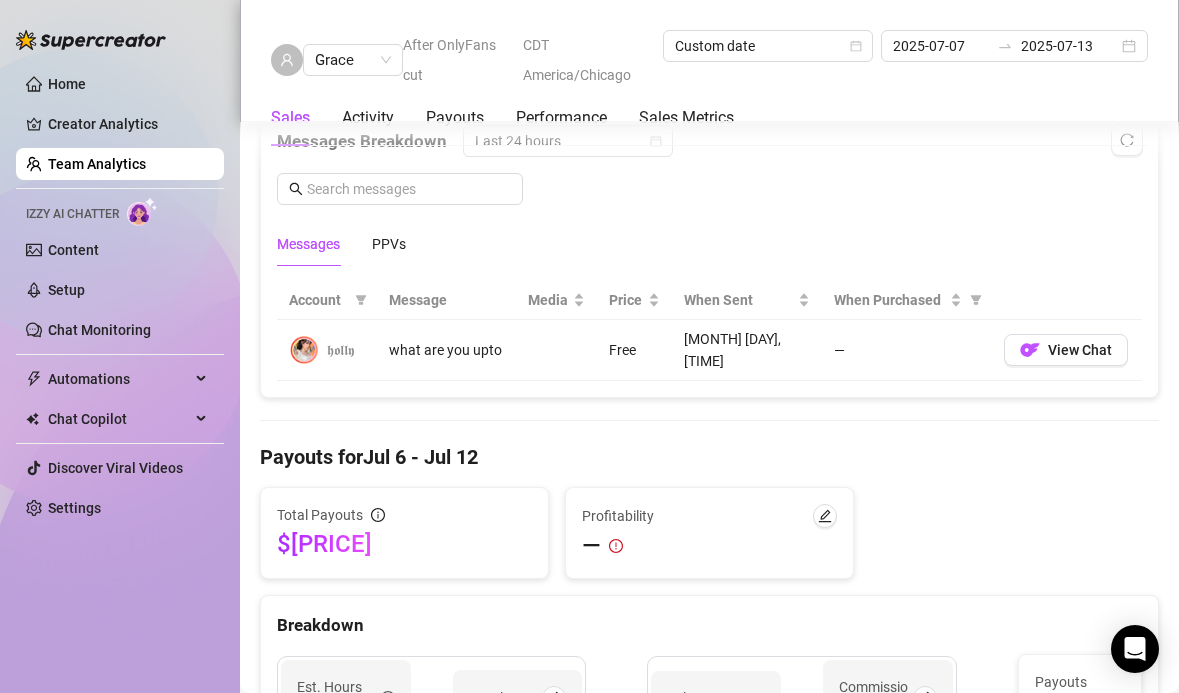 scroll, scrollTop: 1200, scrollLeft: 0, axis: vertical 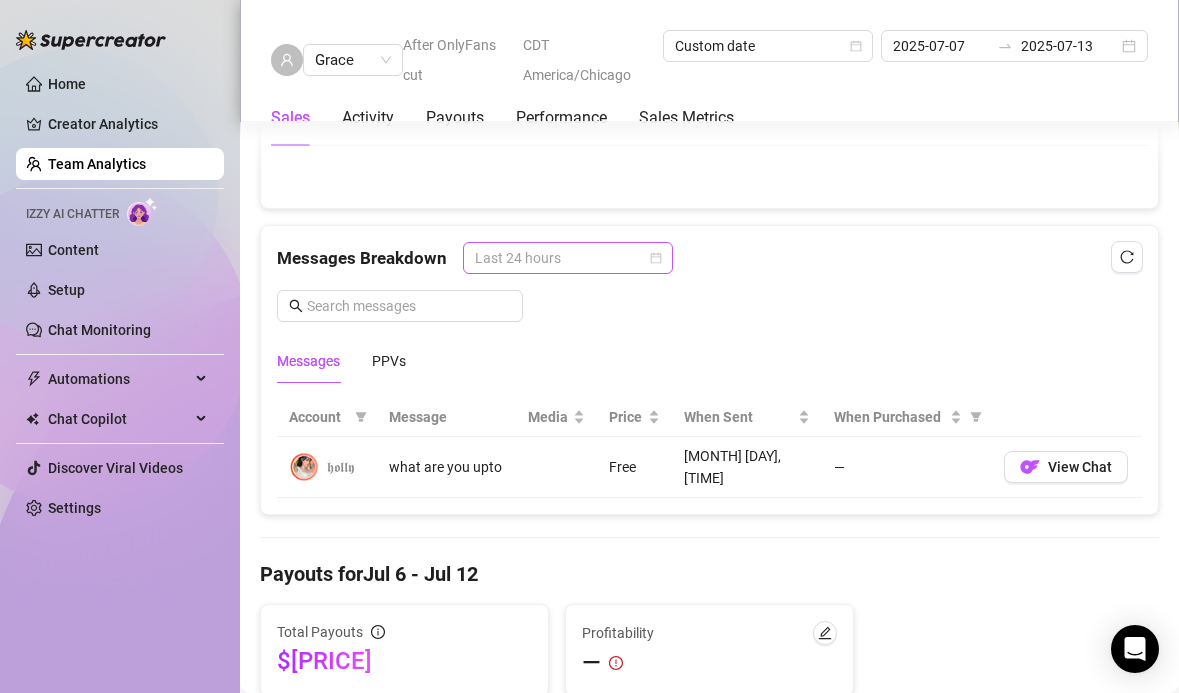 click on "Last 24 hours" at bounding box center (568, 258) 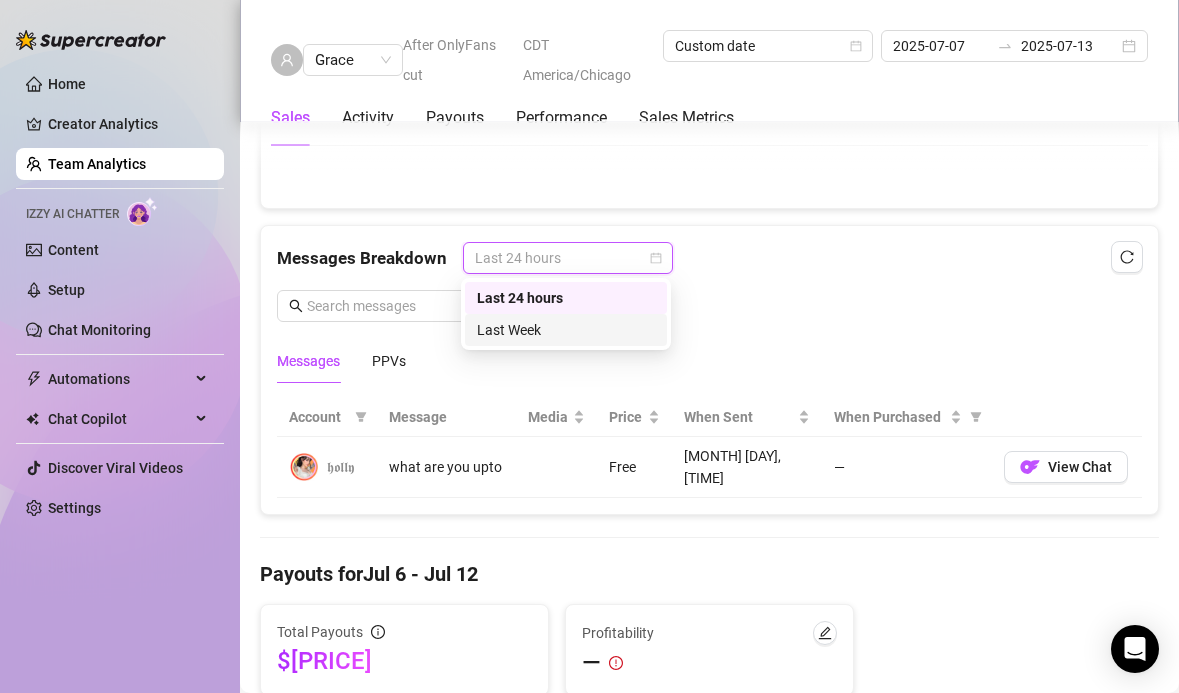 click on "Last Week" at bounding box center [566, 330] 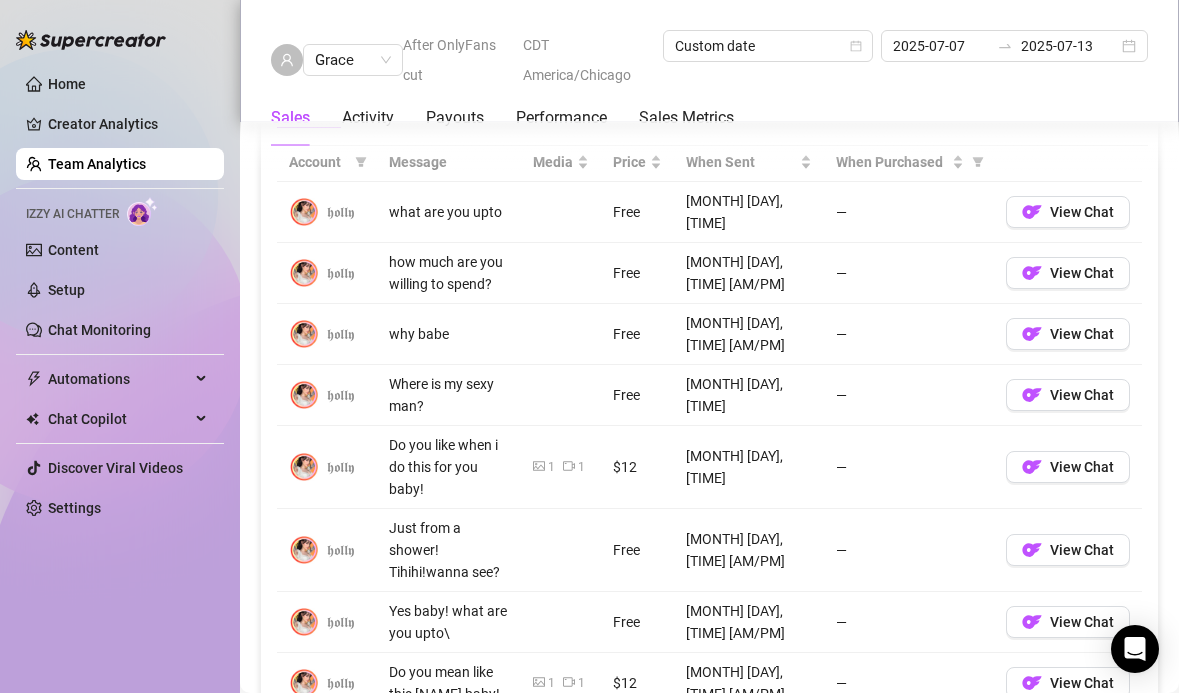 scroll, scrollTop: 1459, scrollLeft: 0, axis: vertical 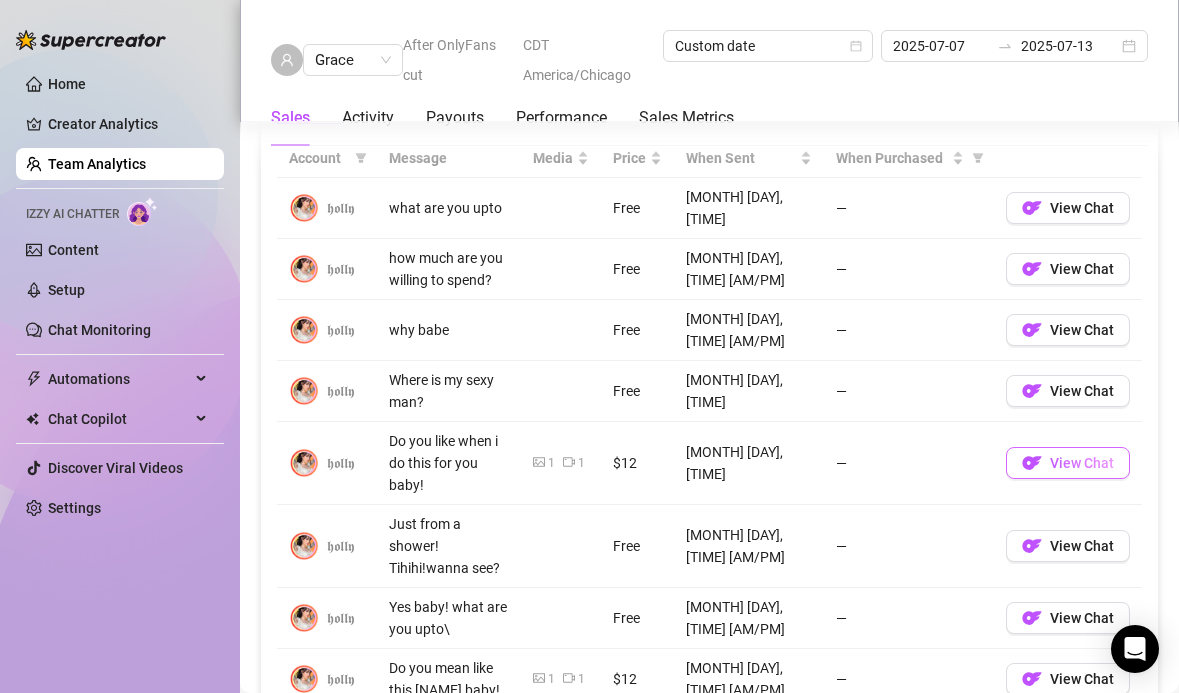 click on "View Chat" at bounding box center [1082, 463] 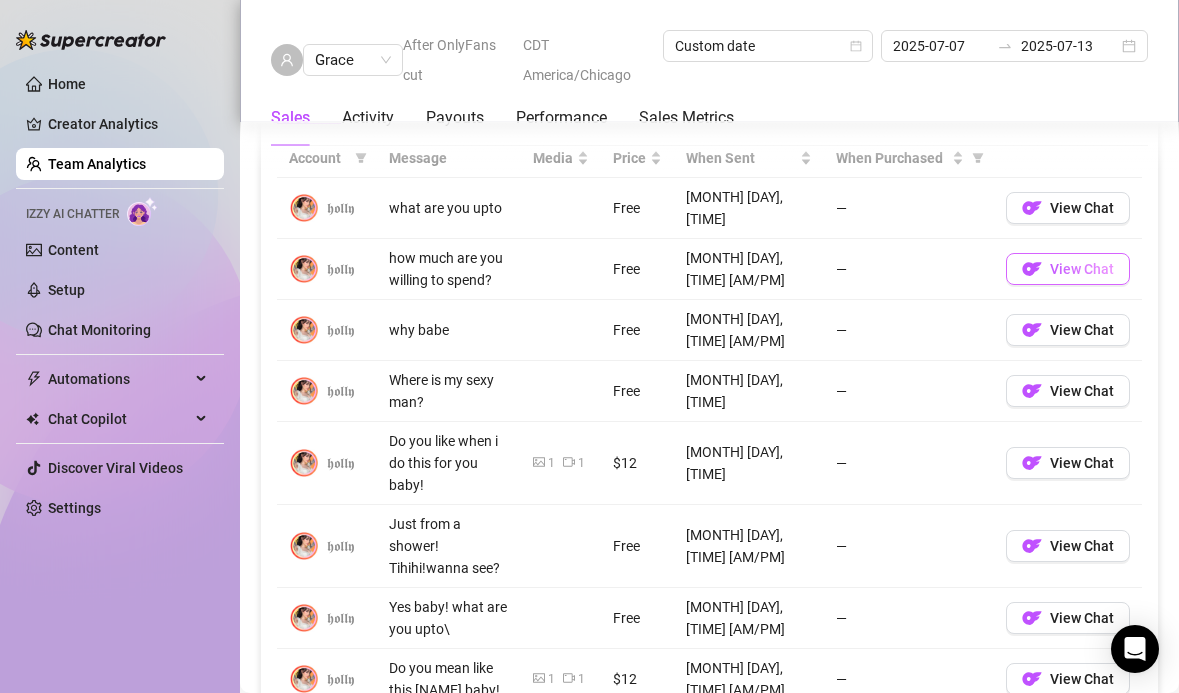 click on "View Chat" at bounding box center (1082, 269) 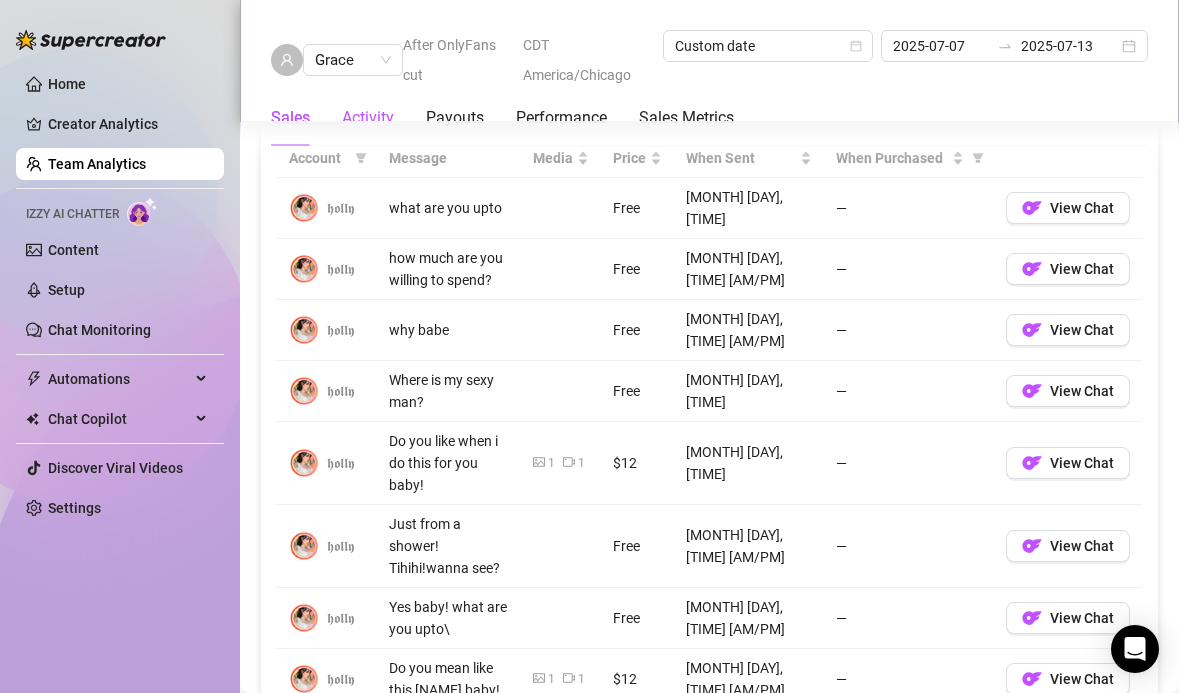click on "Activity" at bounding box center (368, 118) 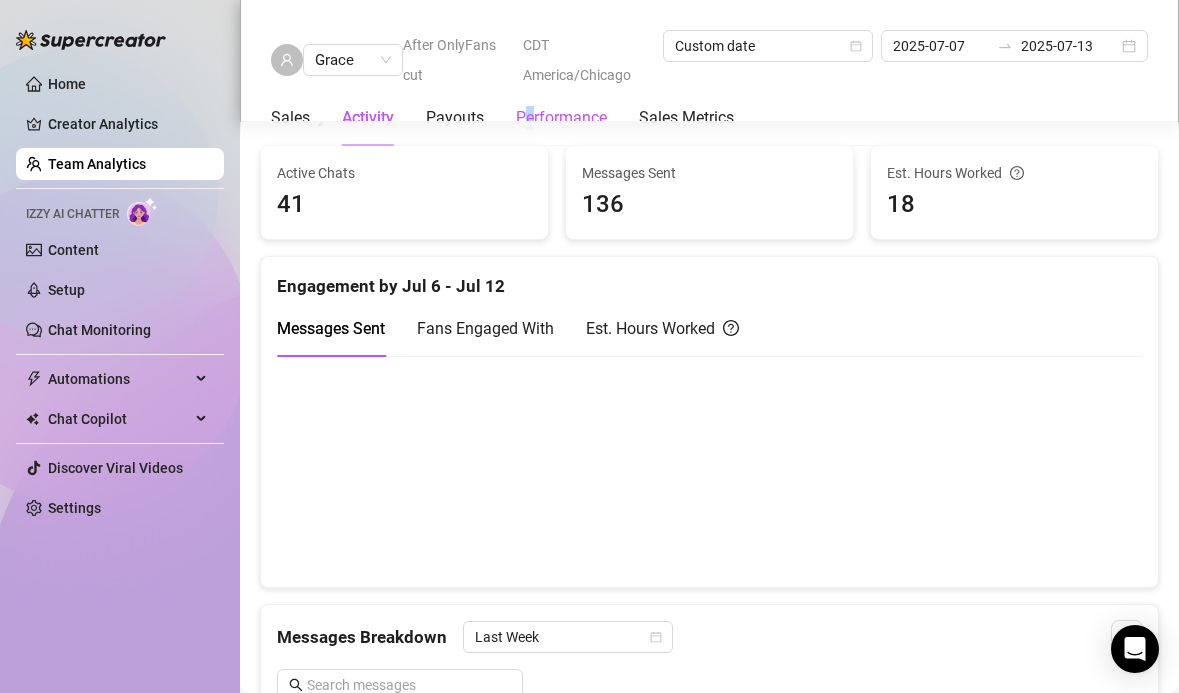 click on "Performance" at bounding box center [561, 118] 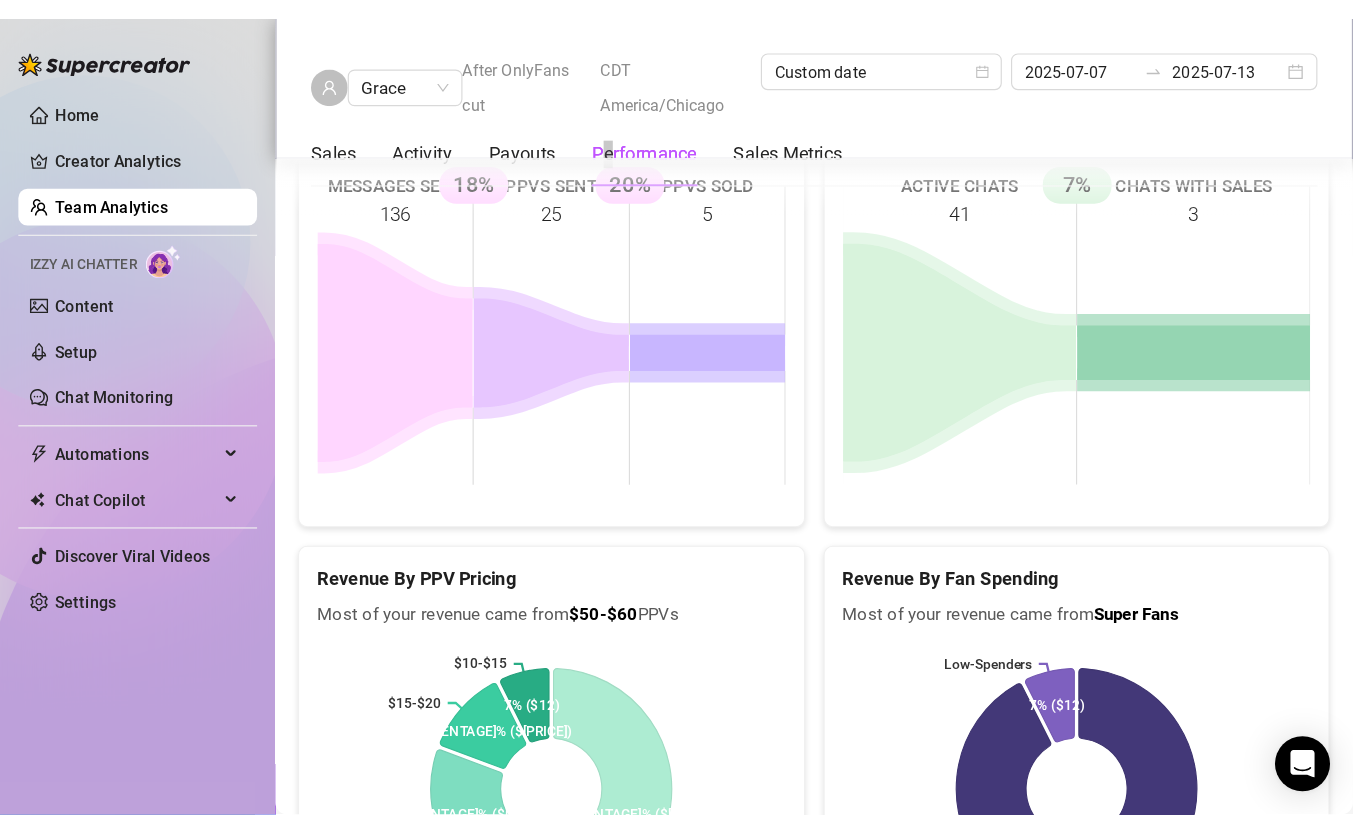 scroll, scrollTop: 3437, scrollLeft: 0, axis: vertical 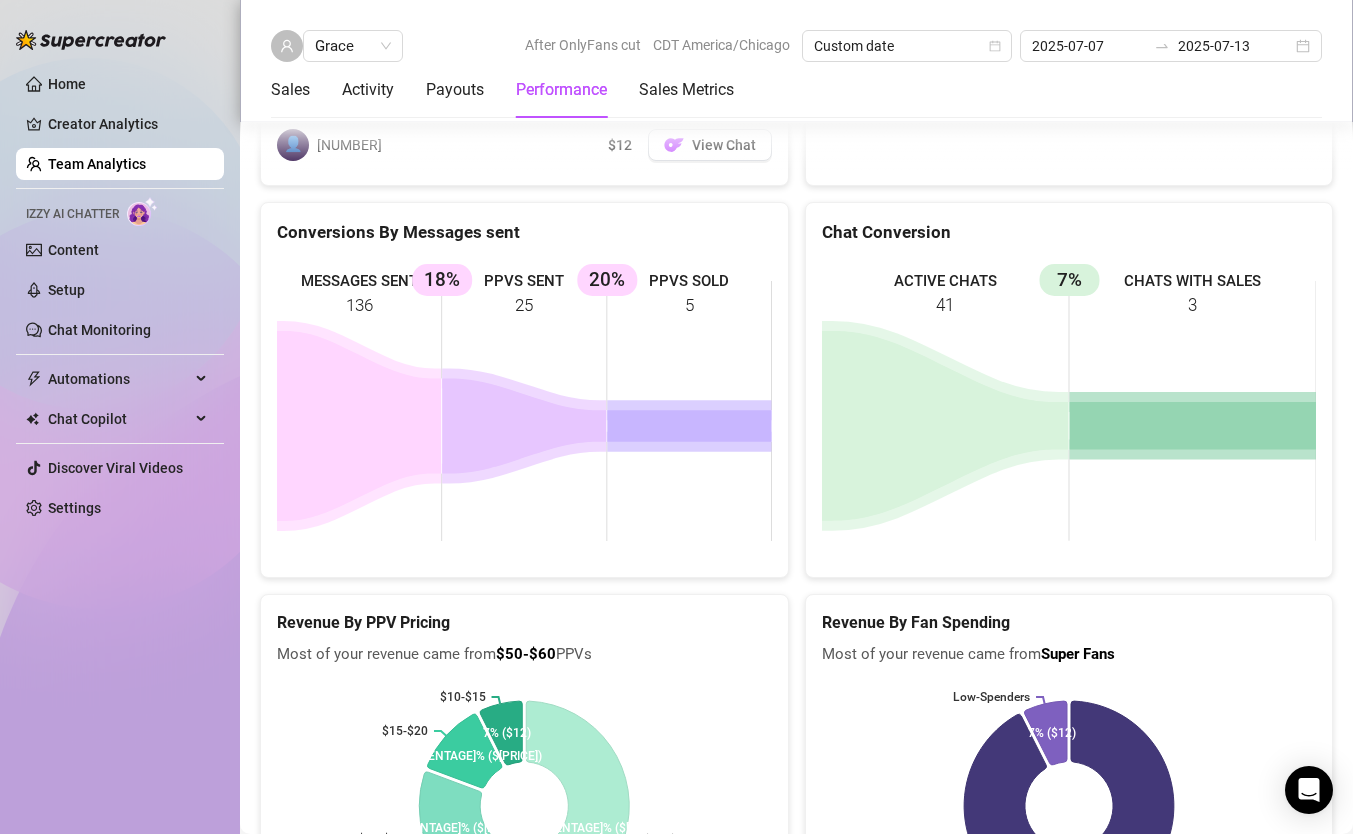 click on "MESSAGES SENT [NUMBER] PPVS SENT [NUMBER] [PERCENTAGE]% PPVS SOLD [NUMBER] [PERCENTAGE]%" at bounding box center (524, 414) 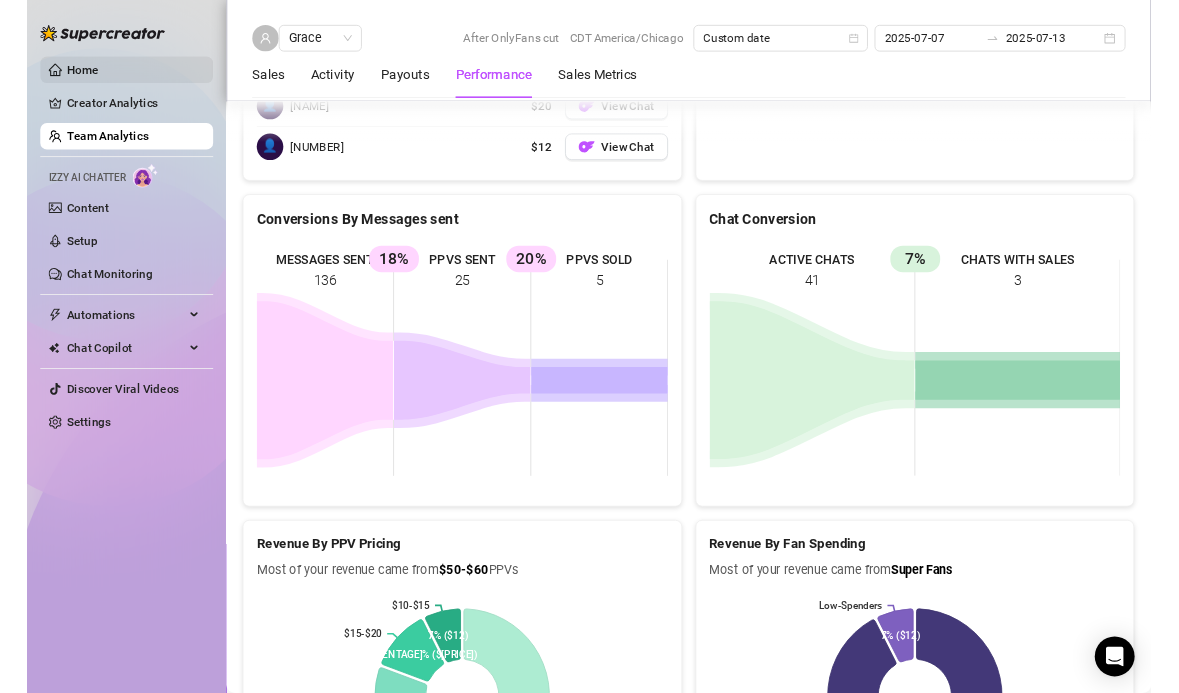 scroll, scrollTop: 3448, scrollLeft: 0, axis: vertical 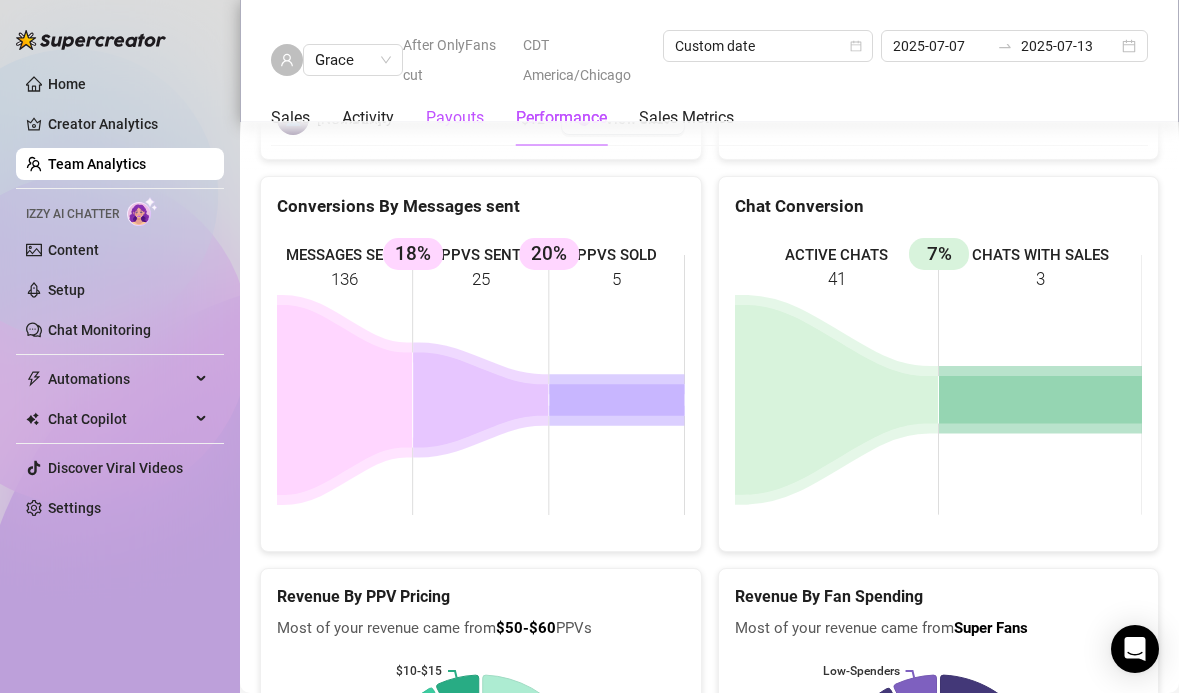 click on "Payouts" at bounding box center (455, 118) 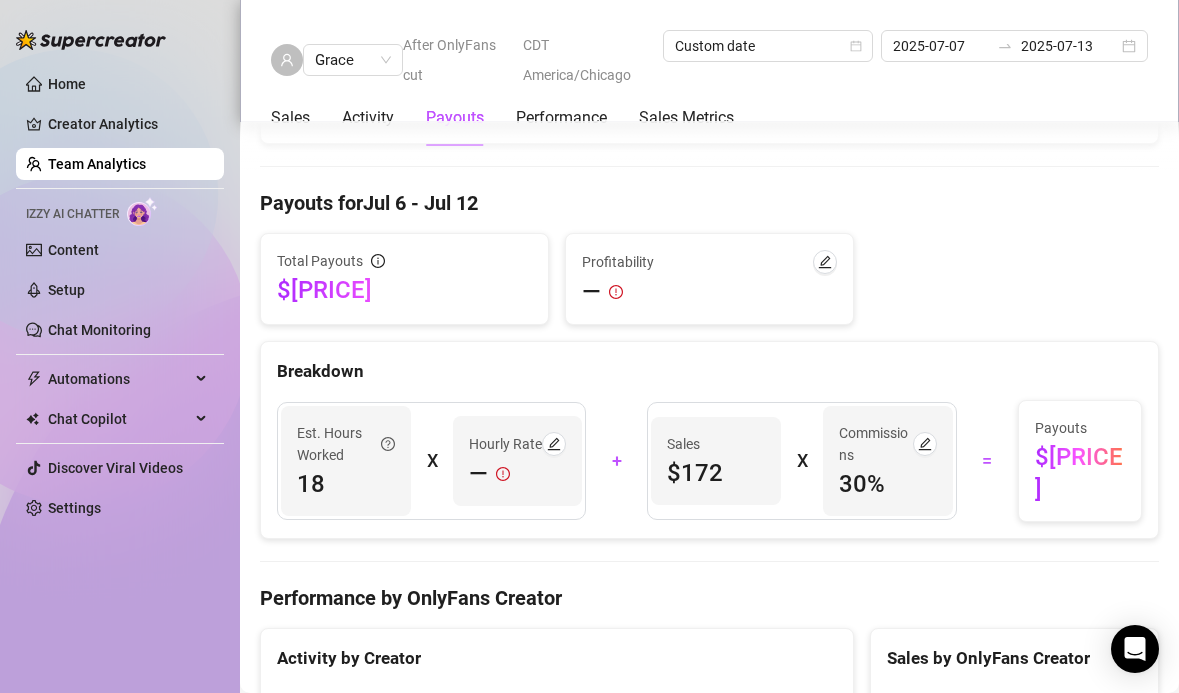 scroll, scrollTop: 2241, scrollLeft: 0, axis: vertical 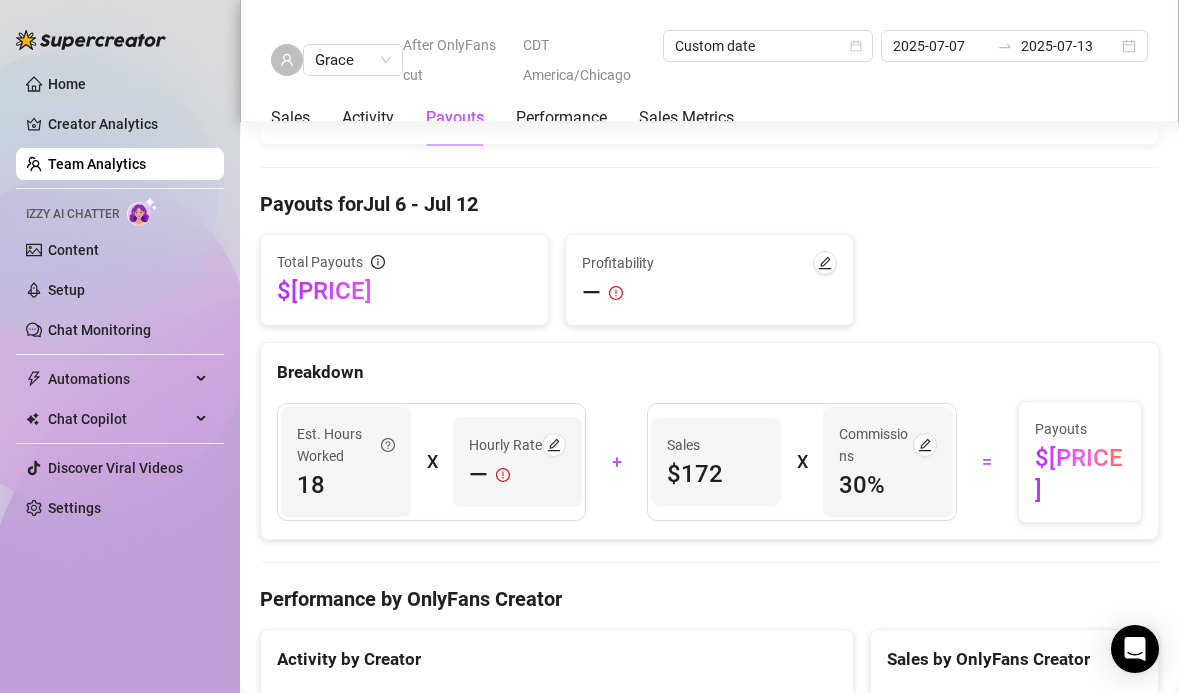 click on "Team Analytics" at bounding box center [97, 164] 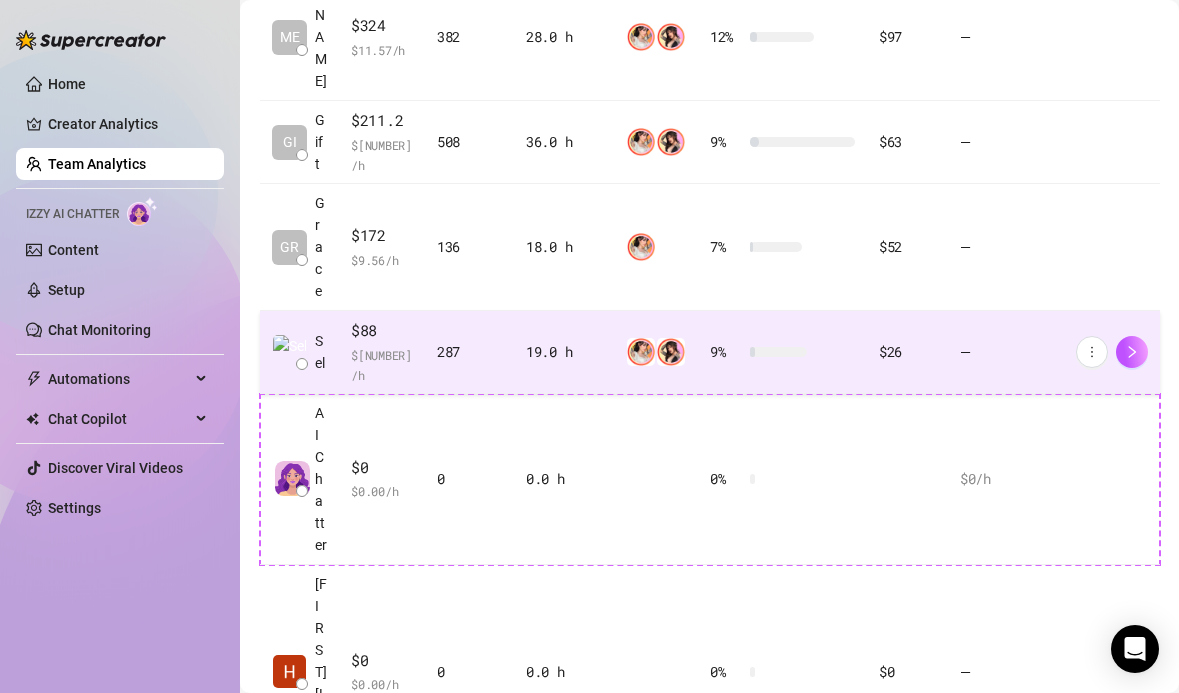 scroll, scrollTop: 727, scrollLeft: 0, axis: vertical 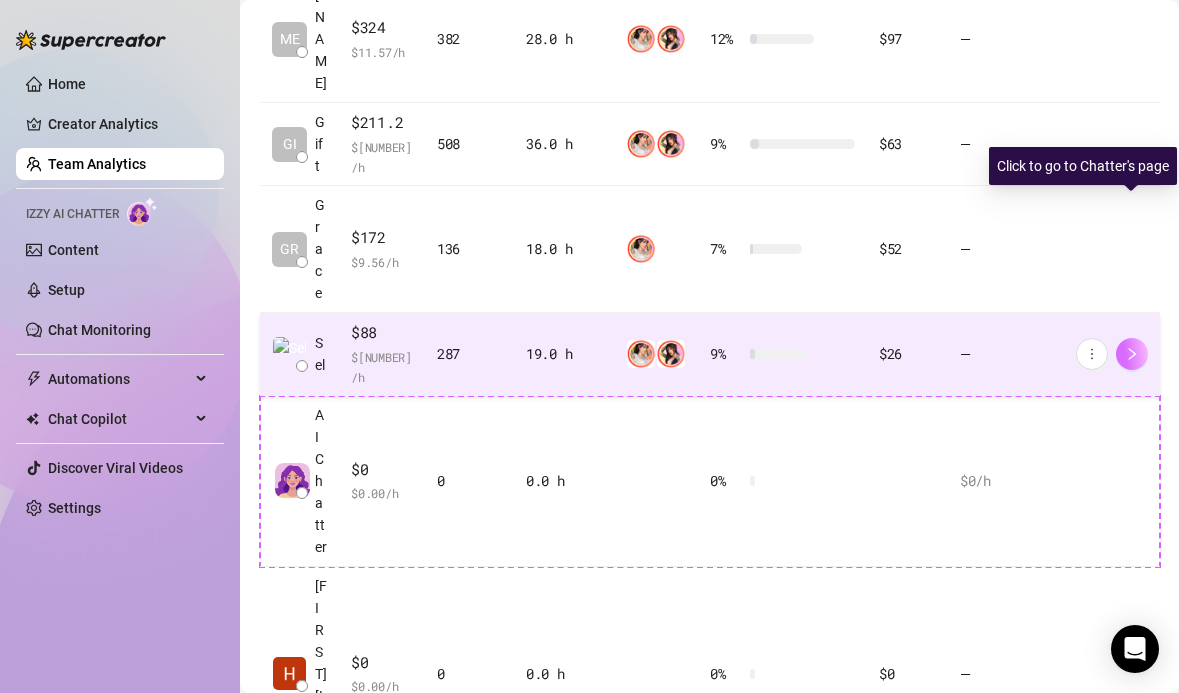 click 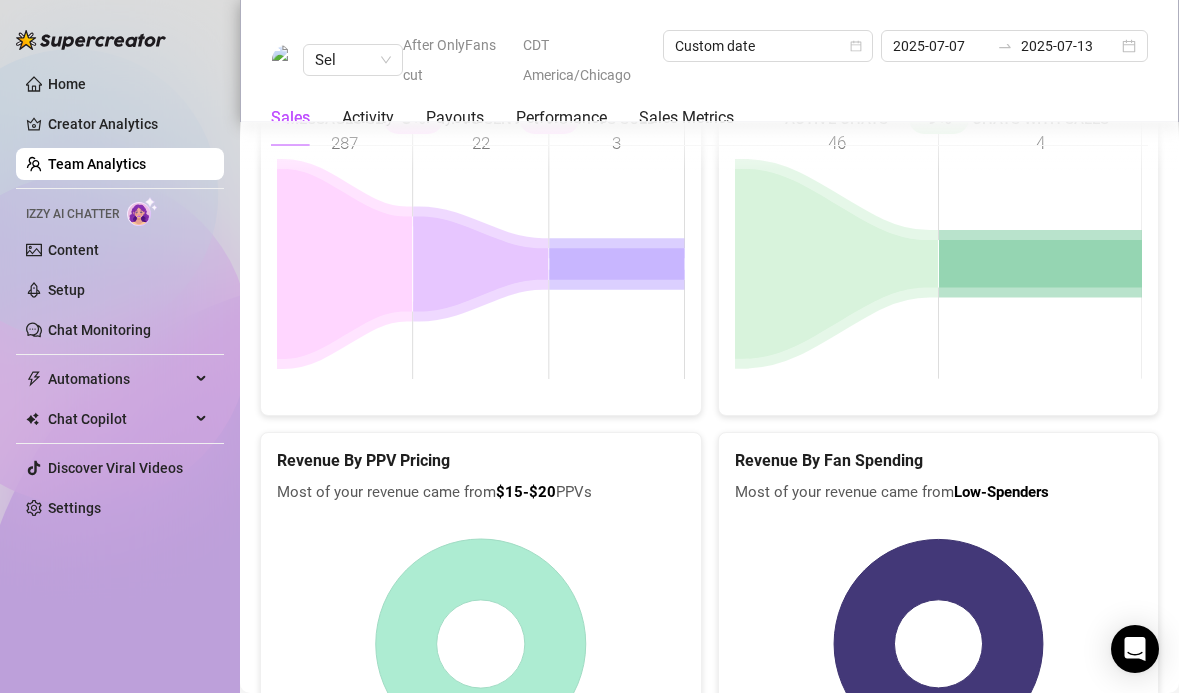 scroll, scrollTop: 2742, scrollLeft: 0, axis: vertical 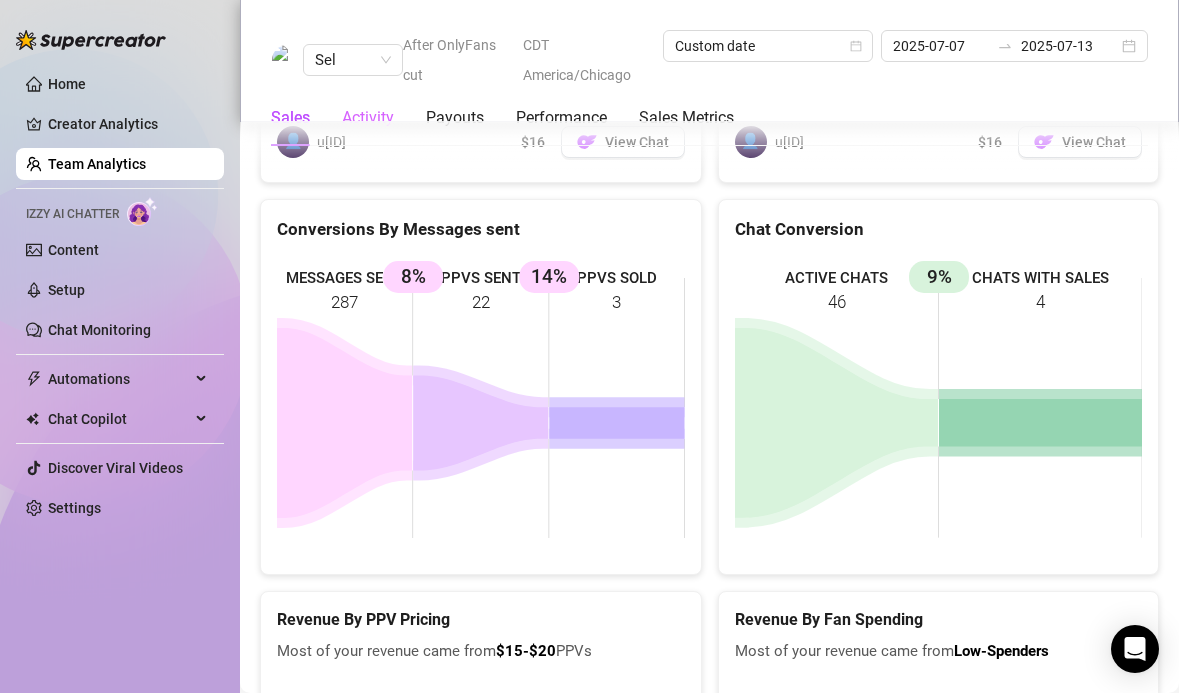 click on "Activity" at bounding box center (368, 118) 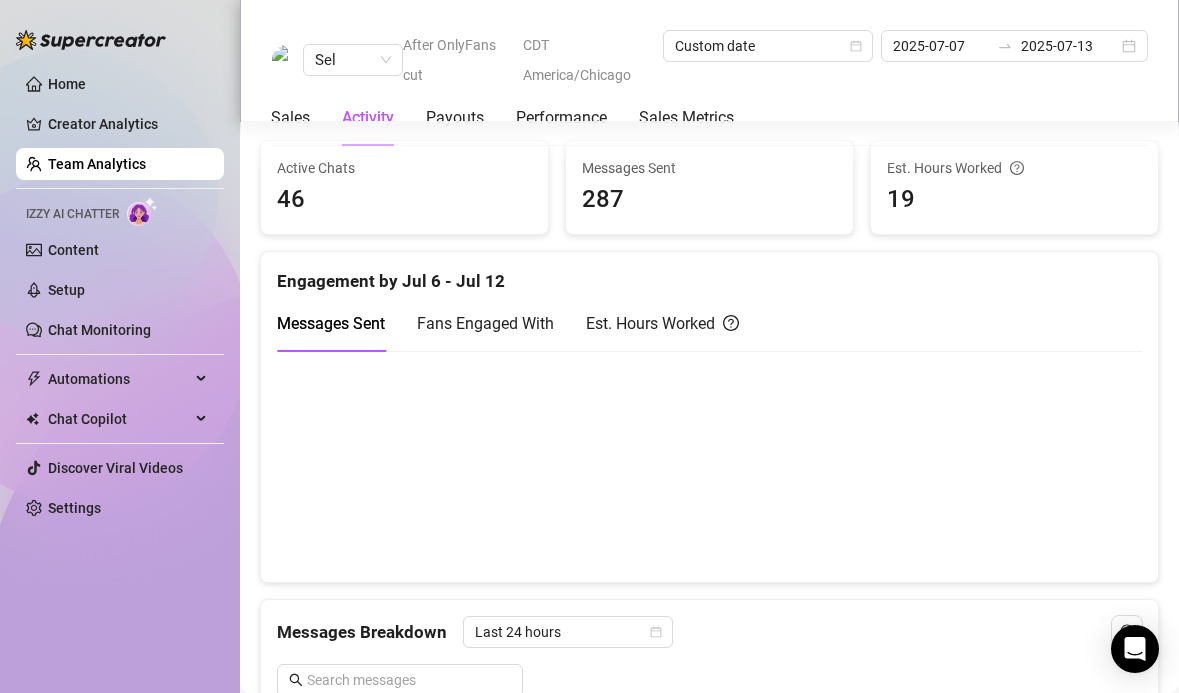 scroll, scrollTop: 852, scrollLeft: 0, axis: vertical 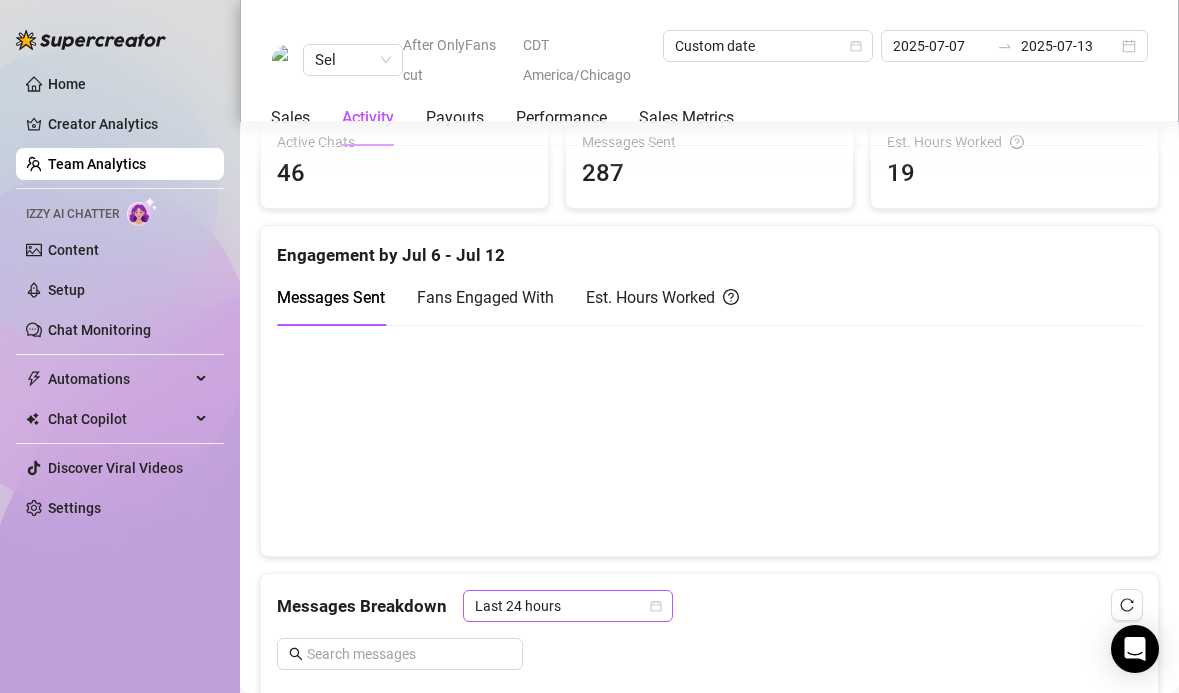 click on "Last 24 hours" at bounding box center (568, 606) 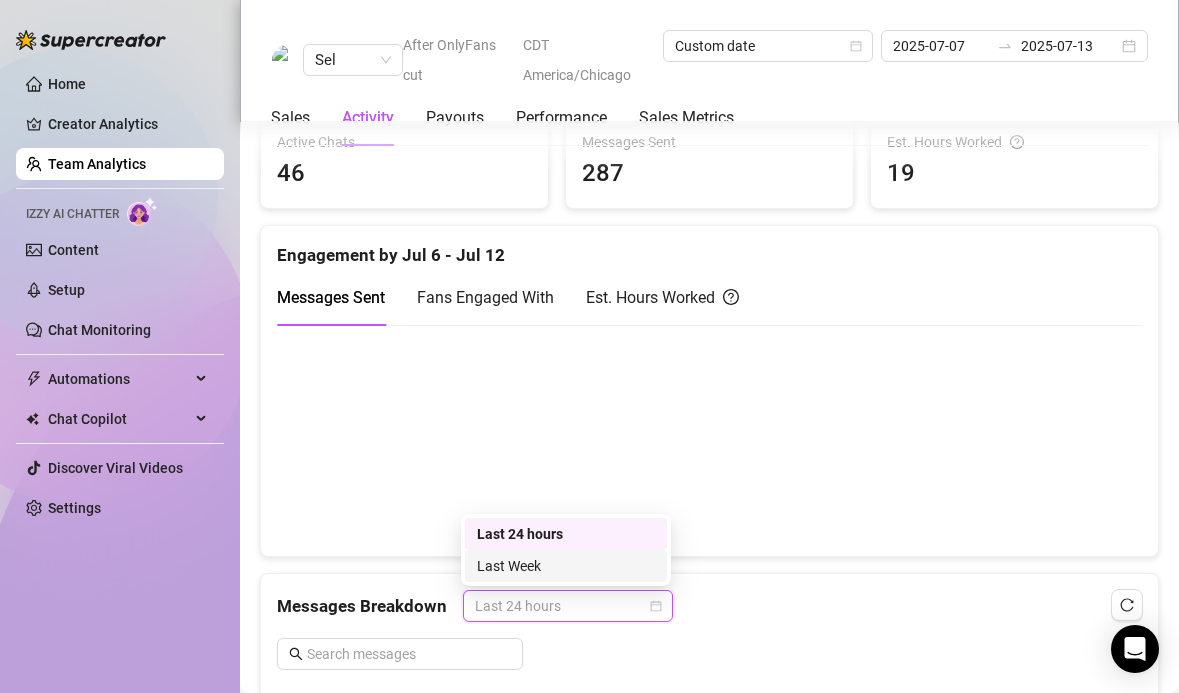 click on "Last Week" at bounding box center (566, 566) 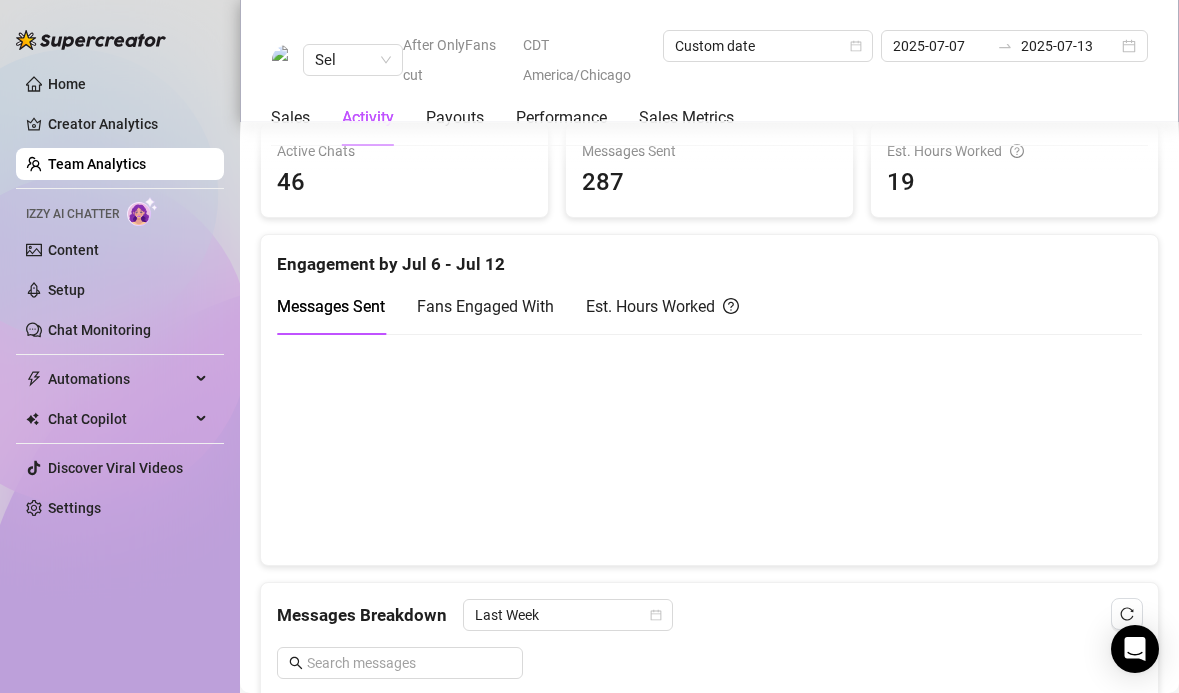 scroll, scrollTop: 1223, scrollLeft: 0, axis: vertical 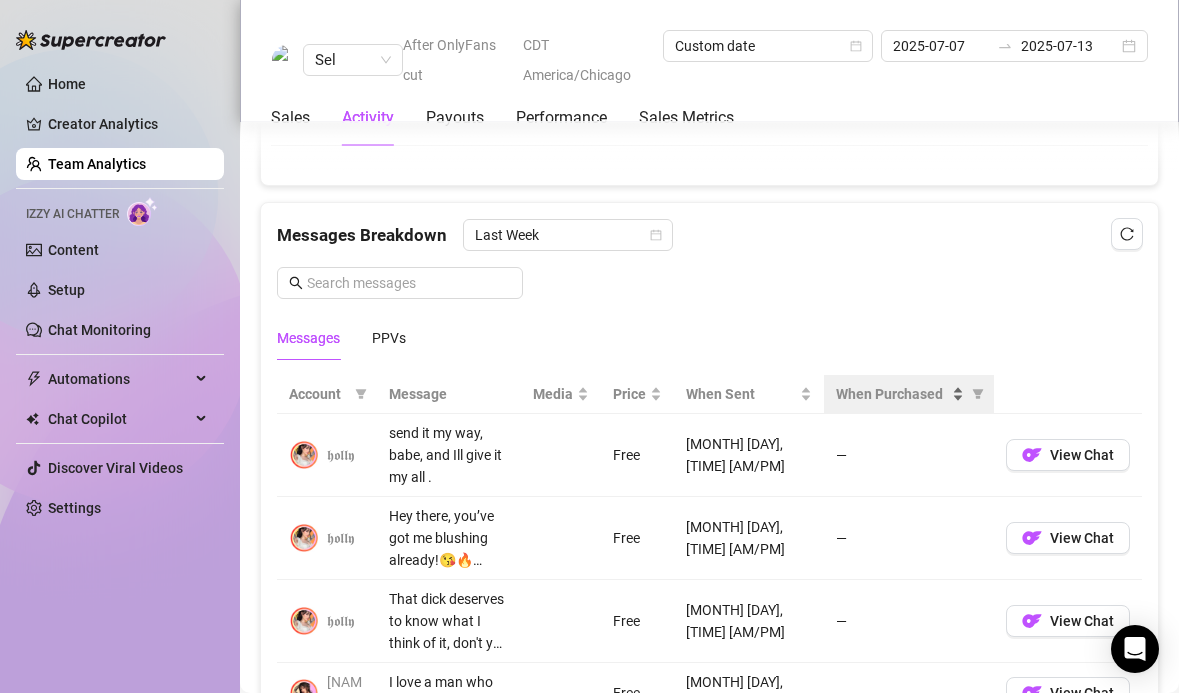 click on "When Purchased" at bounding box center [900, 394] 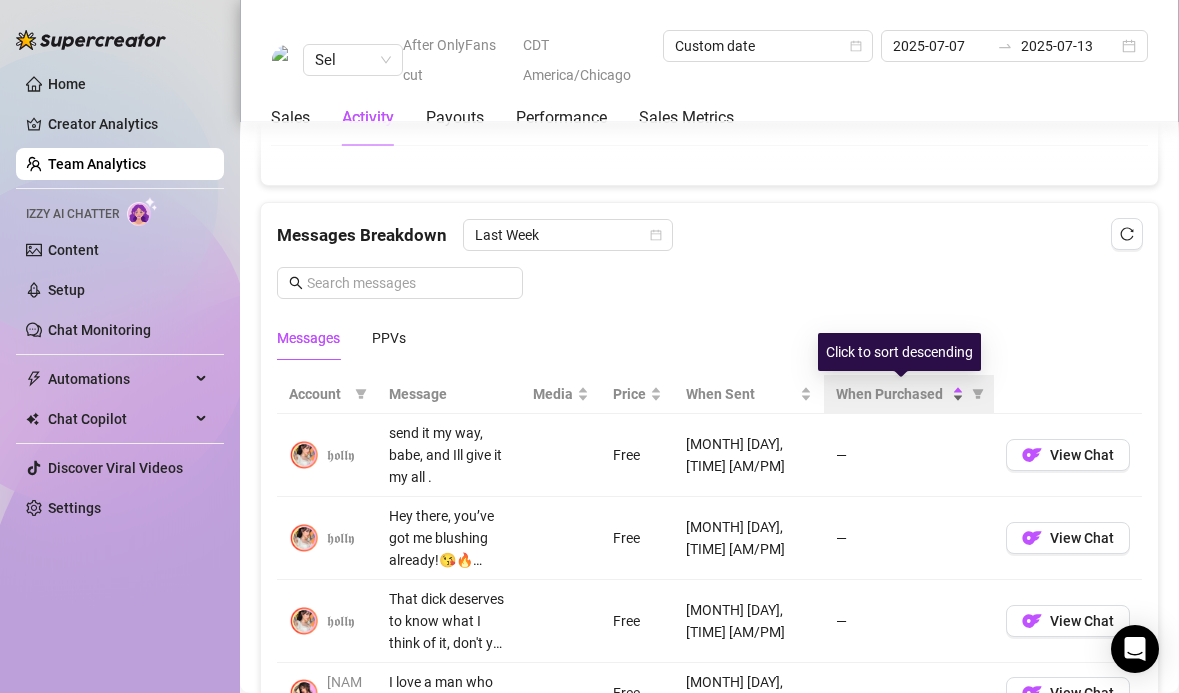 click on "When Purchased" at bounding box center (900, 394) 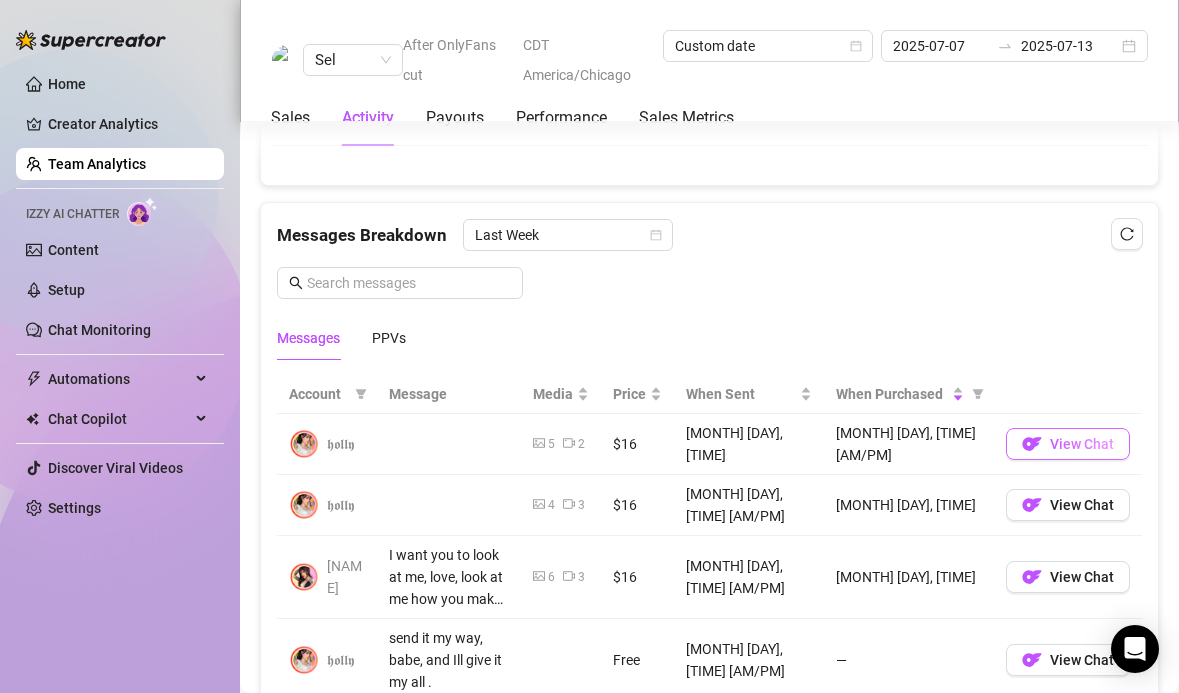 click at bounding box center [1032, 444] 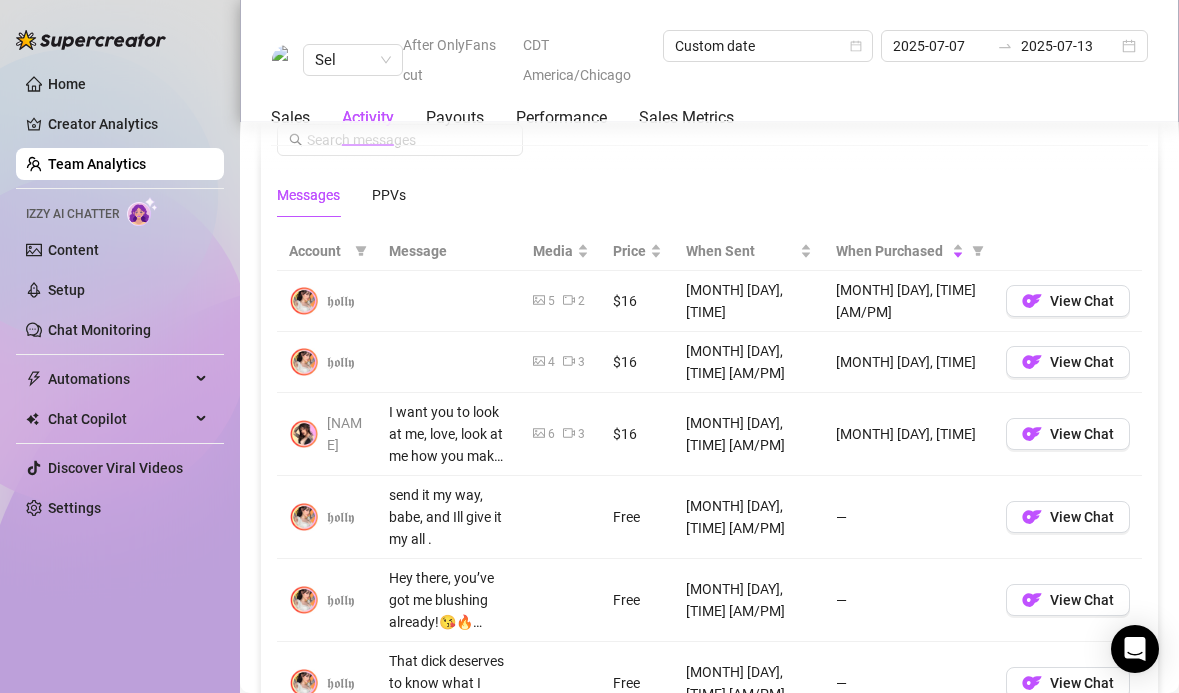 scroll, scrollTop: 1364, scrollLeft: 0, axis: vertical 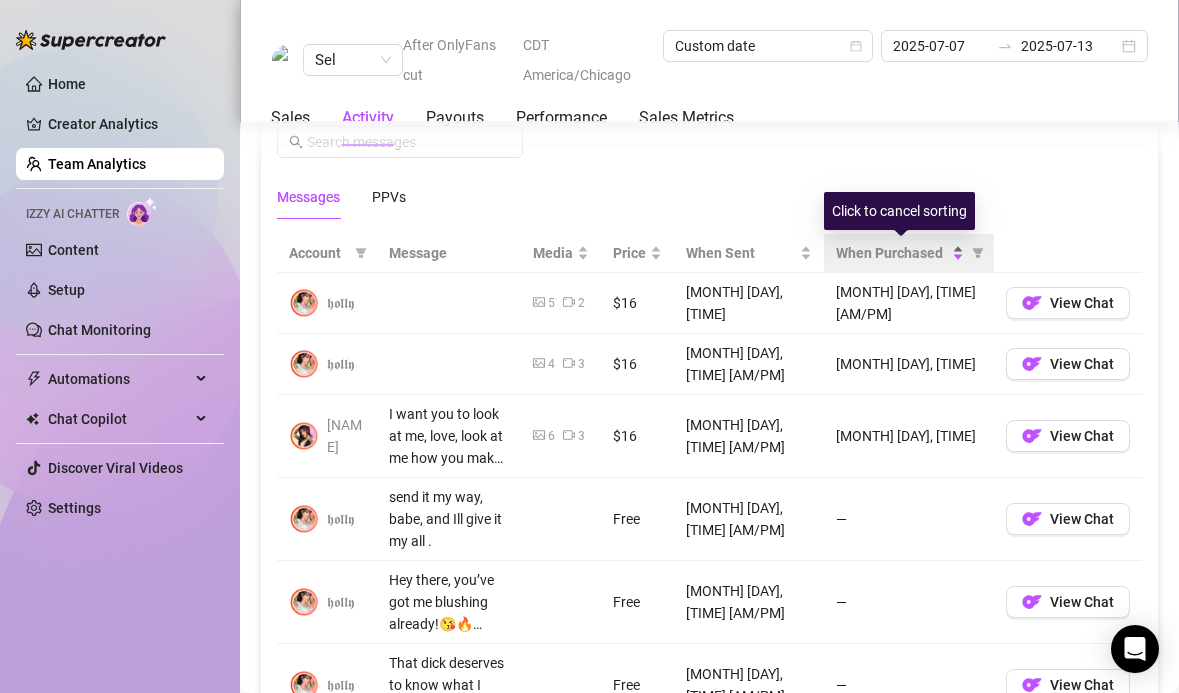 click on "When Purchased" at bounding box center [900, 253] 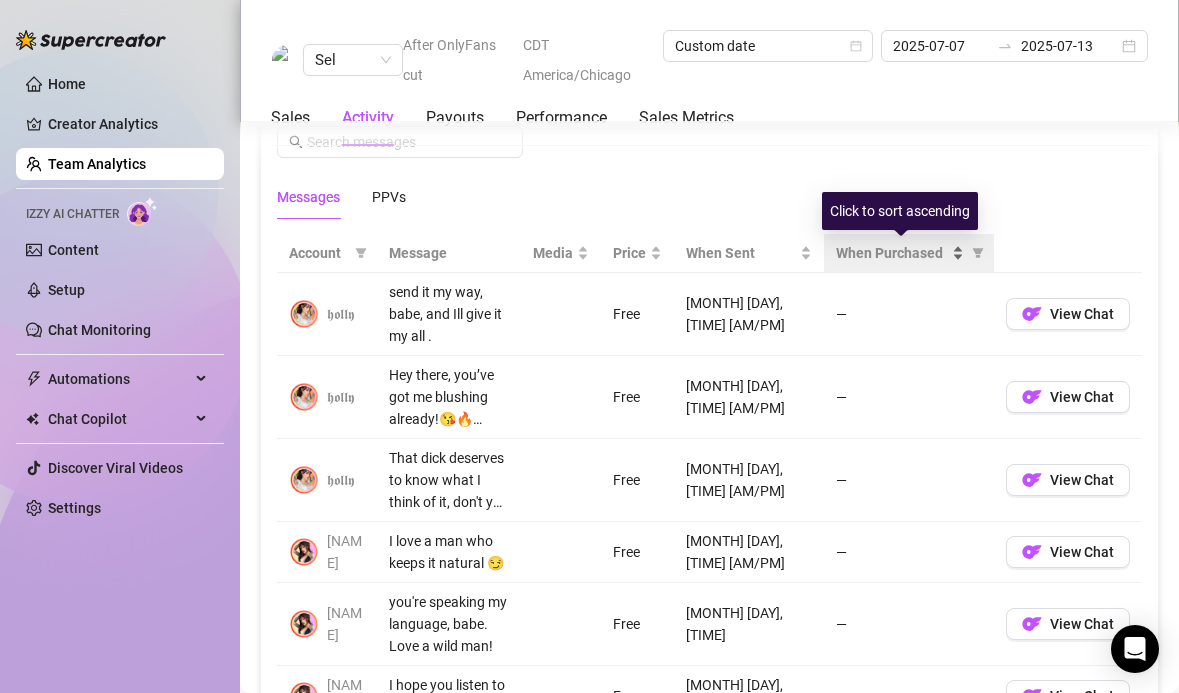 click on "When Purchased" at bounding box center (900, 253) 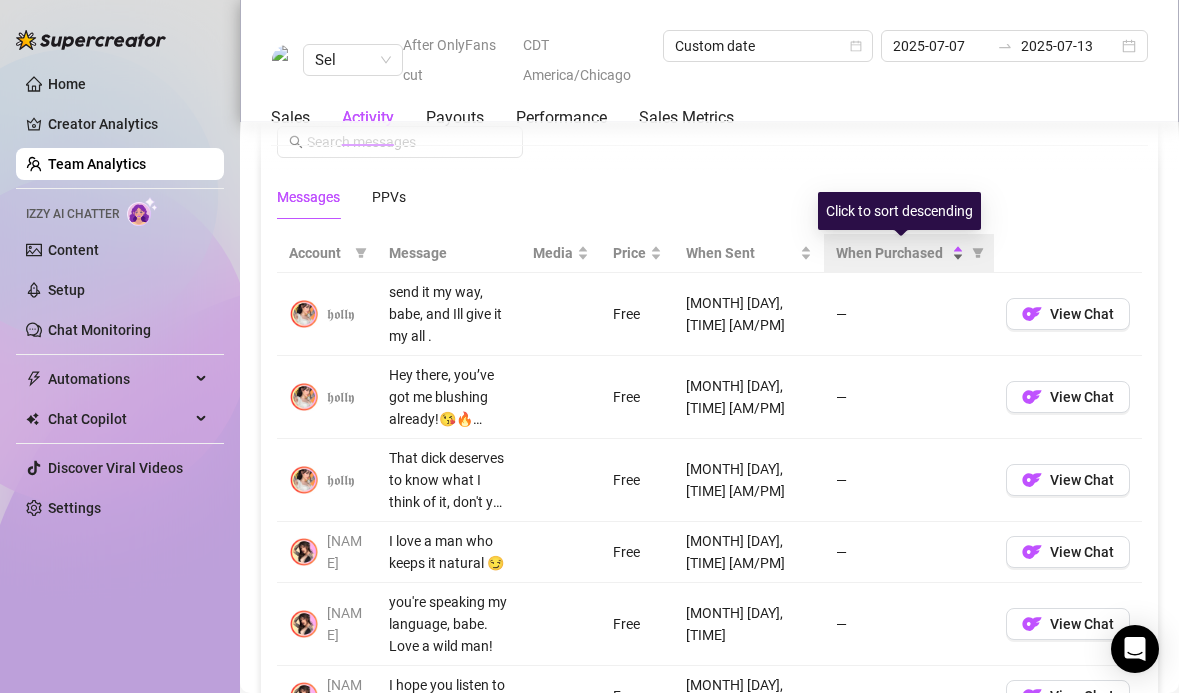 click on "When Purchased" at bounding box center (900, 253) 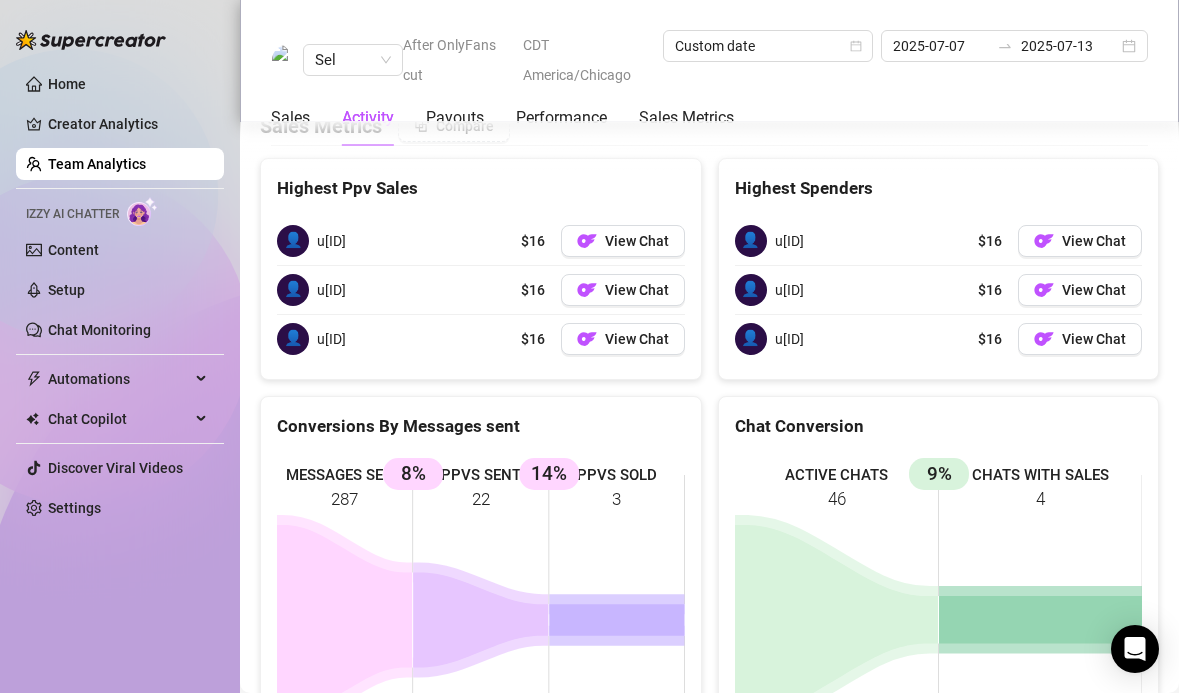 scroll, scrollTop: 3158, scrollLeft: 0, axis: vertical 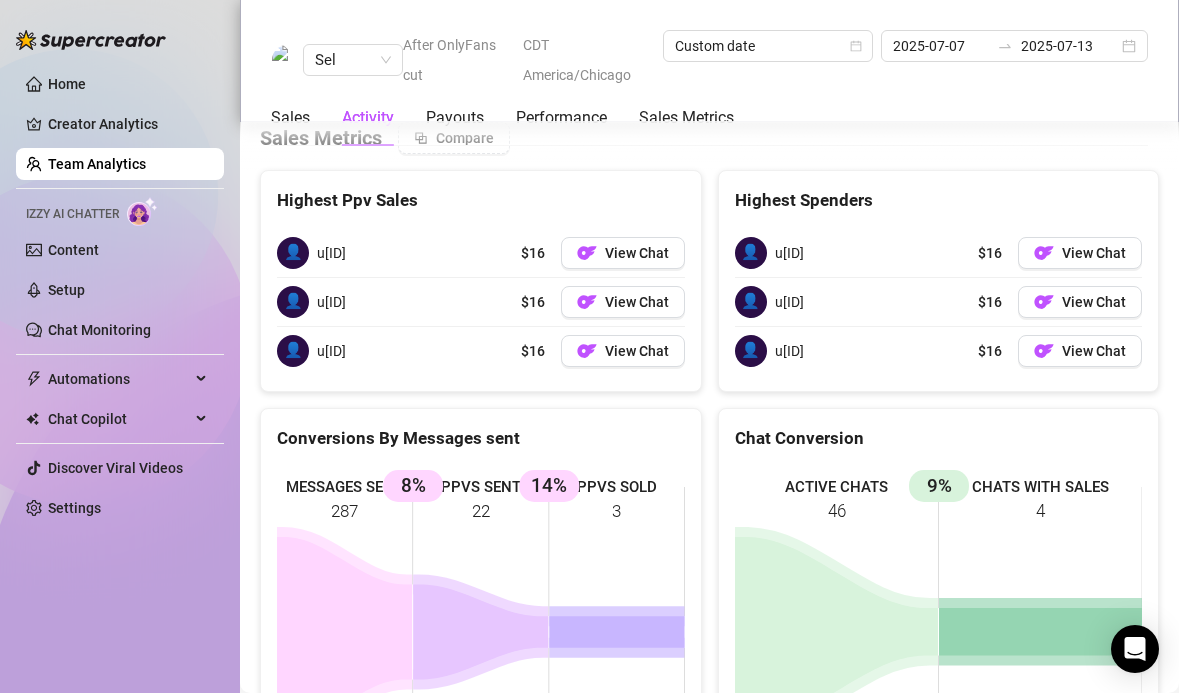 drag, startPoint x: 856, startPoint y: 314, endPoint x: 769, endPoint y: 314, distance: 87 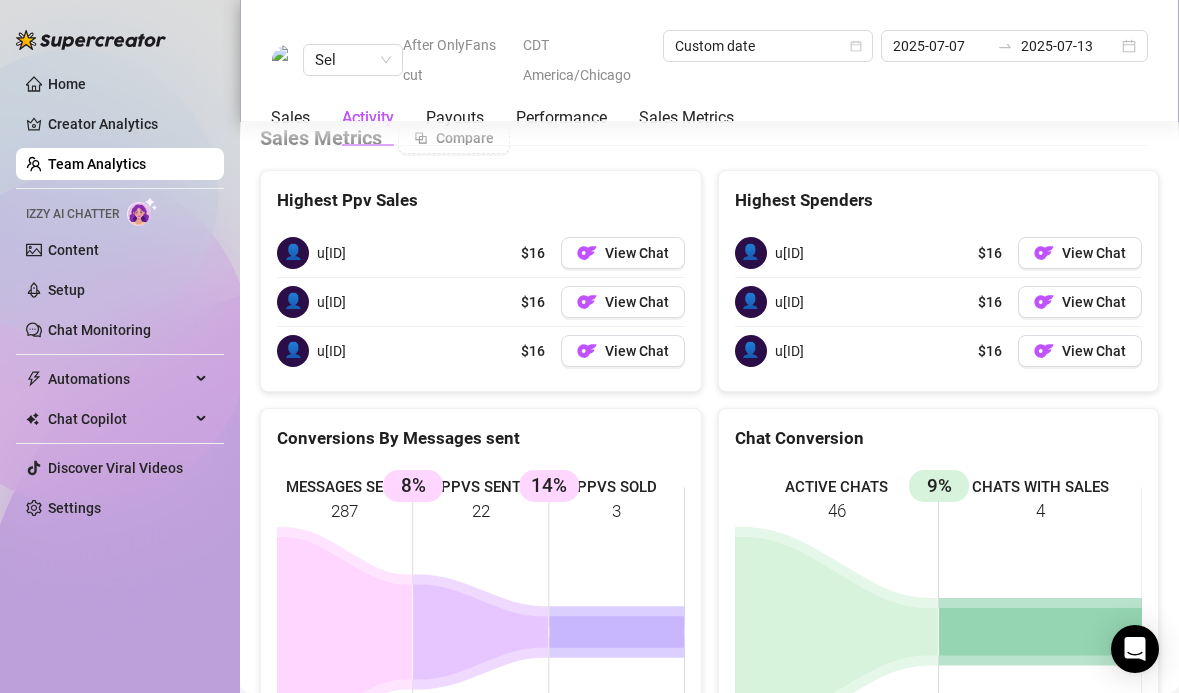 copy on "👤 u[ID]" 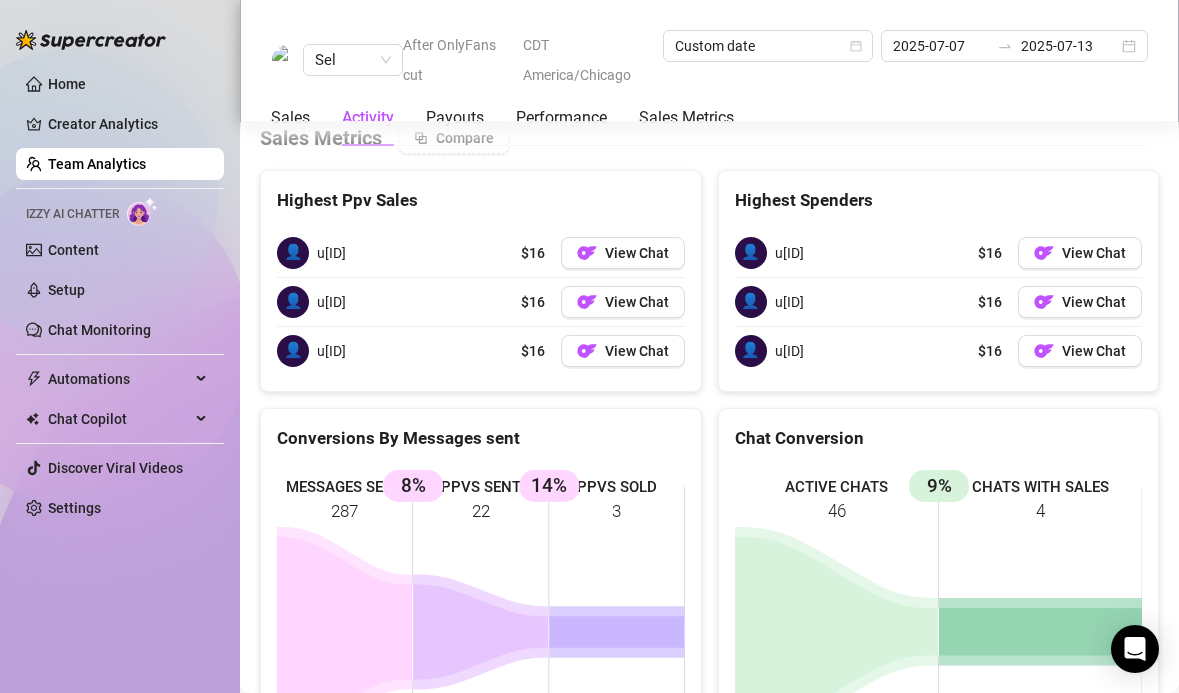 drag, startPoint x: 852, startPoint y: 214, endPoint x: 768, endPoint y: 212, distance: 84.0238 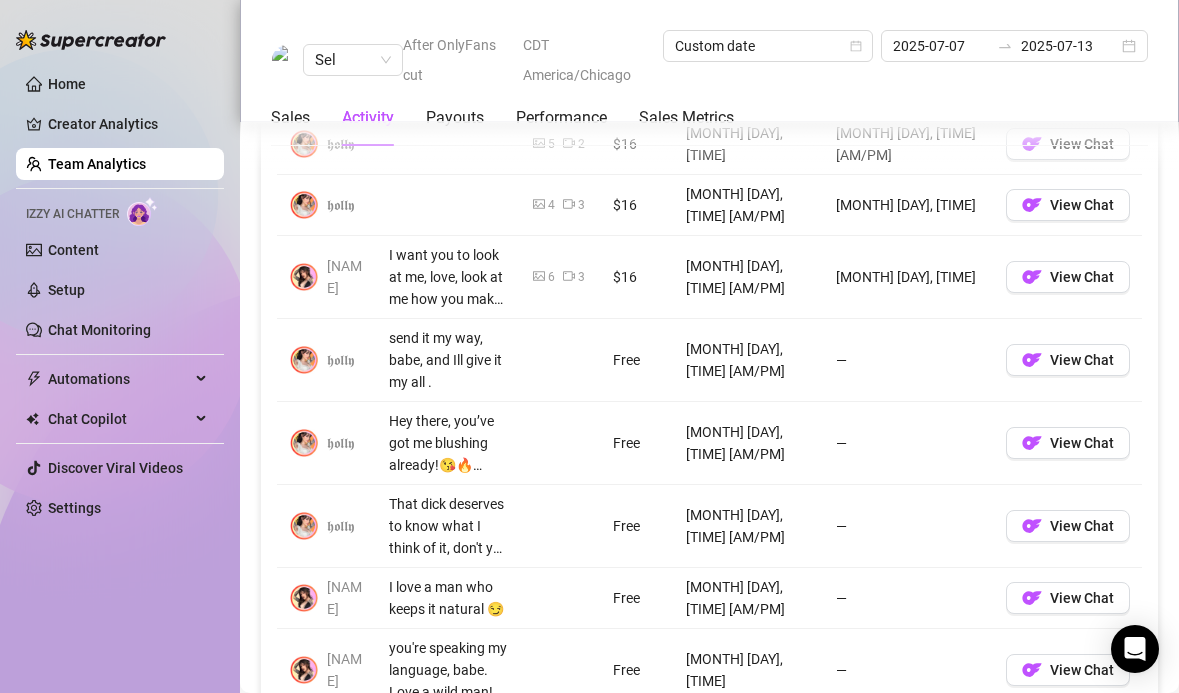 scroll, scrollTop: 2260, scrollLeft: 0, axis: vertical 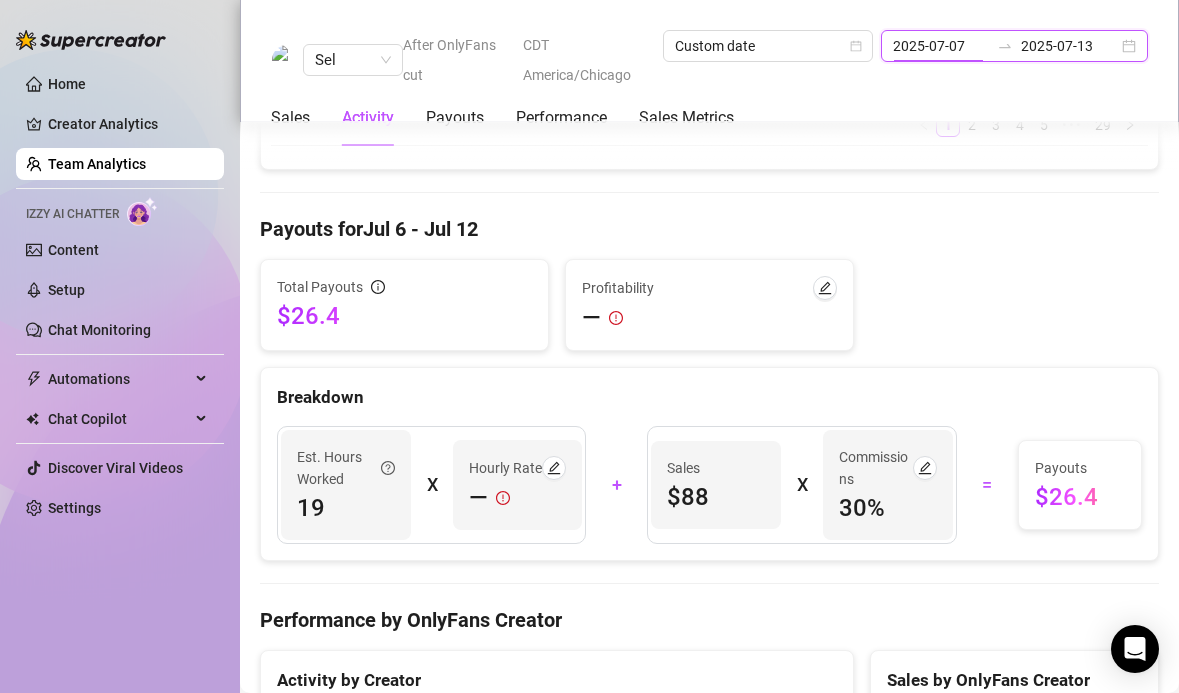 click on "2025-07-07" at bounding box center (941, 46) 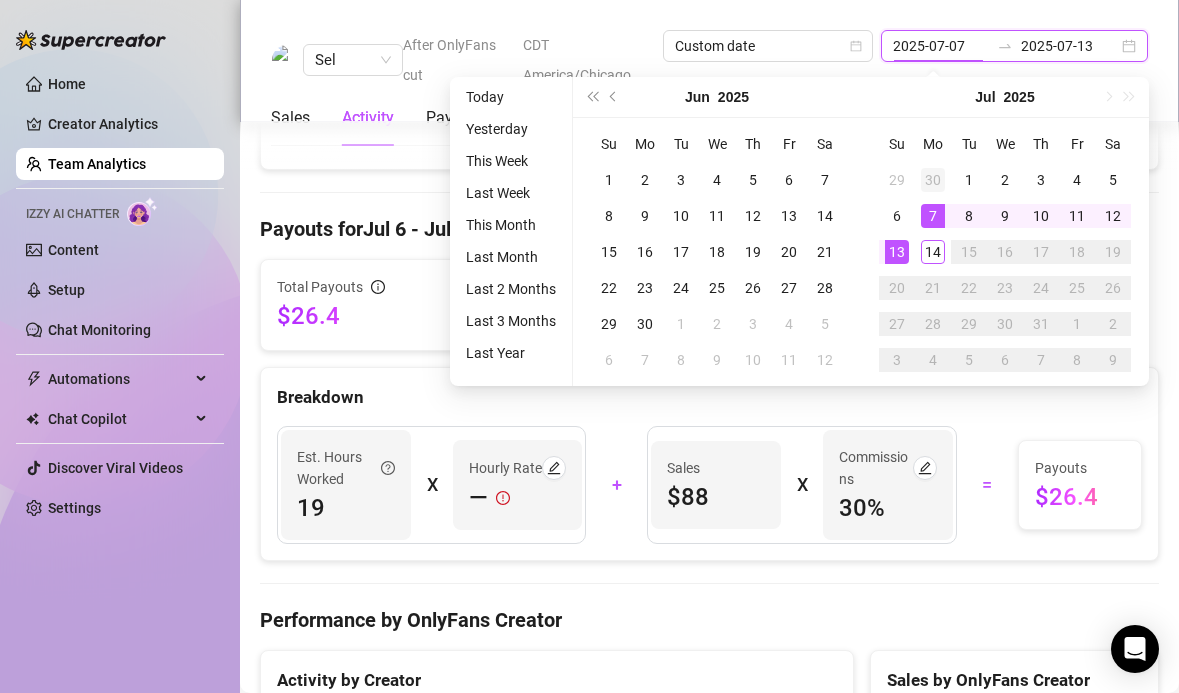 type on "2025-06-30" 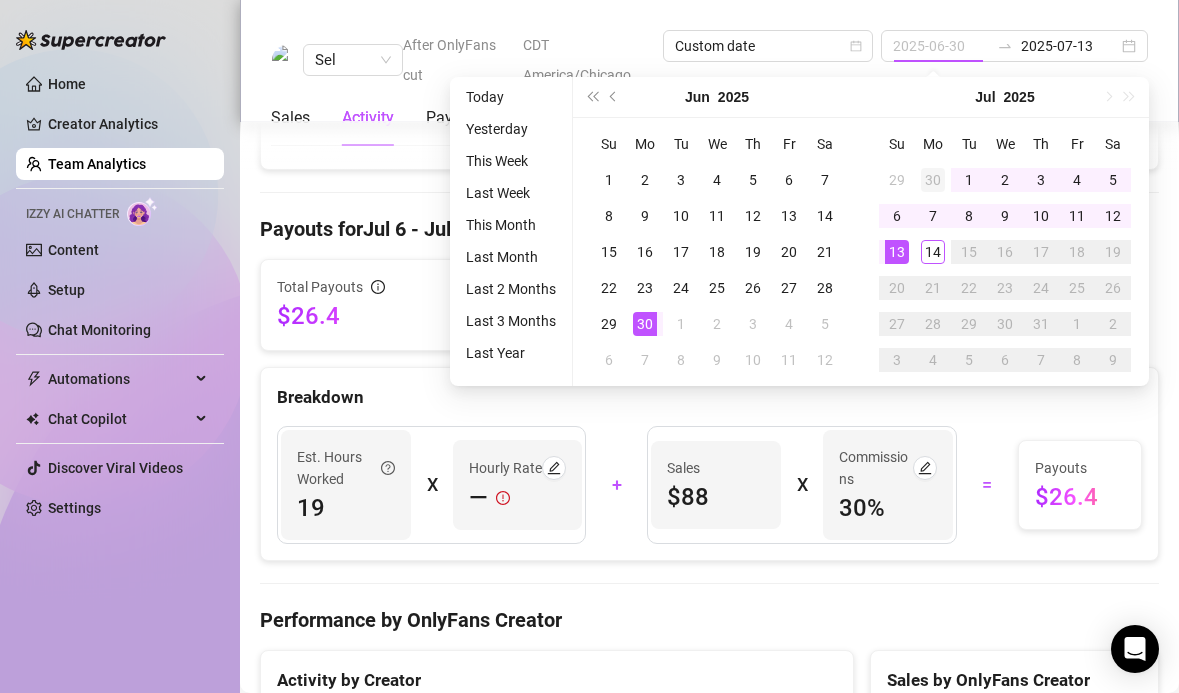 click on "30" at bounding box center (933, 180) 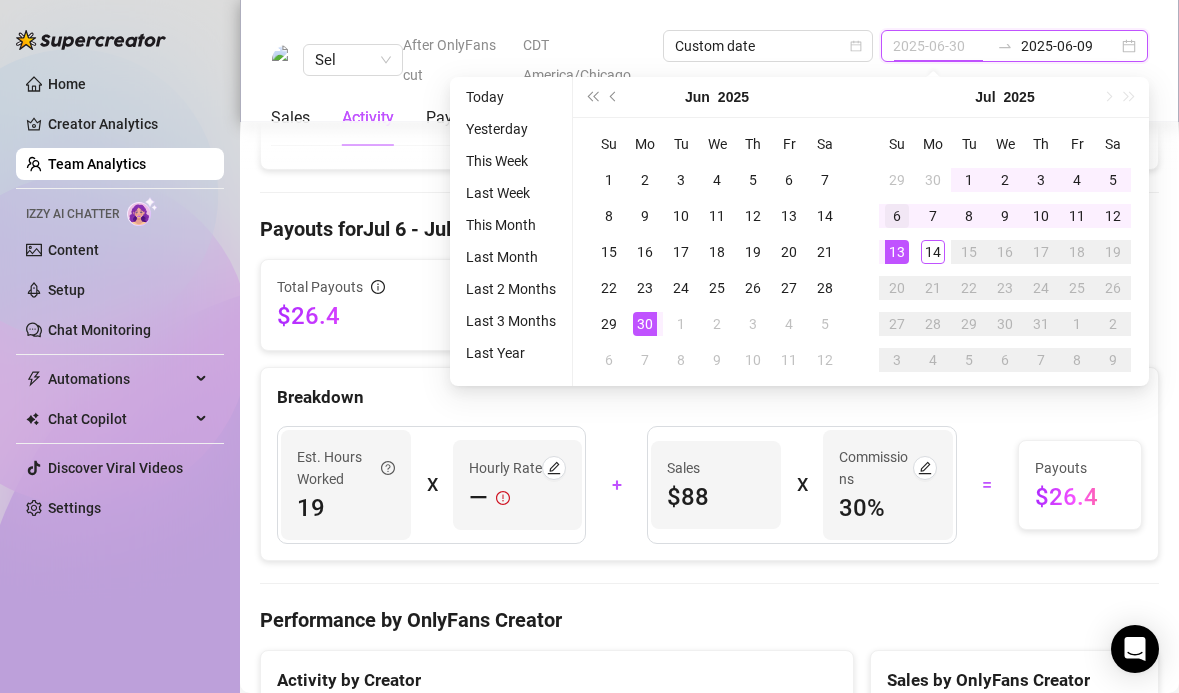 type on "2025-06-08" 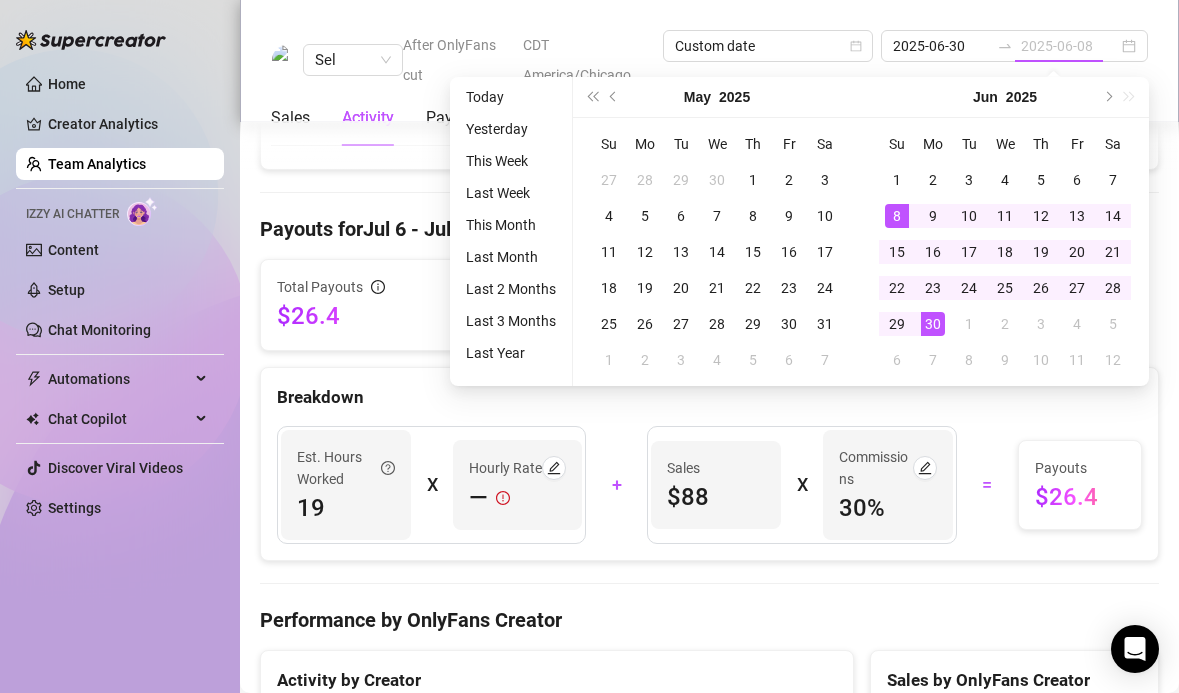 click on "8" at bounding box center (897, 216) 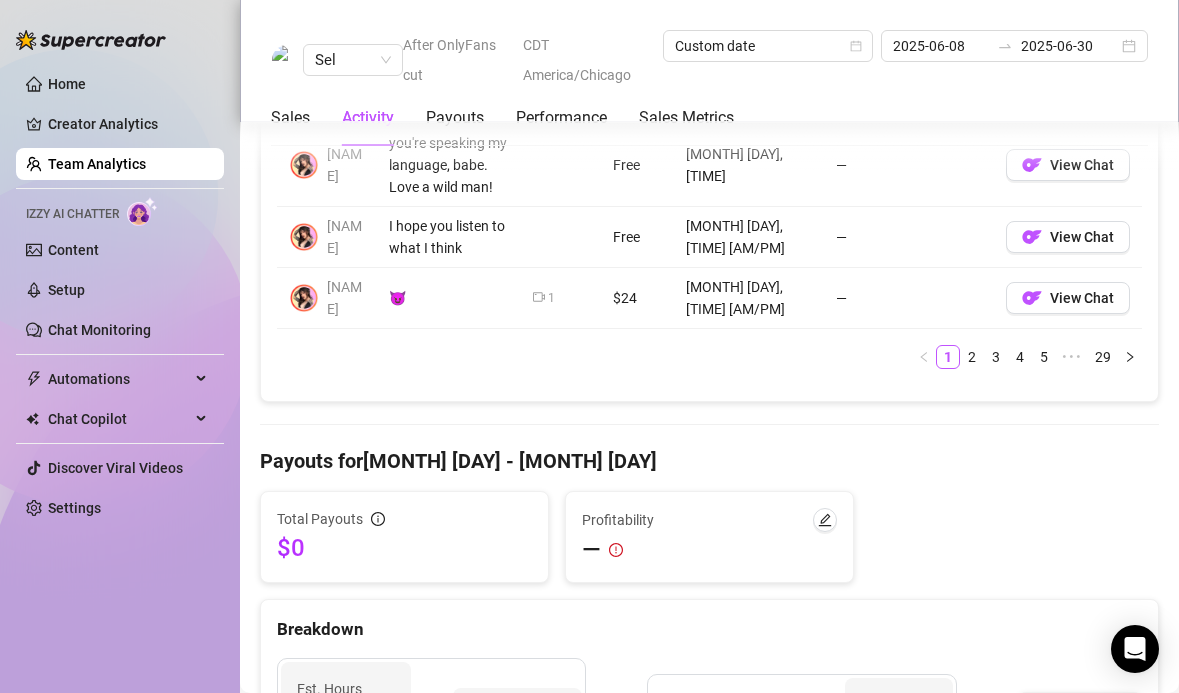 scroll, scrollTop: 2260, scrollLeft: 0, axis: vertical 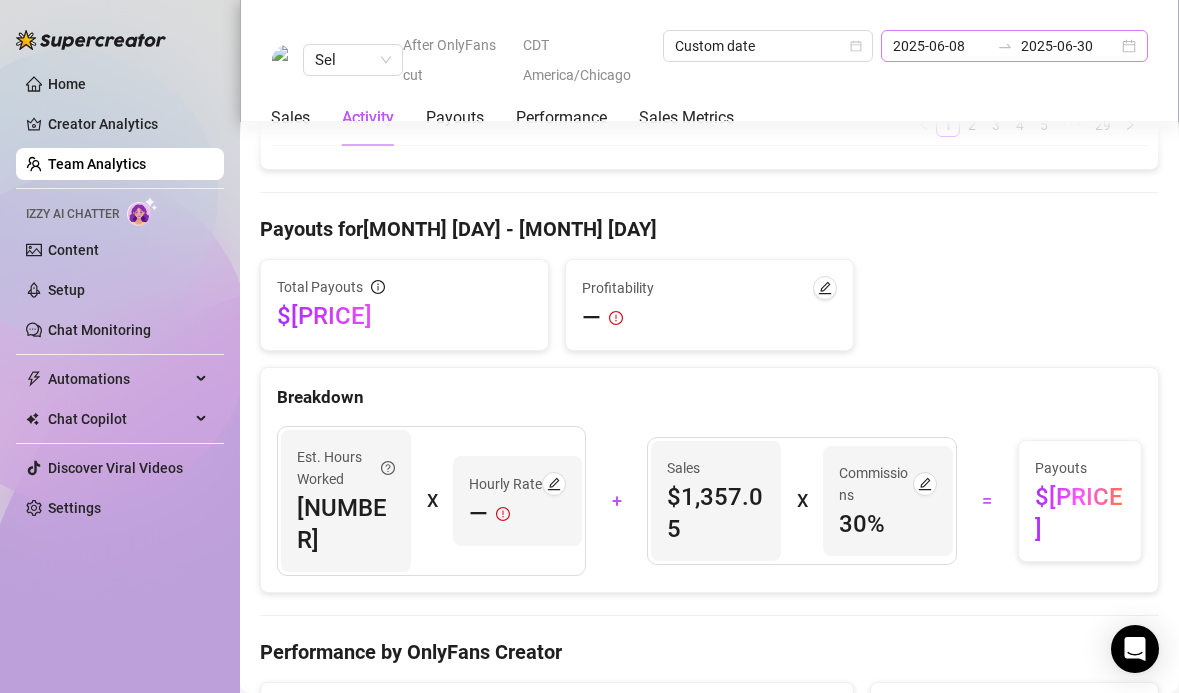 click on "[DATE] [DATE]" at bounding box center (1014, 46) 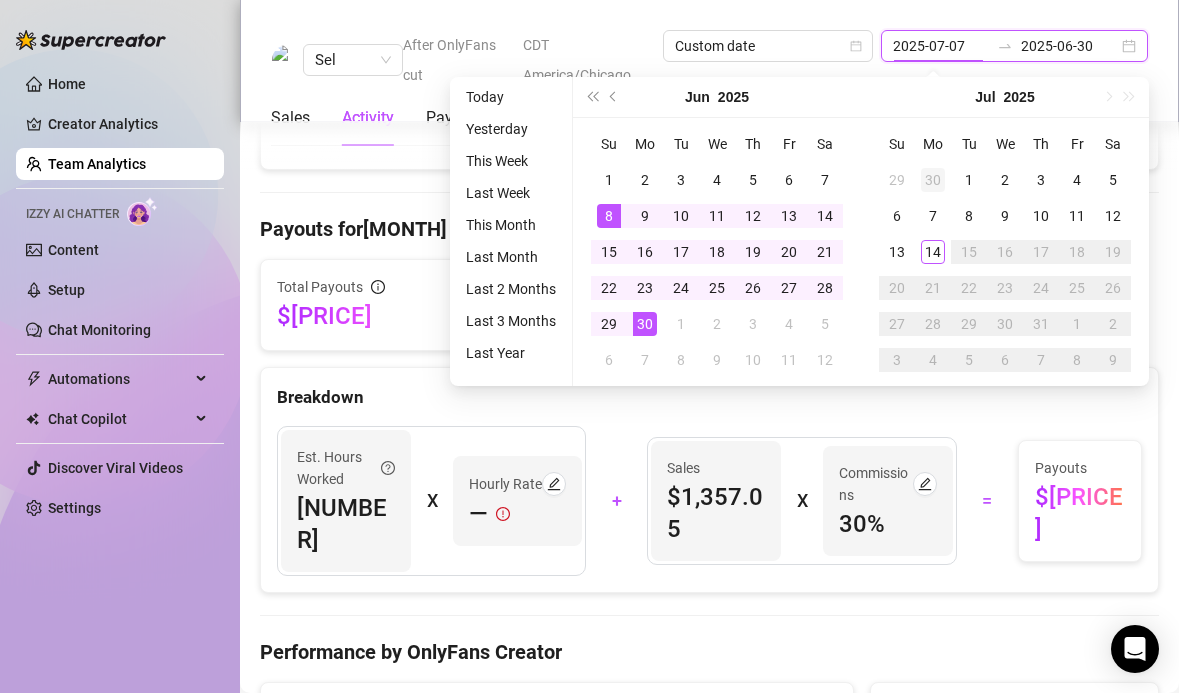 type on "2025-06-30" 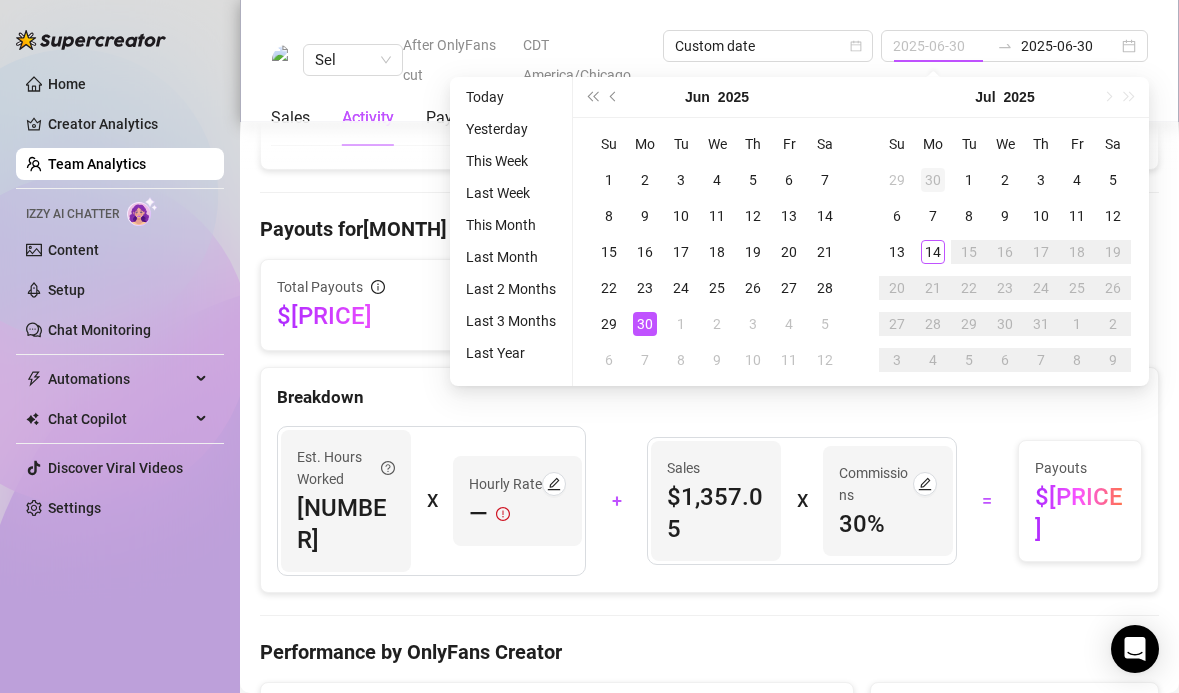 click on "30" at bounding box center (933, 180) 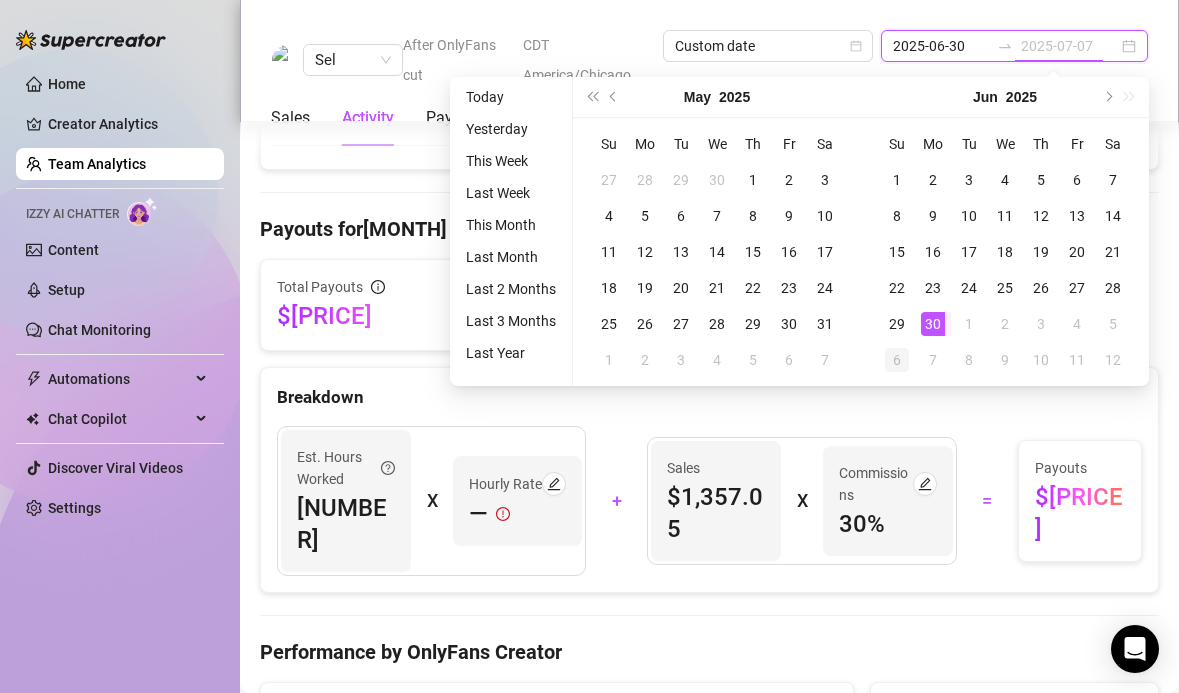 type on "2025-07-06" 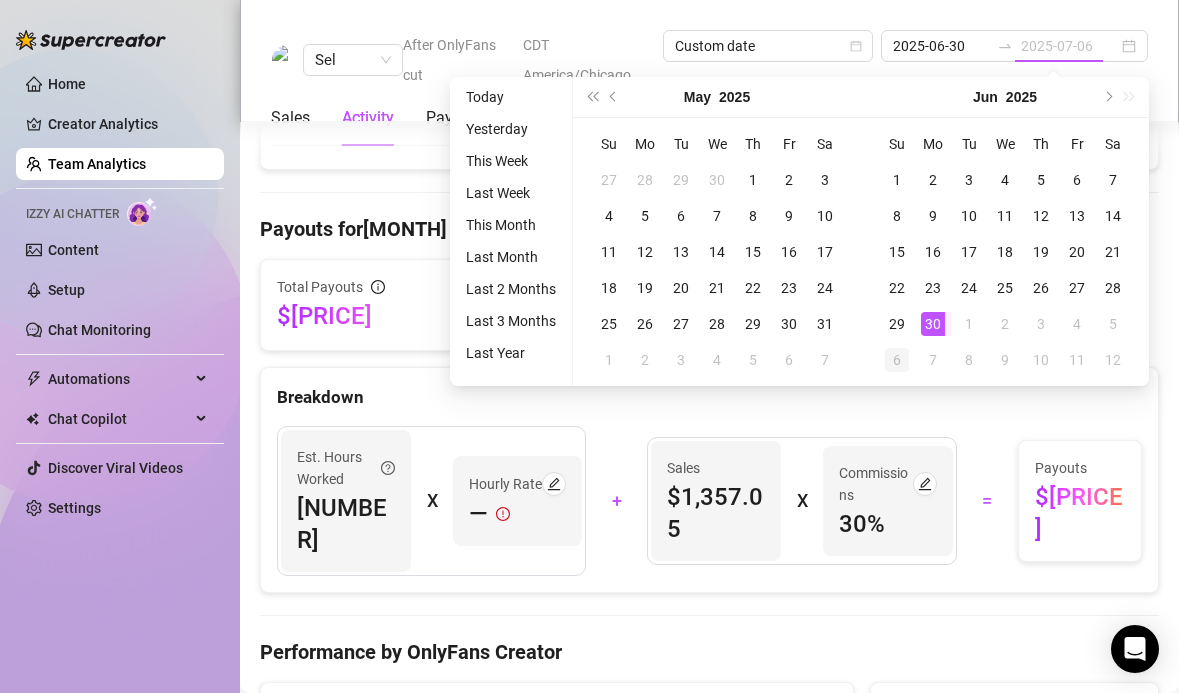 click on "6" at bounding box center (897, 360) 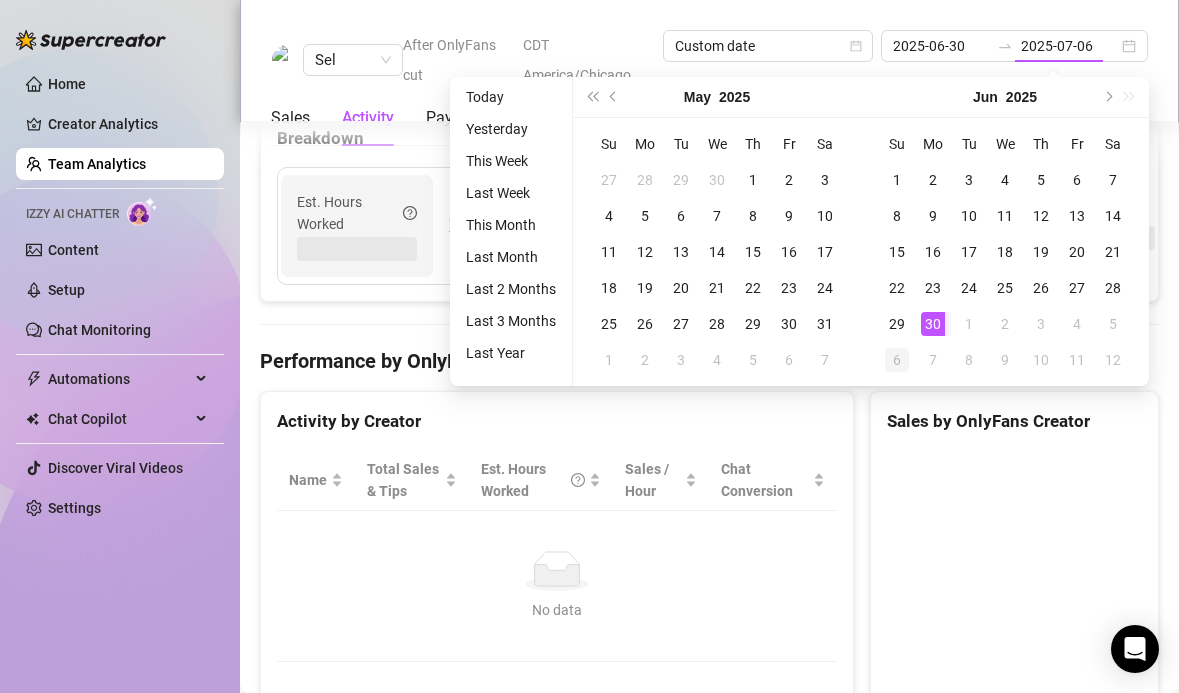 type on "2025-06-30" 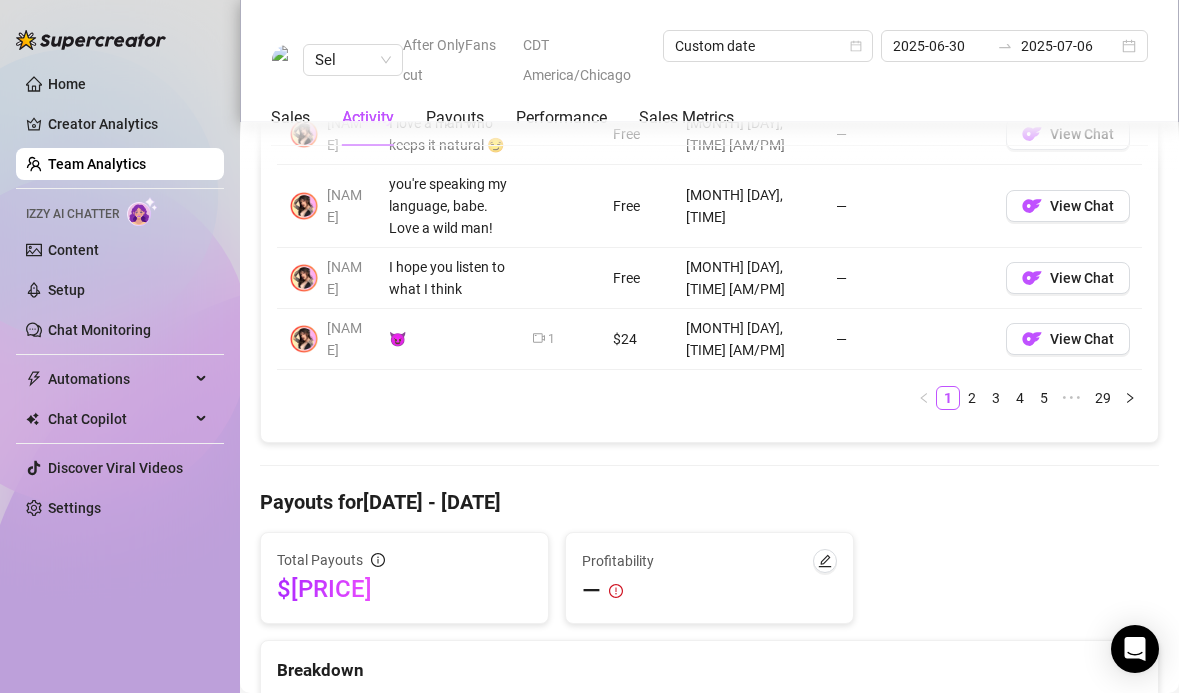 scroll, scrollTop: 1753, scrollLeft: 0, axis: vertical 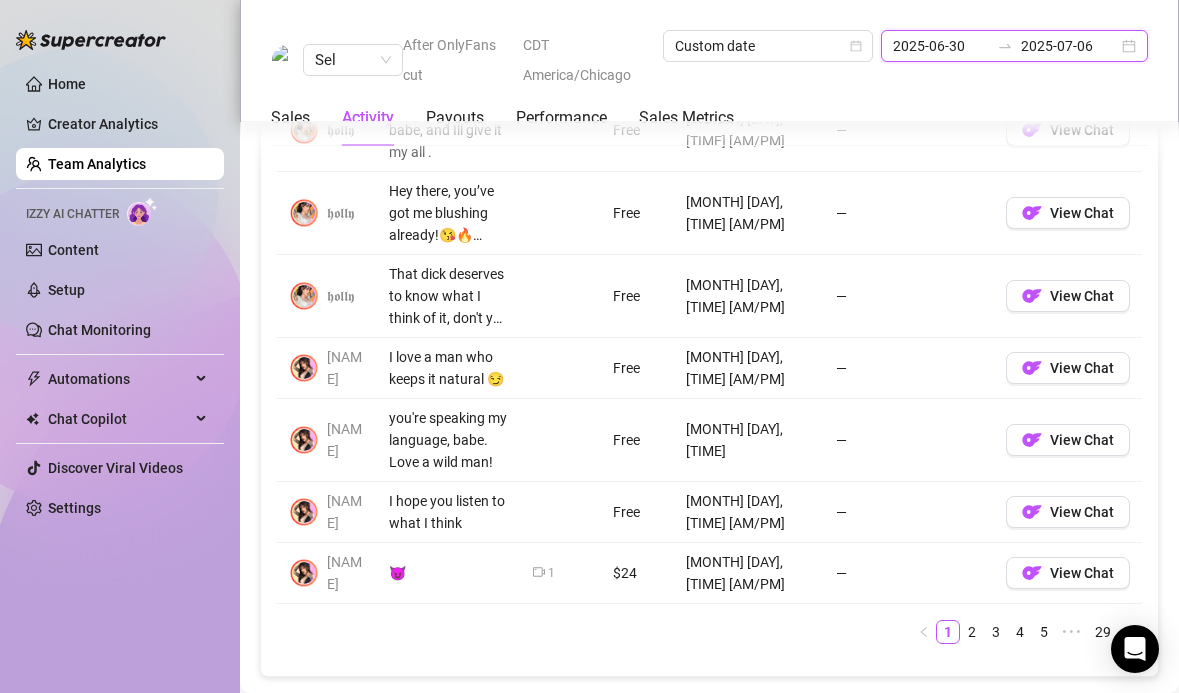 click on "2025-06-30" at bounding box center (941, 46) 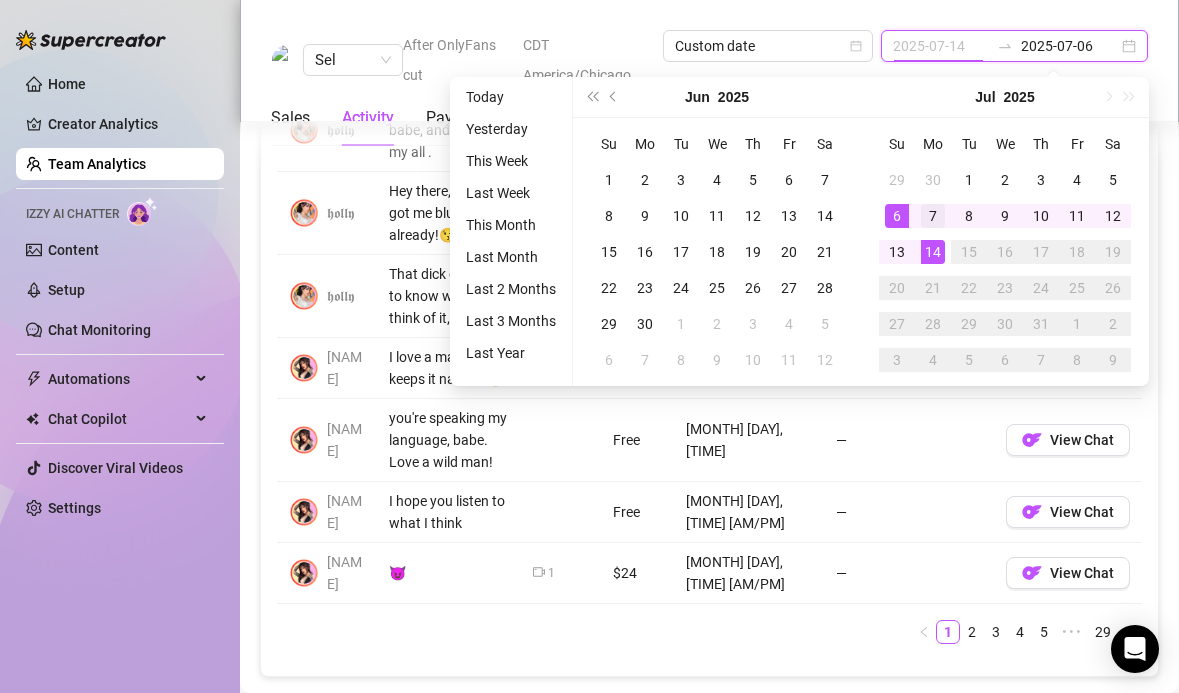 type on "2025-07-07" 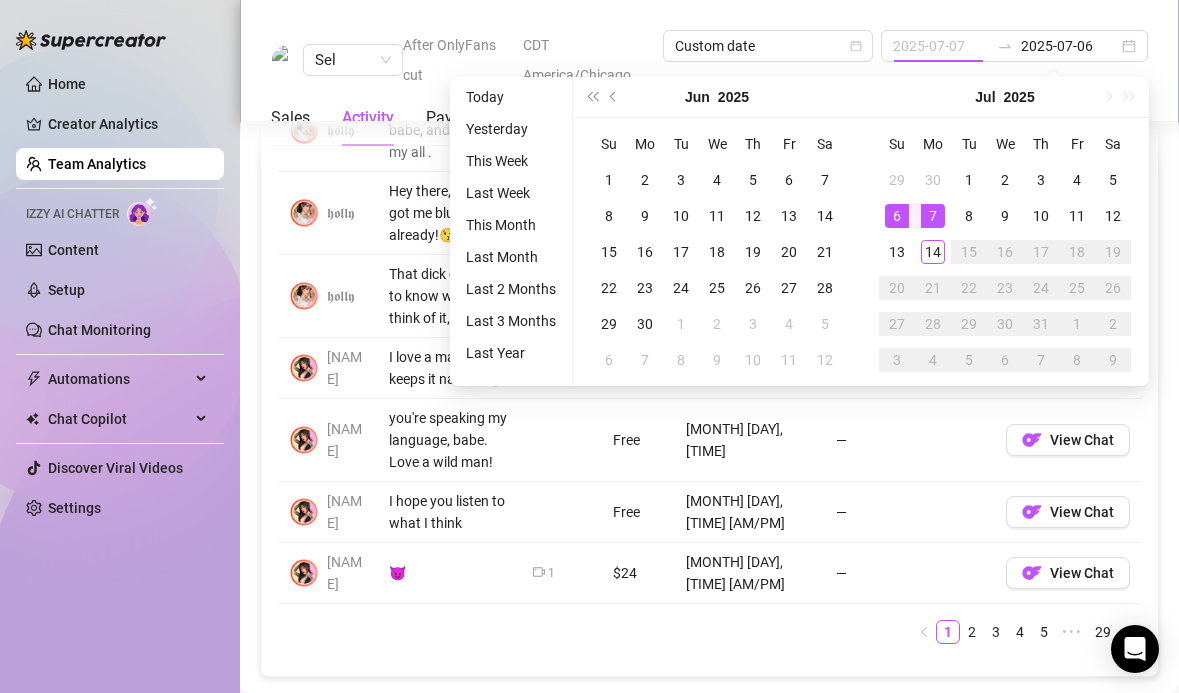 click on "7" at bounding box center [933, 216] 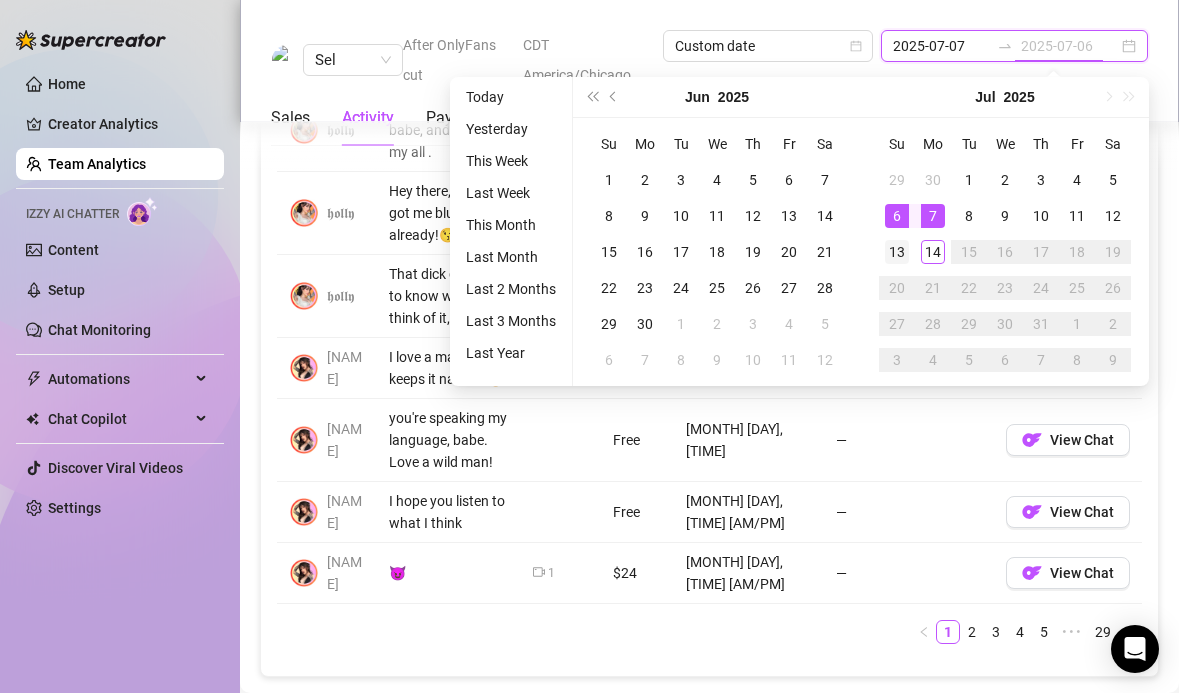 type on "2025-07-13" 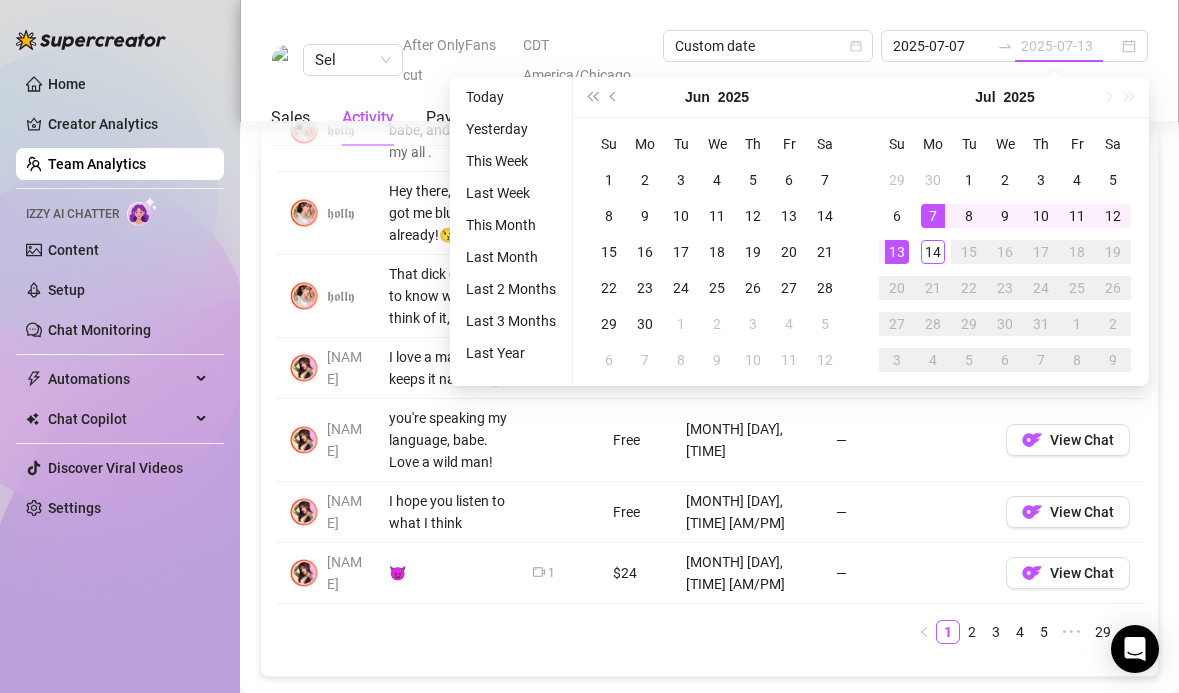 click on "13" at bounding box center (897, 252) 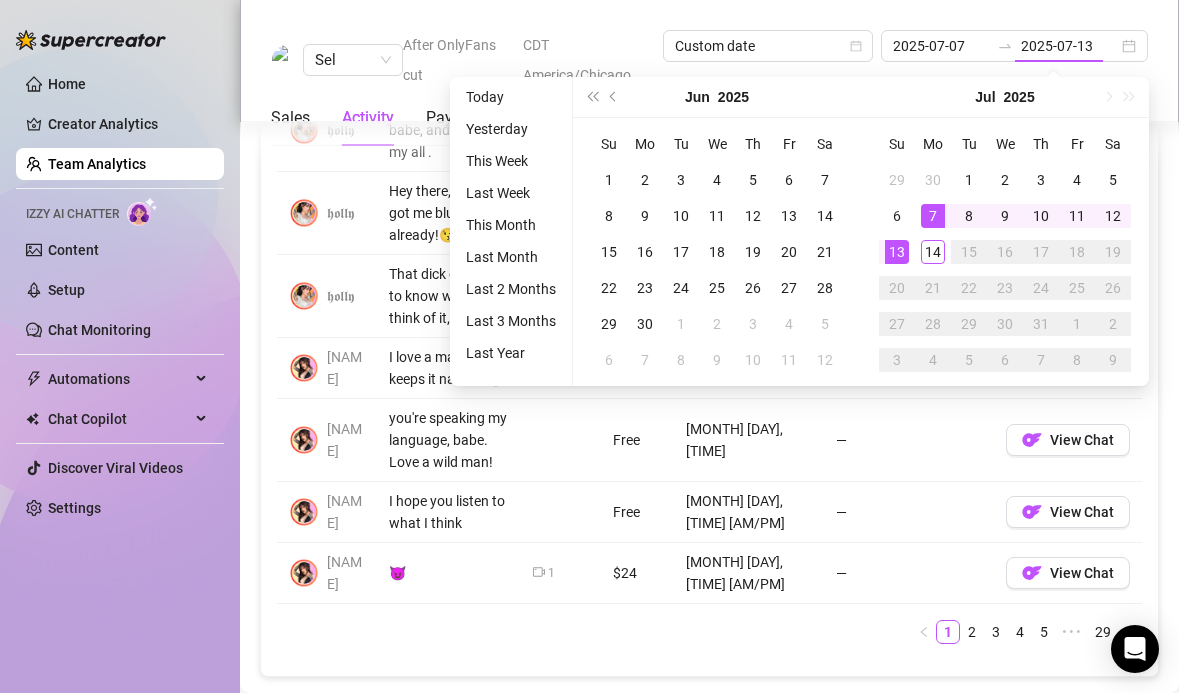 type on "2025-07-07" 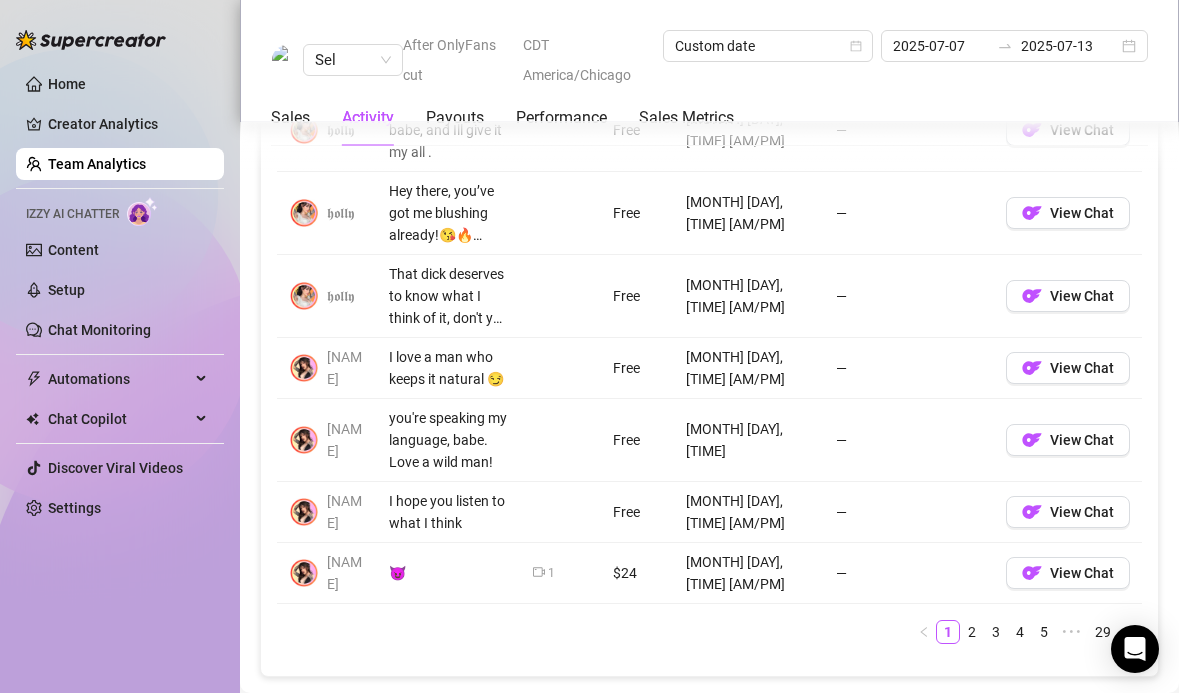 scroll, scrollTop: 2338, scrollLeft: 0, axis: vertical 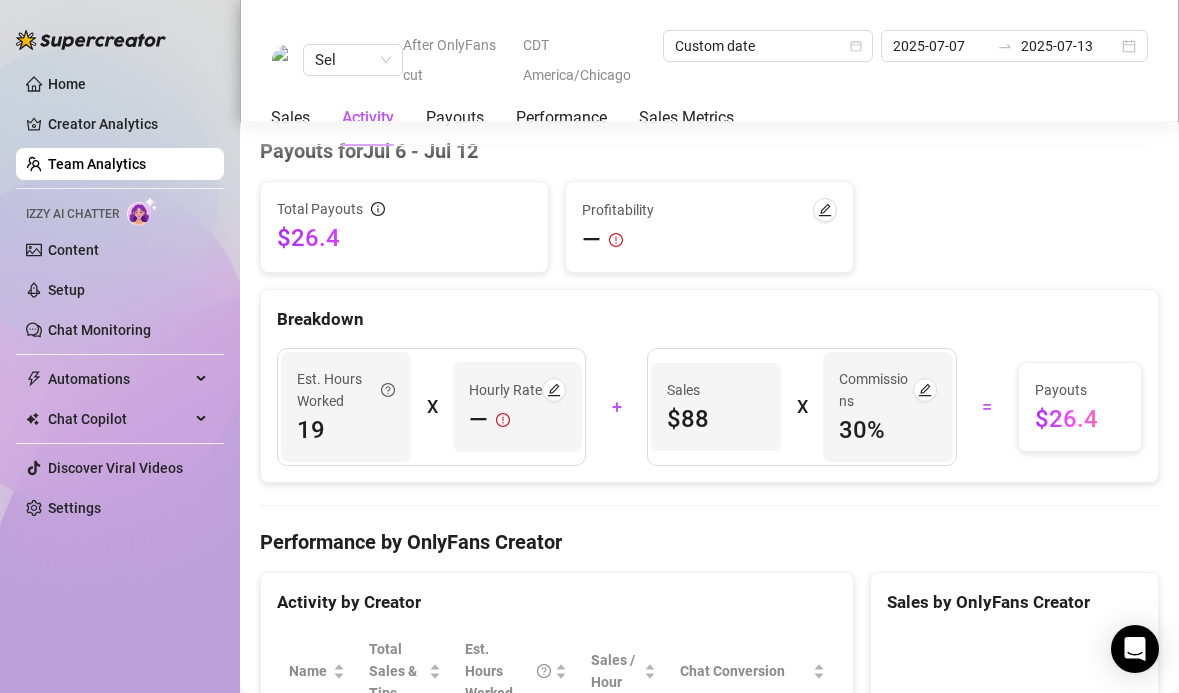 click on "Total Payouts $26.4 Profitability —" at bounding box center [709, 227] 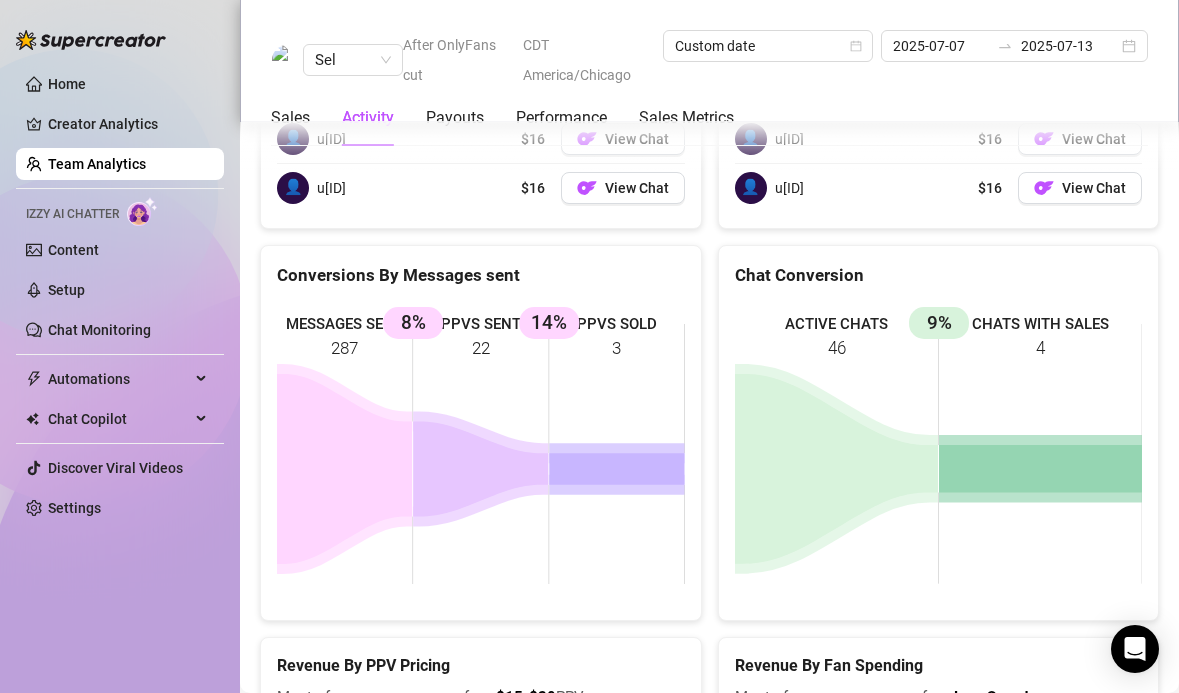 scroll, scrollTop: 3445, scrollLeft: 0, axis: vertical 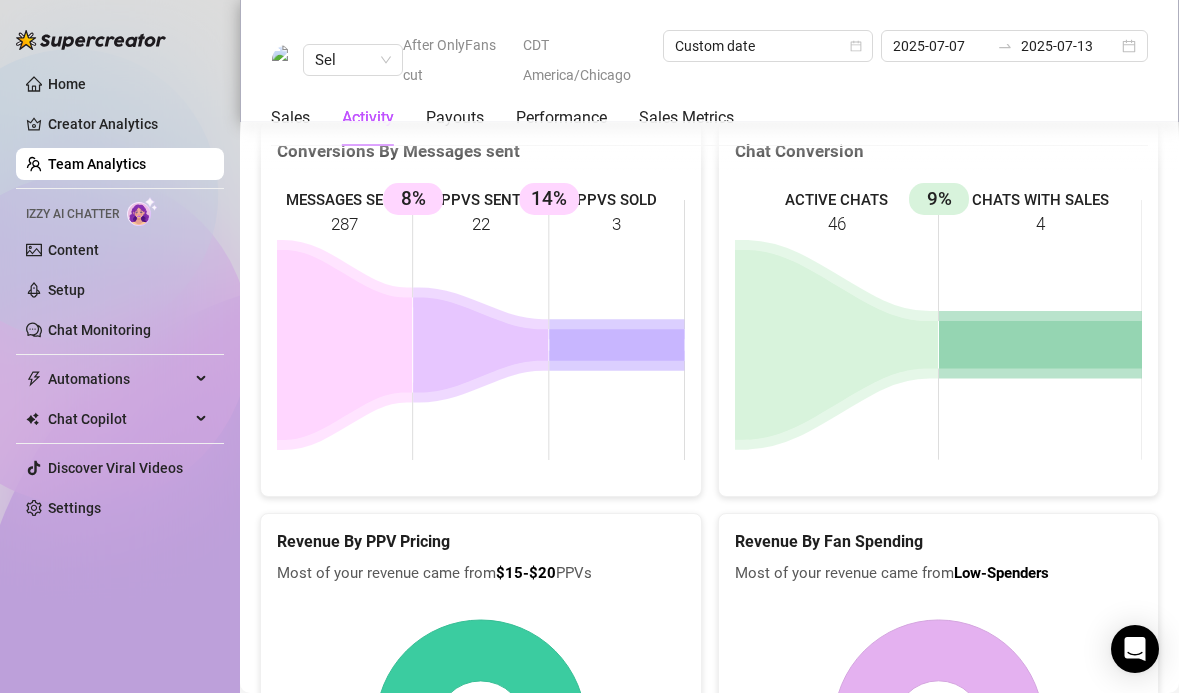 click on "Team Analytics" at bounding box center [97, 164] 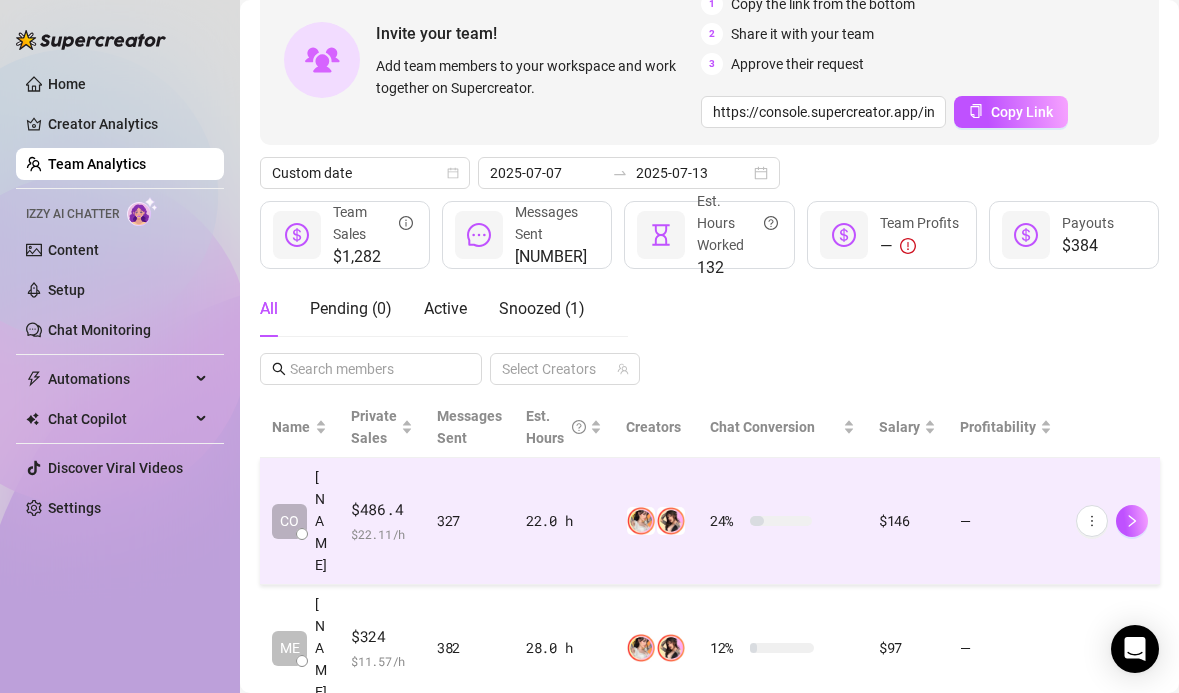 scroll, scrollTop: 361, scrollLeft: 0, axis: vertical 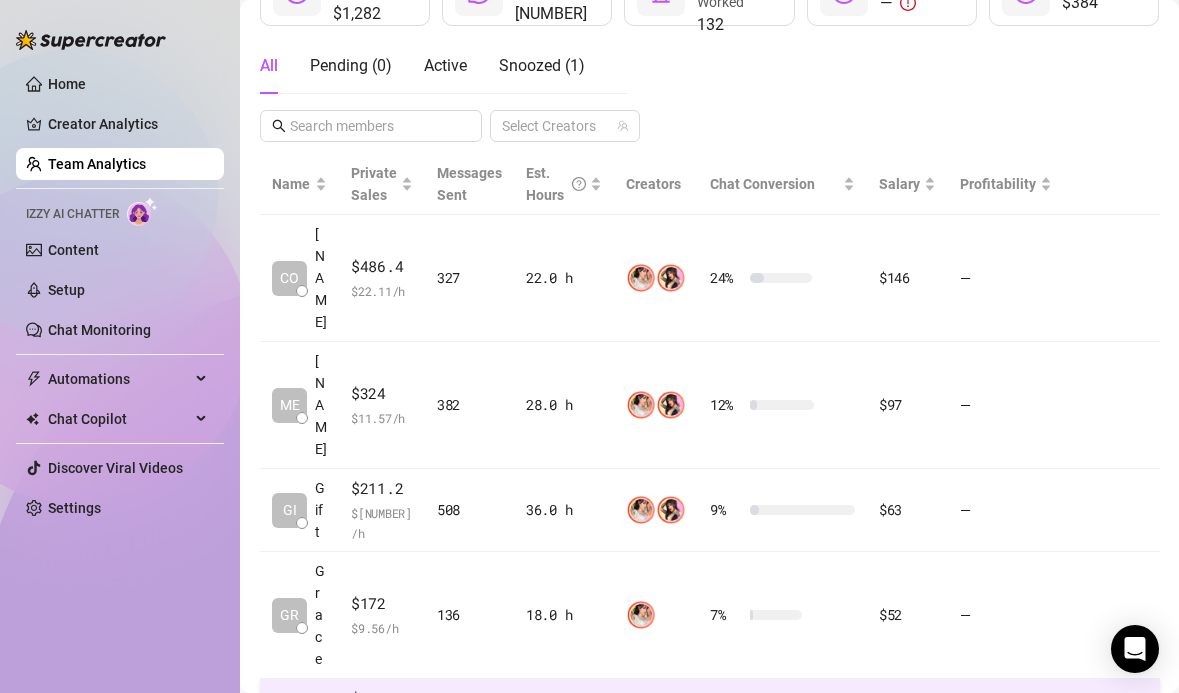 click at bounding box center (1132, 720) 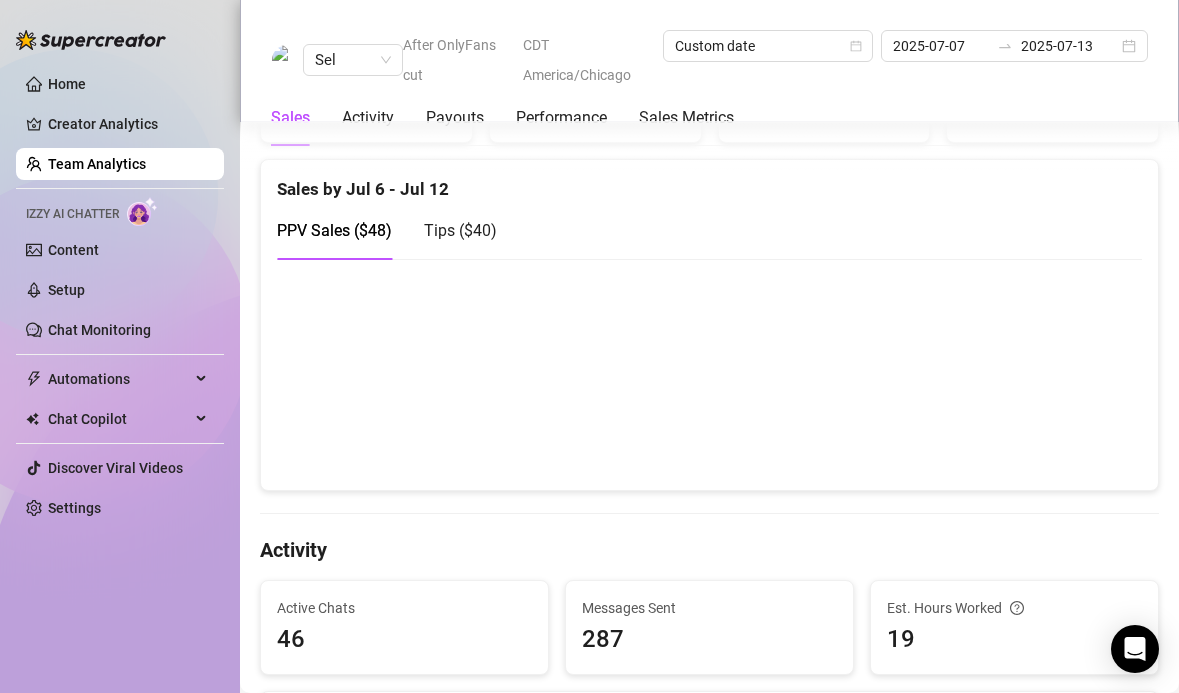 scroll, scrollTop: 384, scrollLeft: 0, axis: vertical 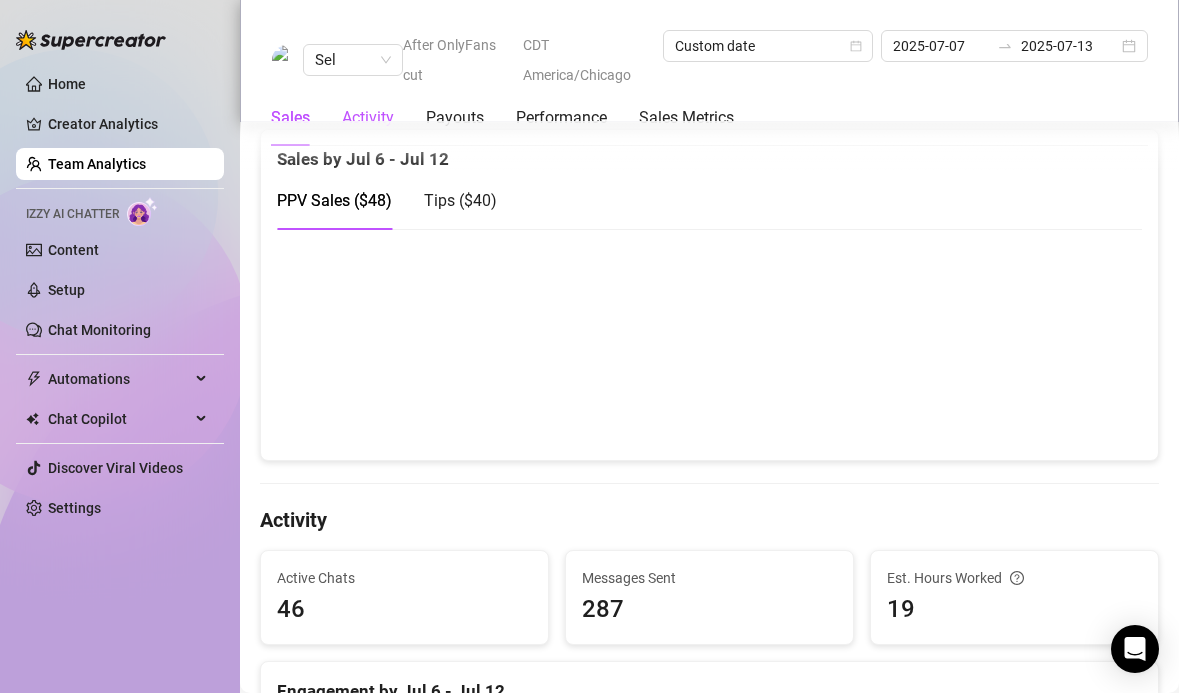 click on "Activity" at bounding box center (368, 118) 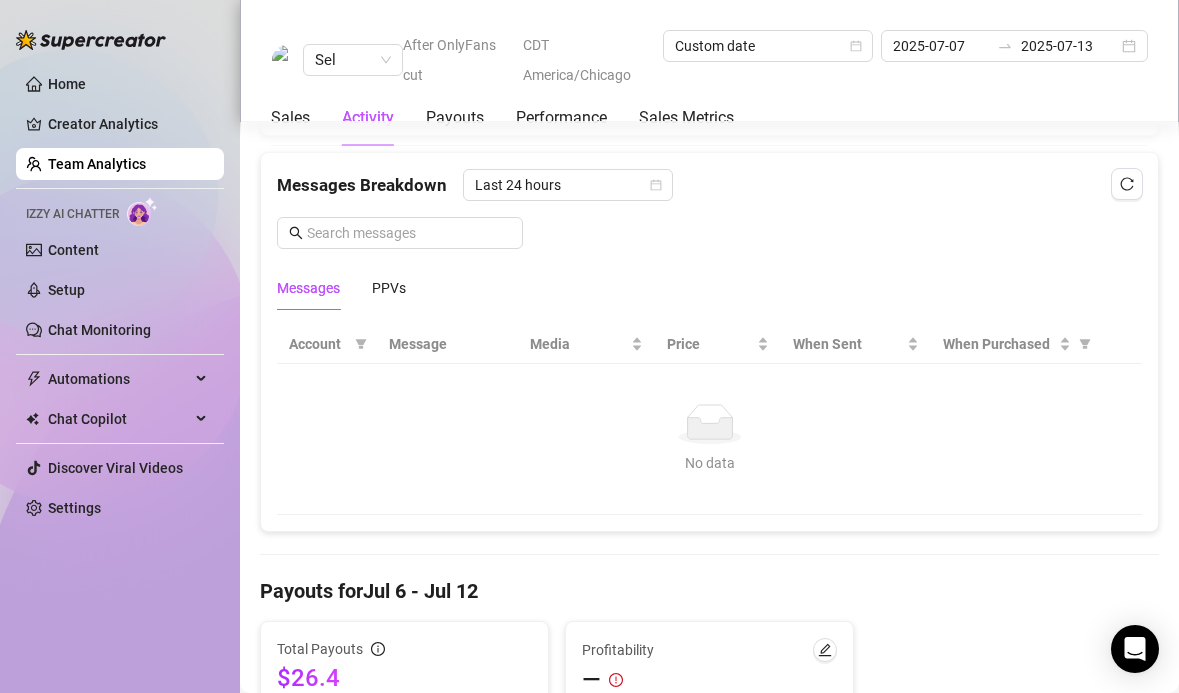 scroll, scrollTop: 1174, scrollLeft: 0, axis: vertical 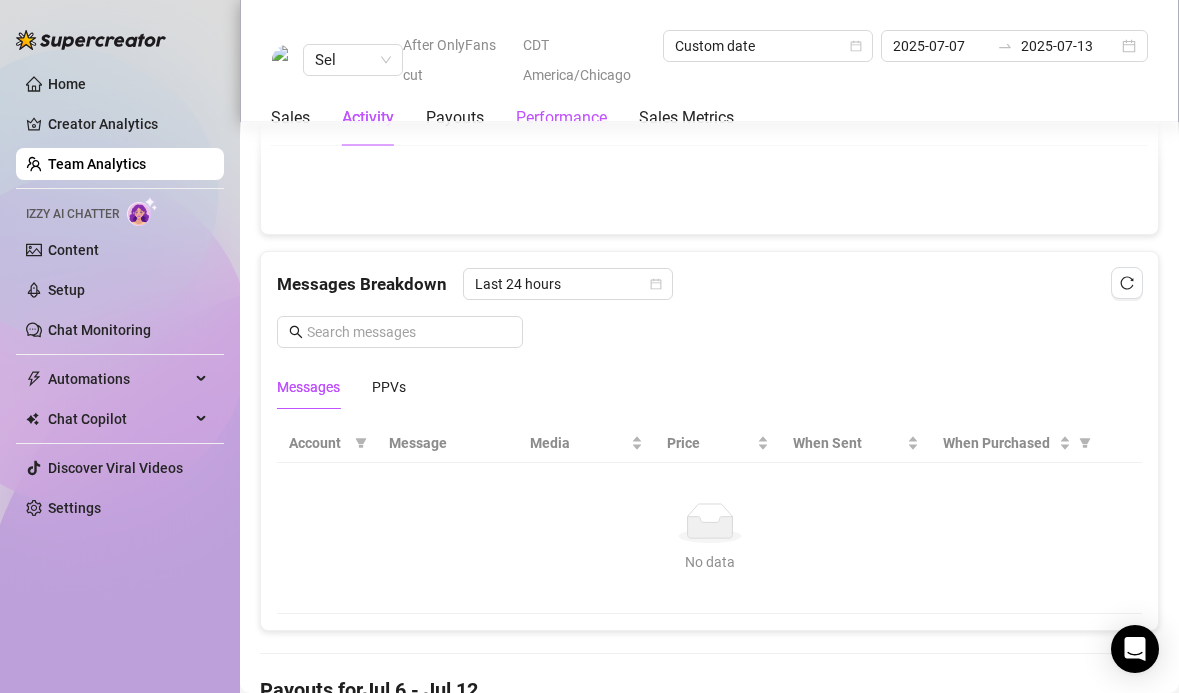 click on "Performance" at bounding box center (561, 118) 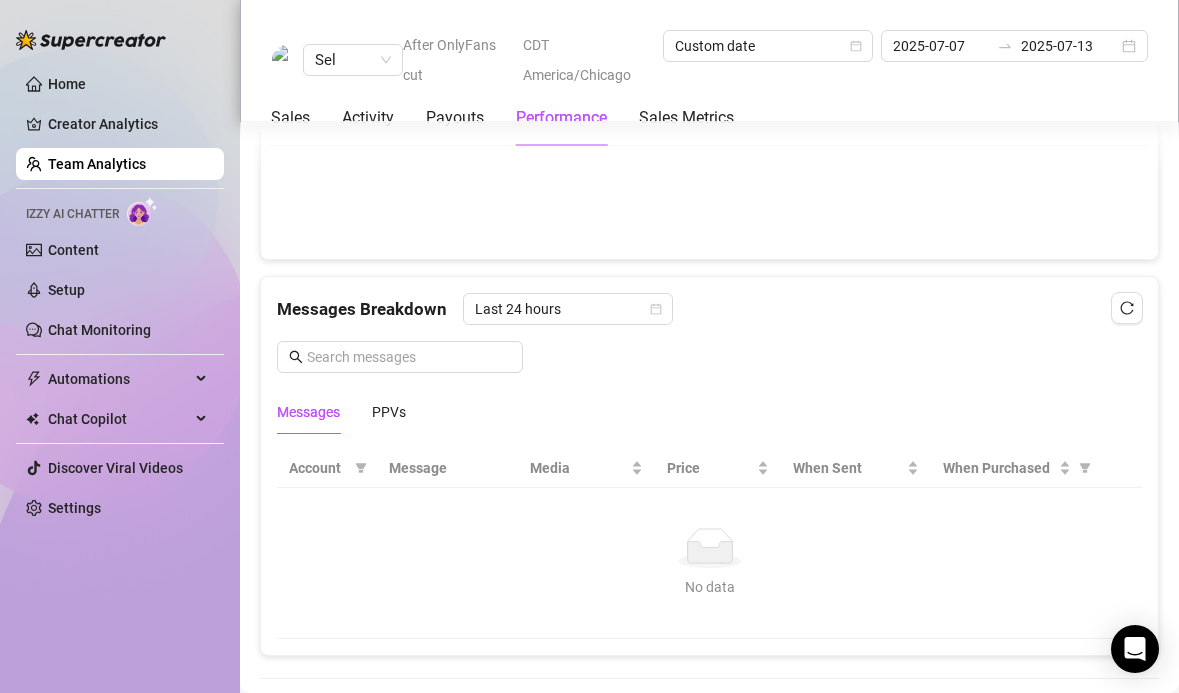 scroll, scrollTop: 1107, scrollLeft: 0, axis: vertical 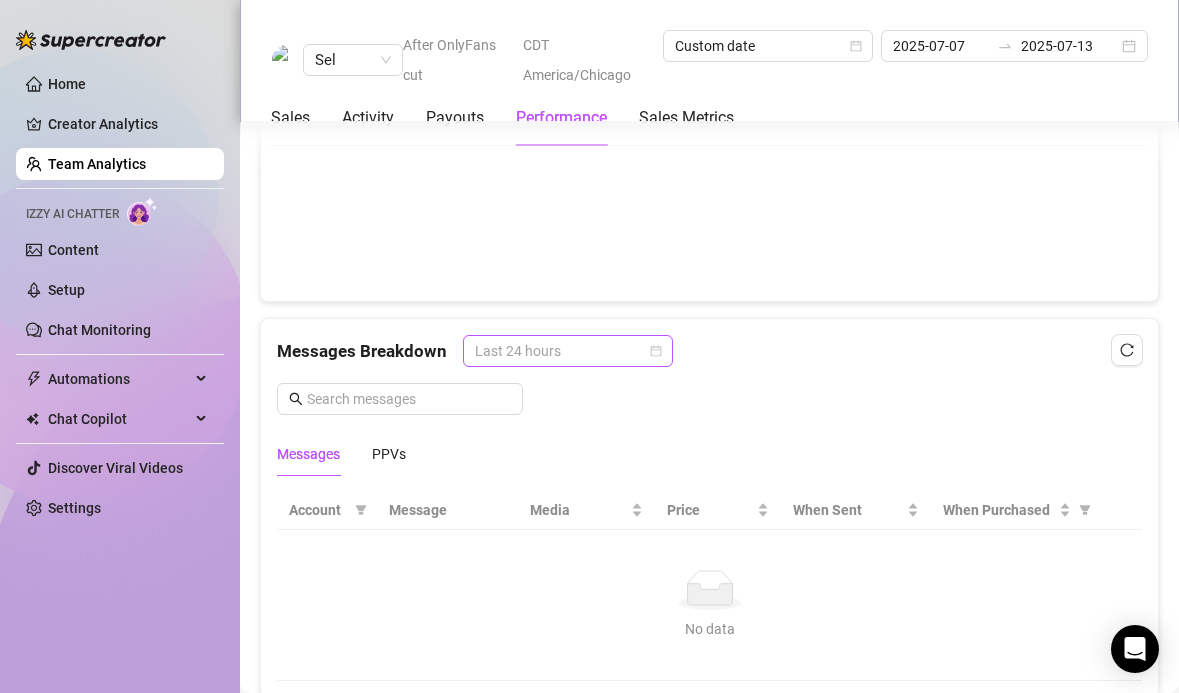 click on "Last 24 hours" at bounding box center (568, 351) 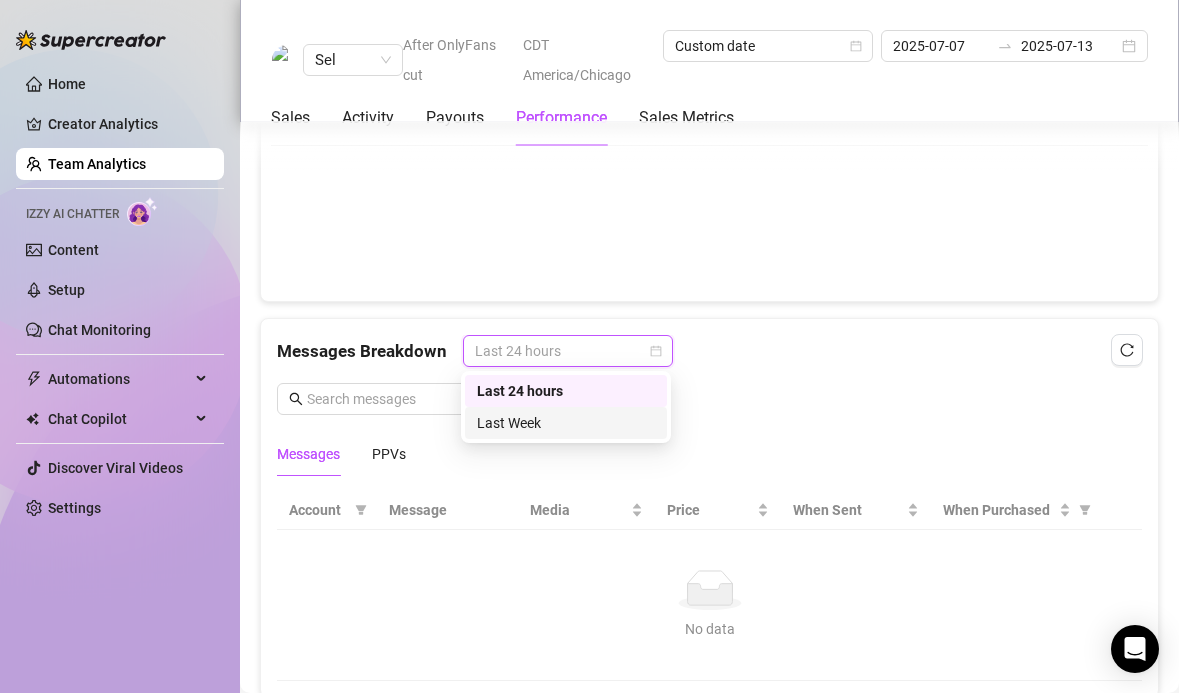click on "Last Week" at bounding box center [566, 423] 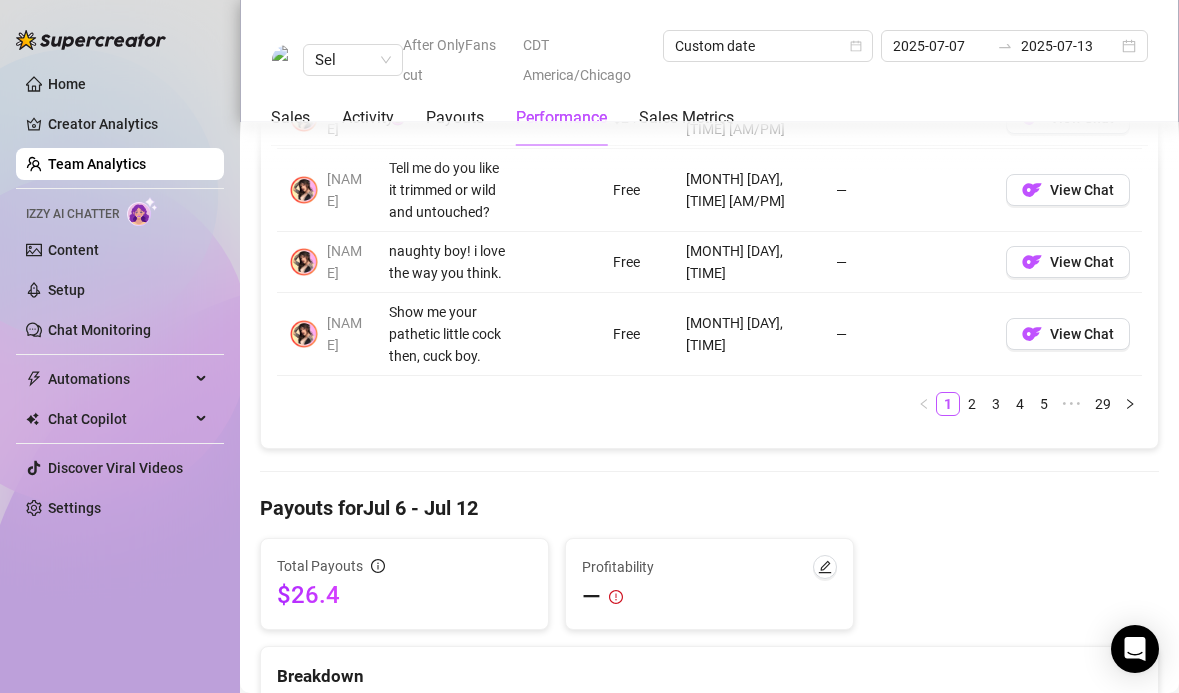 scroll, scrollTop: 2052, scrollLeft: 0, axis: vertical 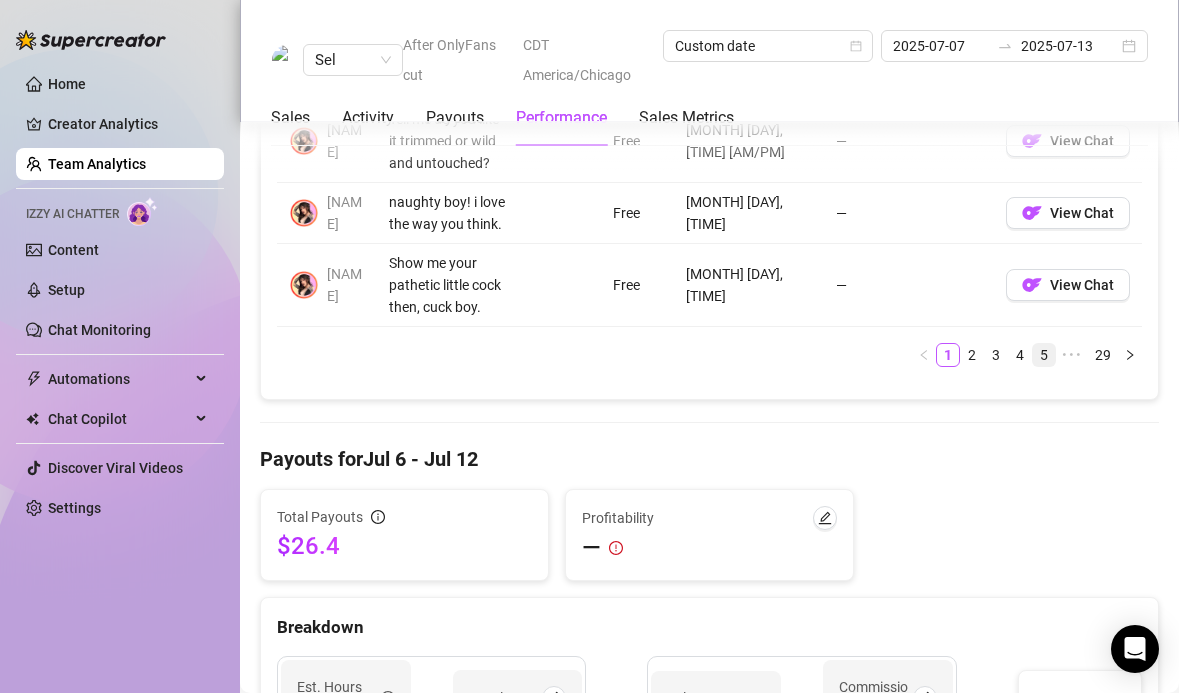 click on "5" at bounding box center [1044, 355] 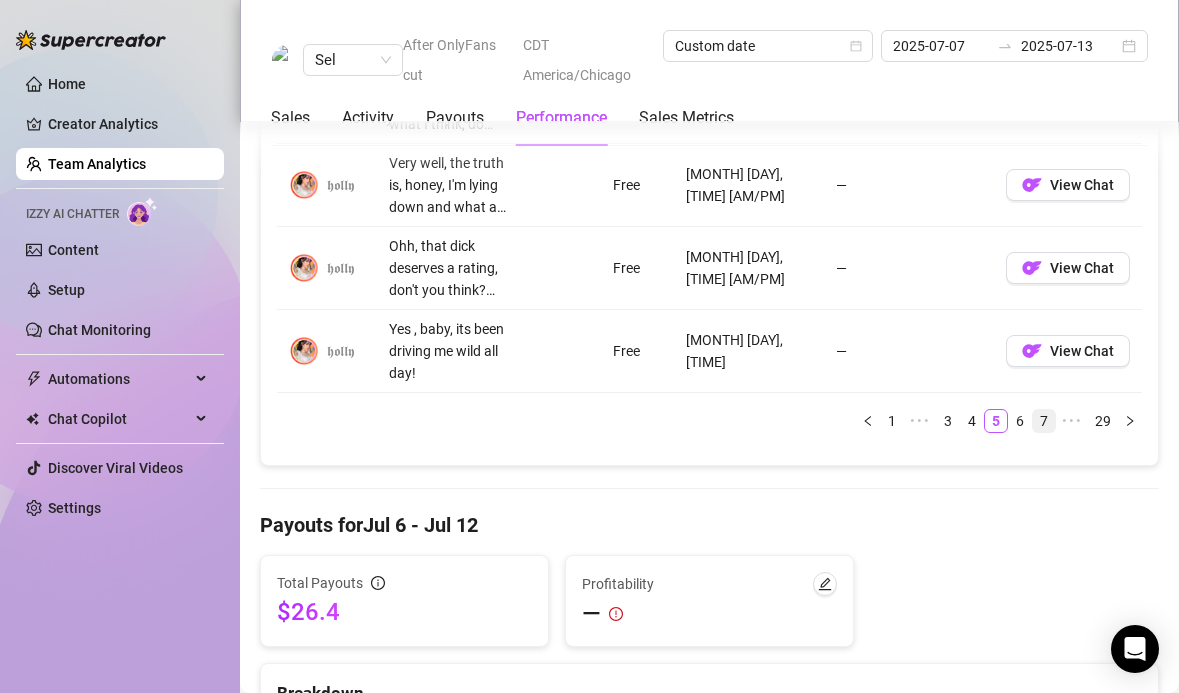 click on "7" at bounding box center (1044, 421) 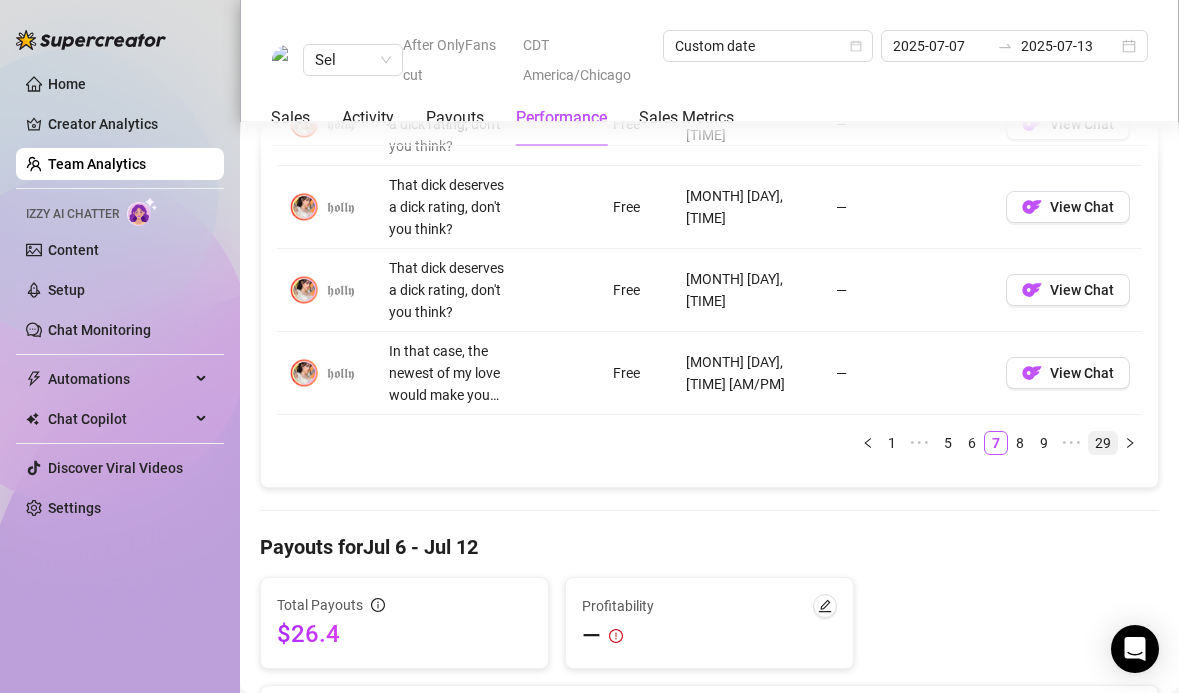 click on "29" at bounding box center (1103, 443) 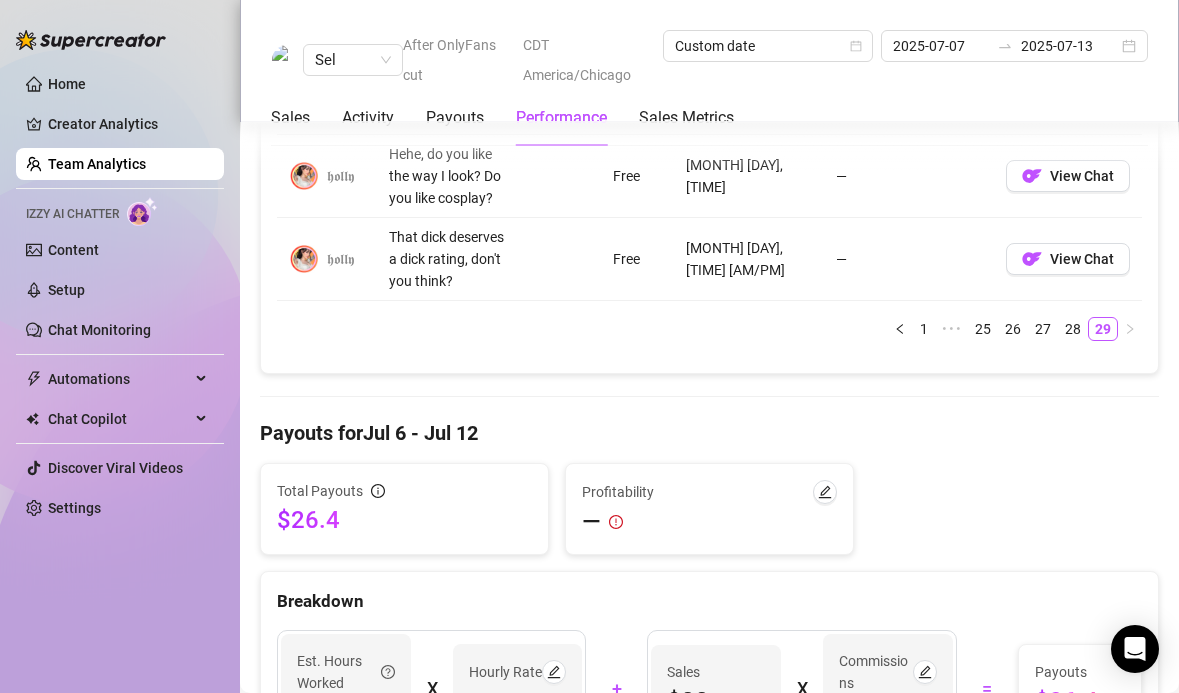 scroll, scrollTop: 1741, scrollLeft: 0, axis: vertical 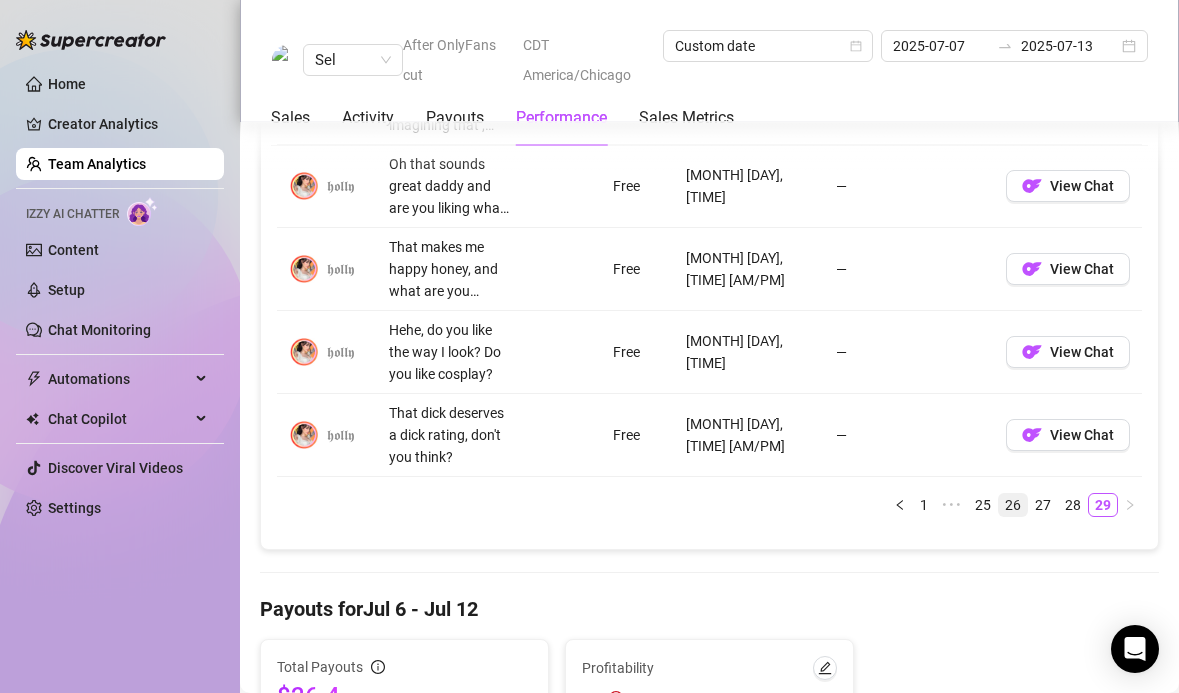 click on "26" at bounding box center [1013, 505] 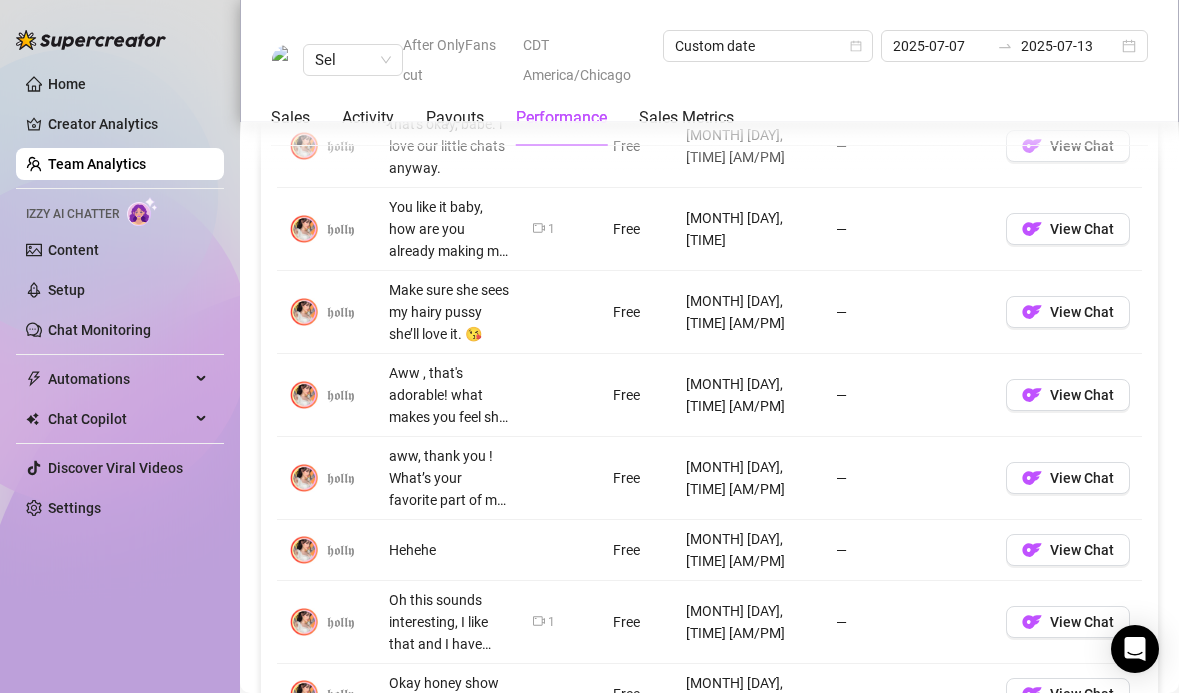 scroll, scrollTop: 1559, scrollLeft: 0, axis: vertical 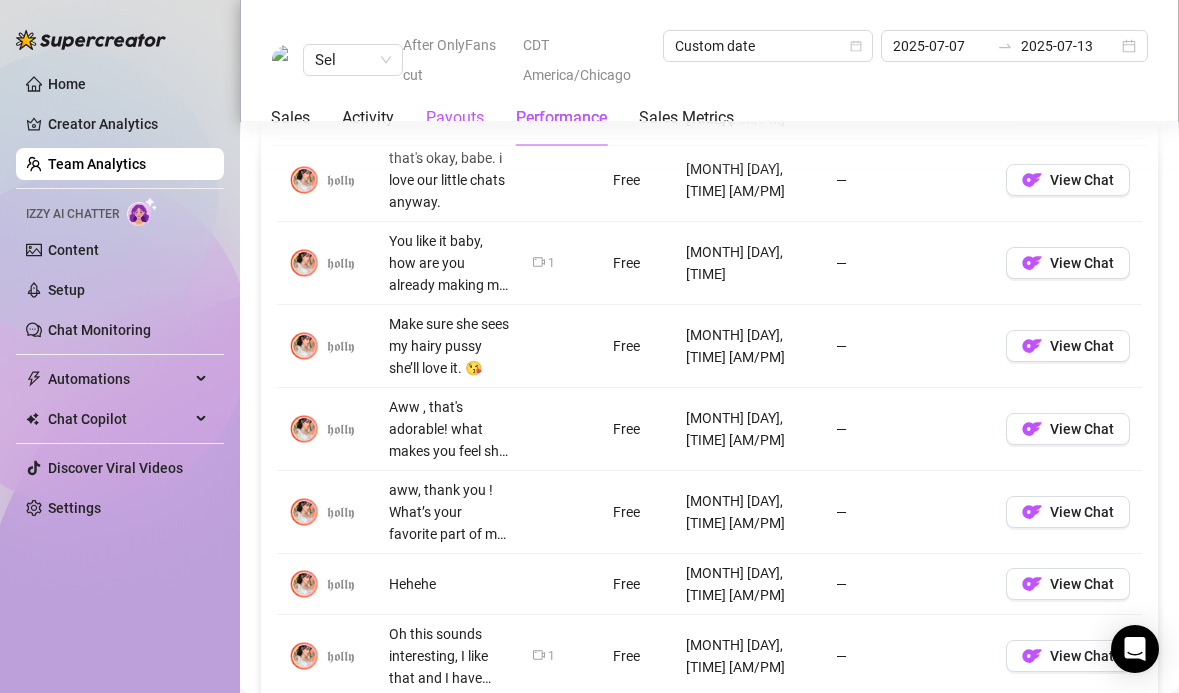 click on "Payouts" at bounding box center (455, 118) 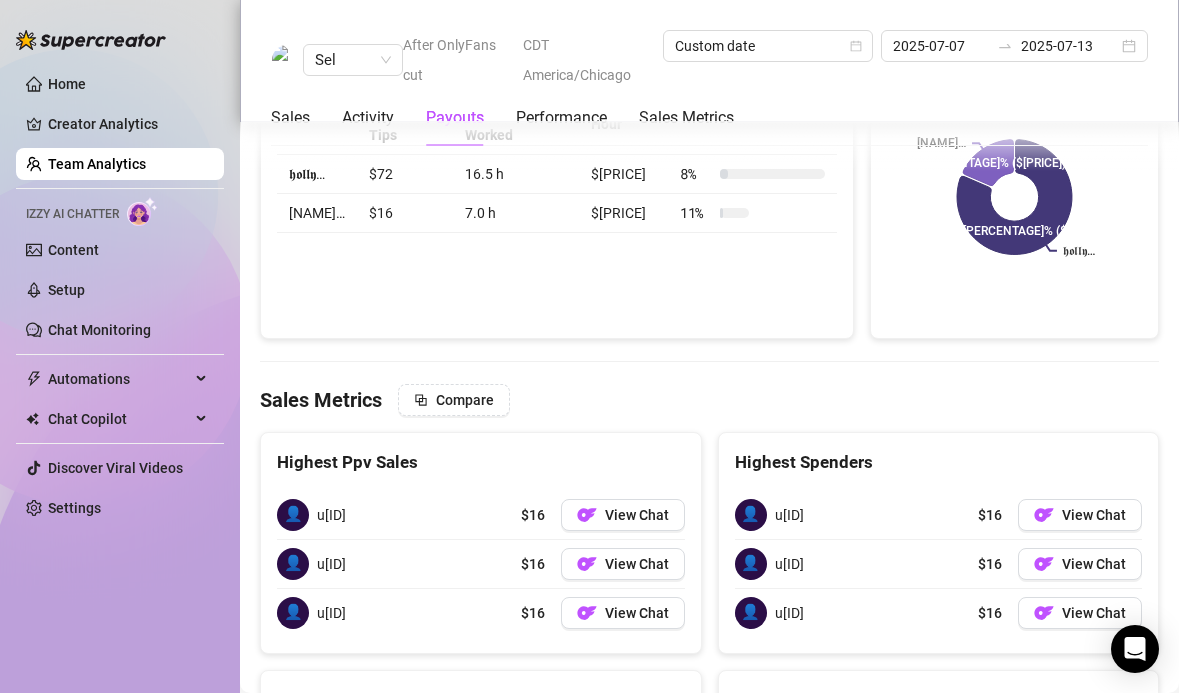 scroll, scrollTop: 3088, scrollLeft: 0, axis: vertical 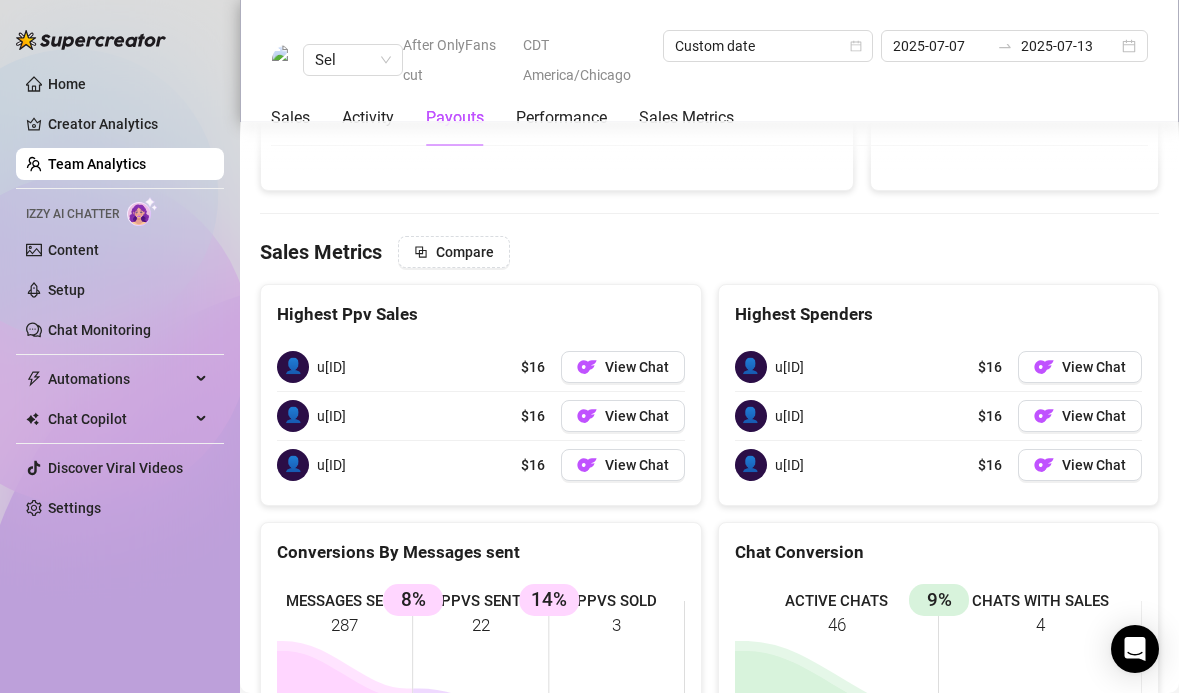 click on "Team Analytics" at bounding box center (97, 164) 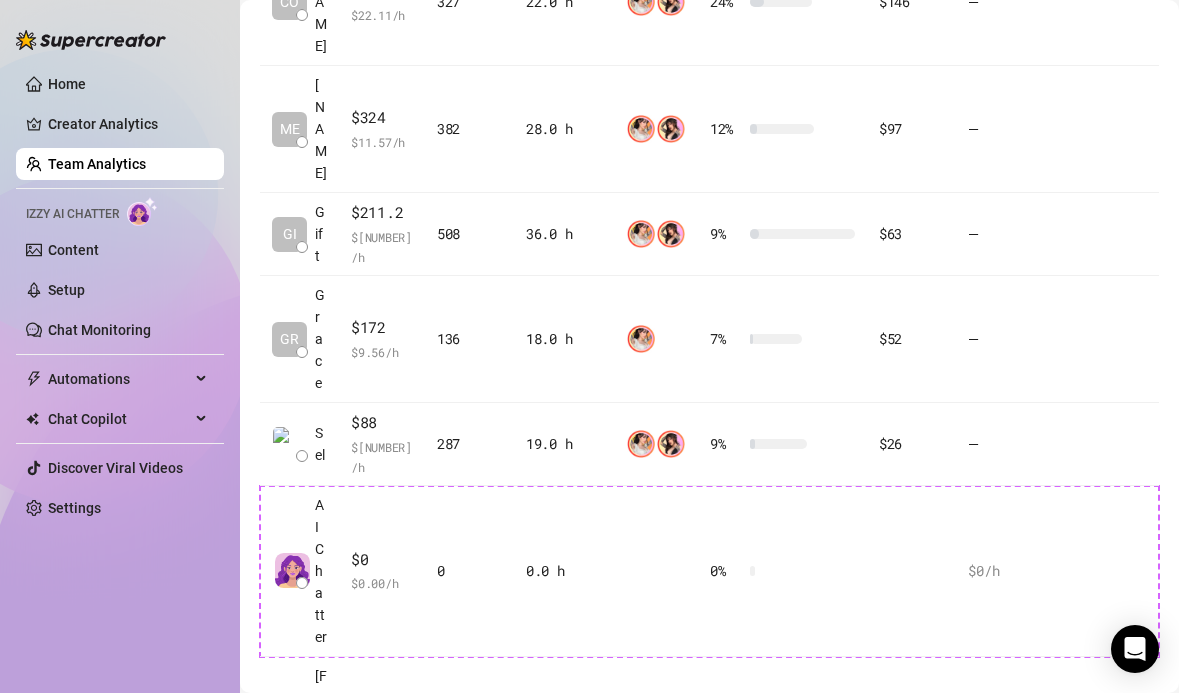 scroll, scrollTop: 808, scrollLeft: 0, axis: vertical 